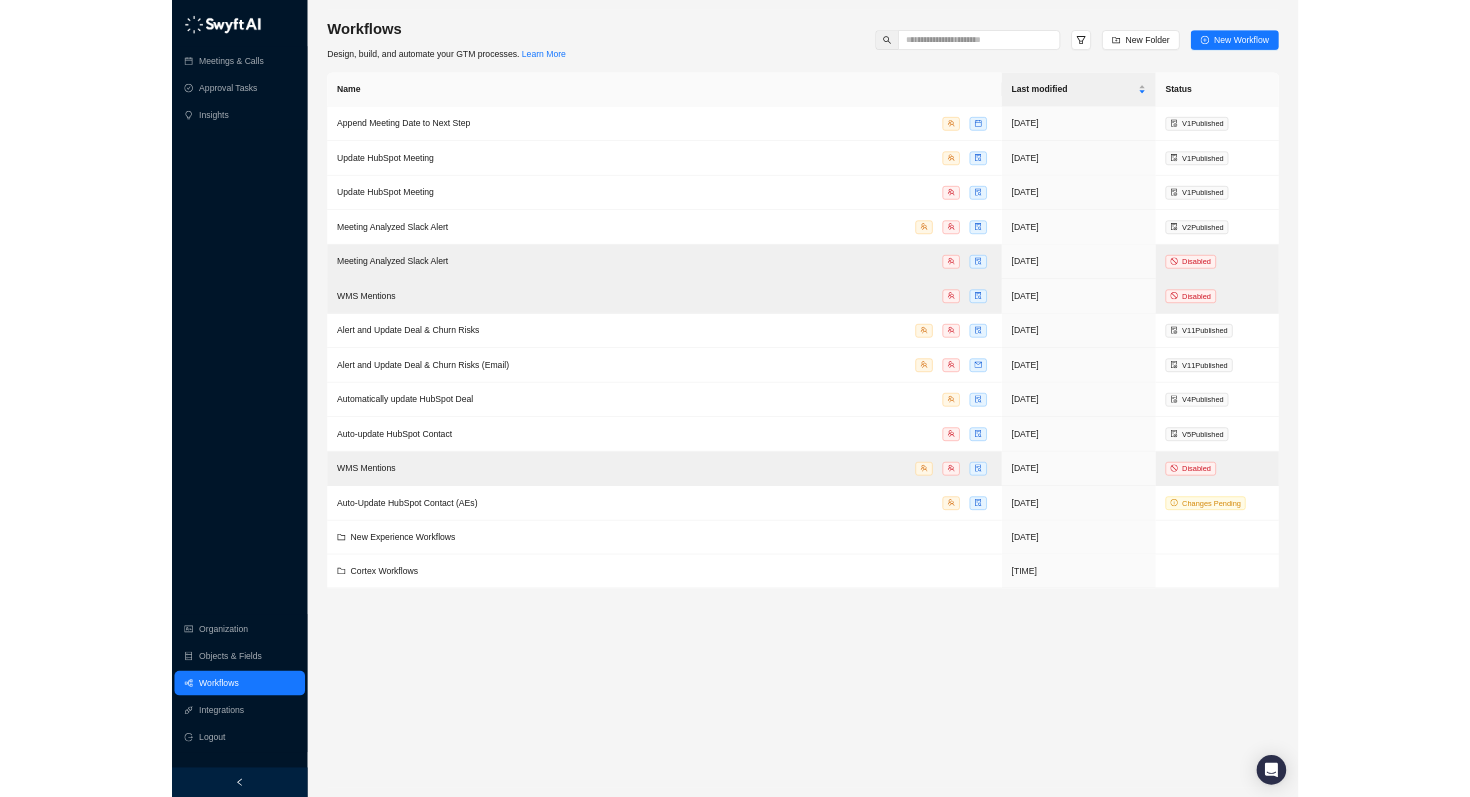 scroll, scrollTop: 0, scrollLeft: 0, axis: both 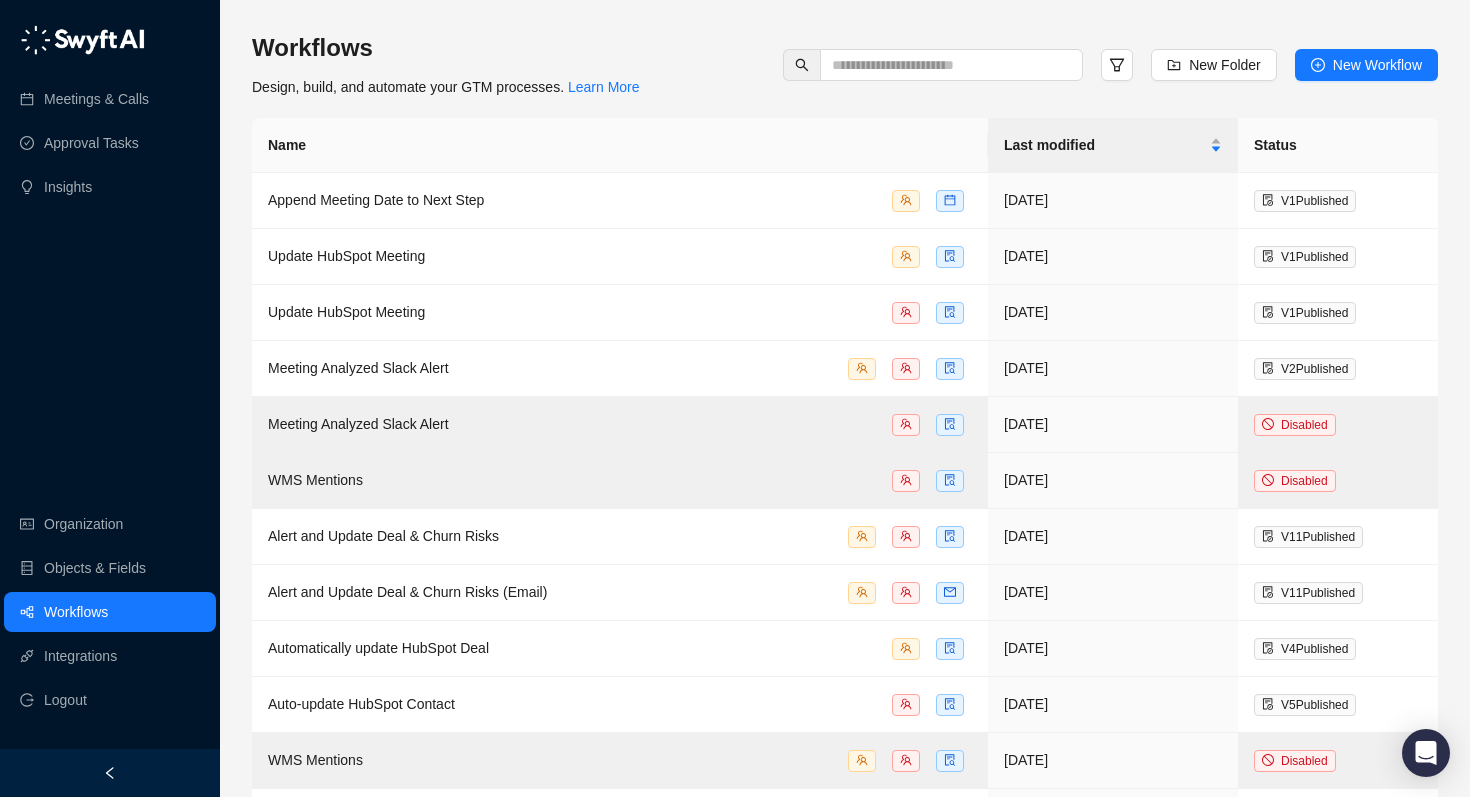 click on "Workflows" at bounding box center (76, 612) 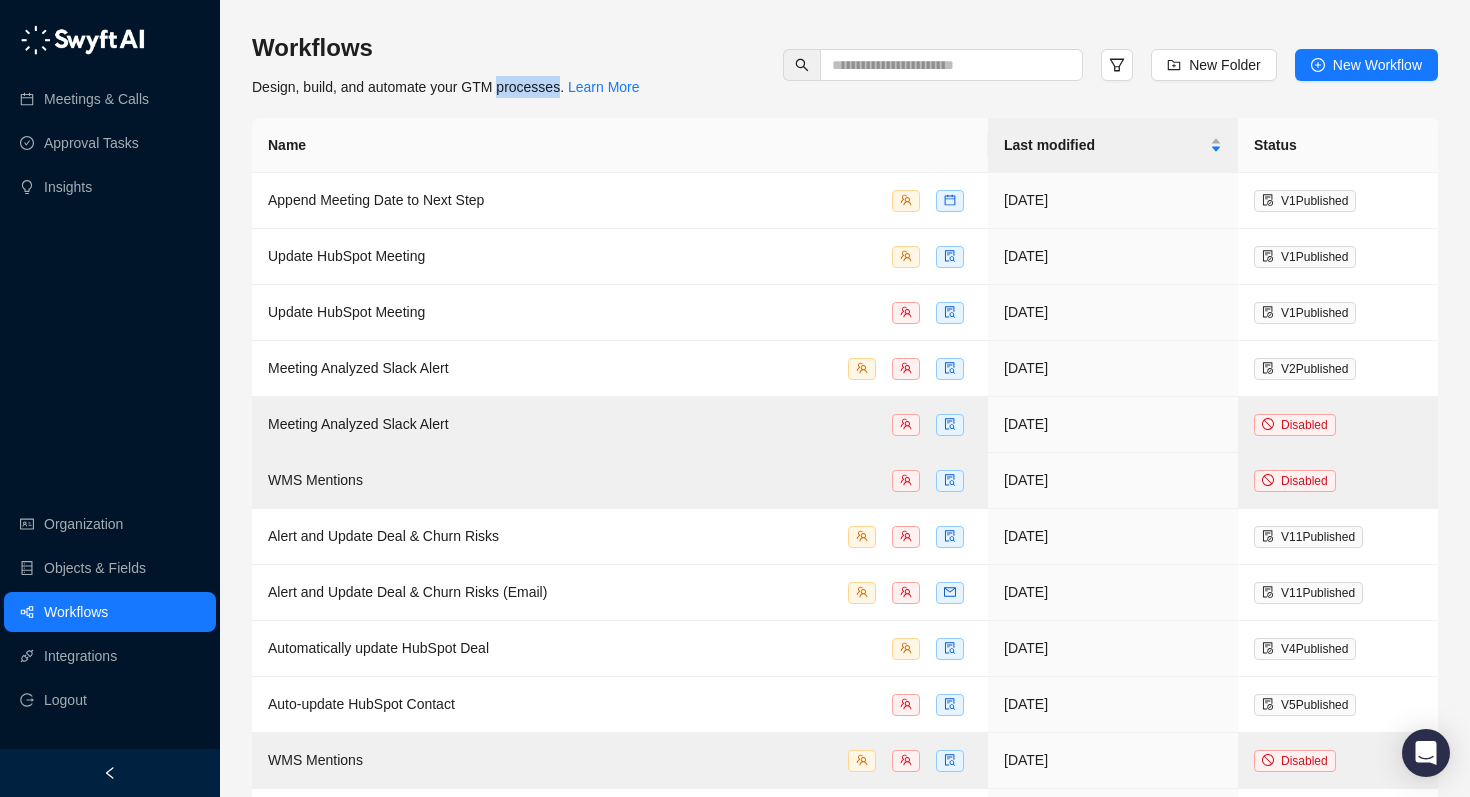click on "Design, build, and automate your GTM processes.   Learn More" at bounding box center (446, 87) 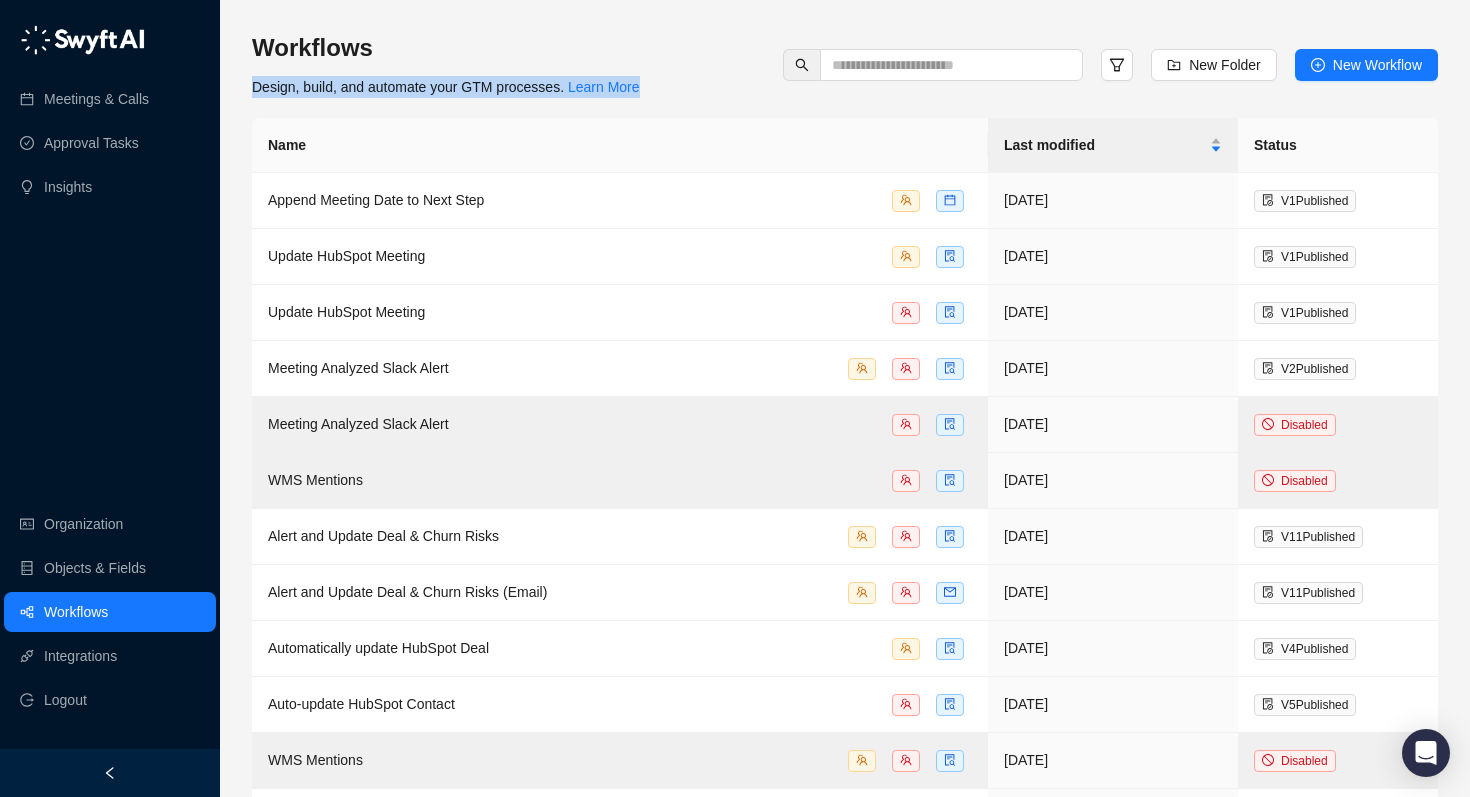 click on "Design, build, and automate your GTM processes.   Learn More" at bounding box center (446, 87) 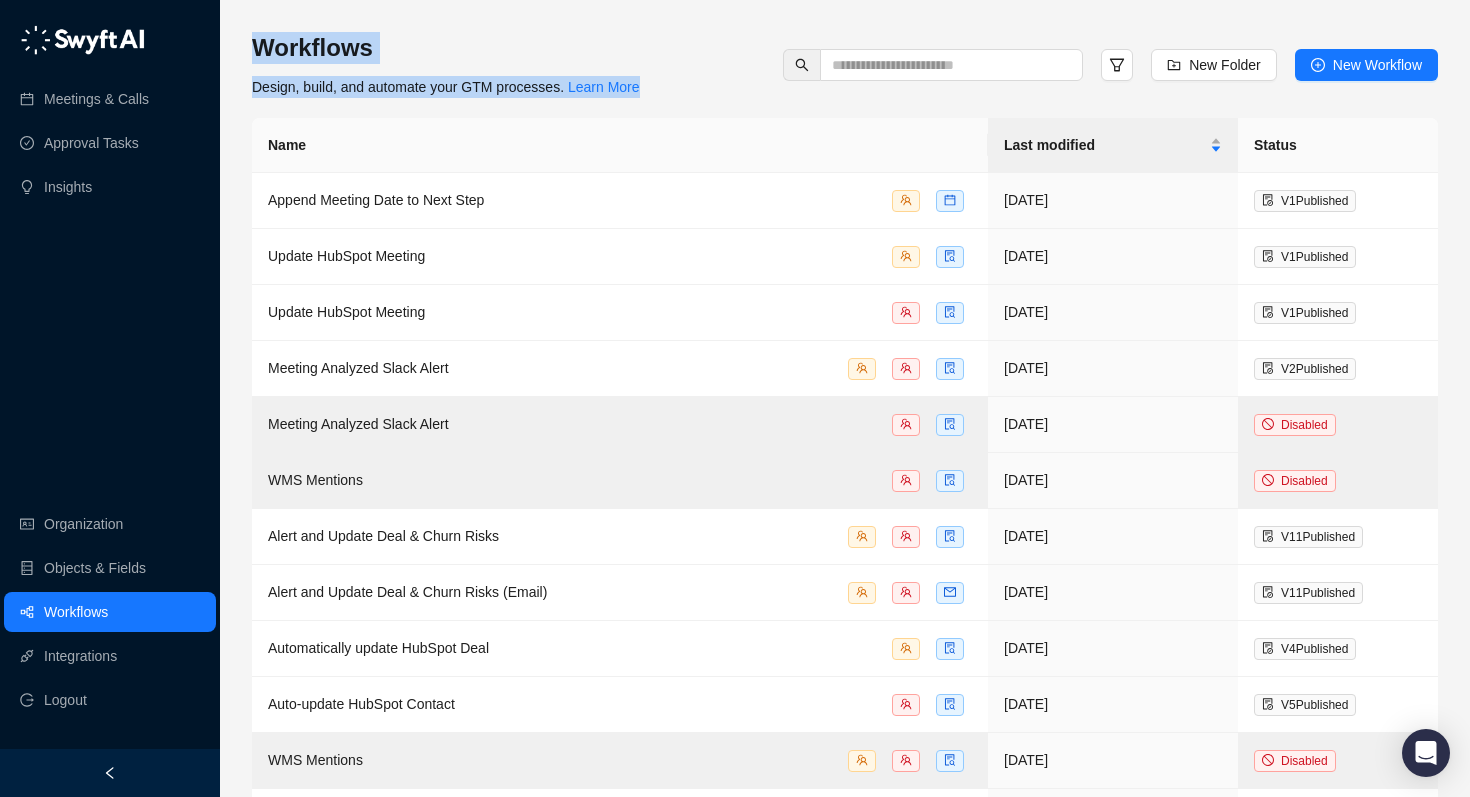 drag, startPoint x: 259, startPoint y: 43, endPoint x: 741, endPoint y: 94, distance: 484.6906 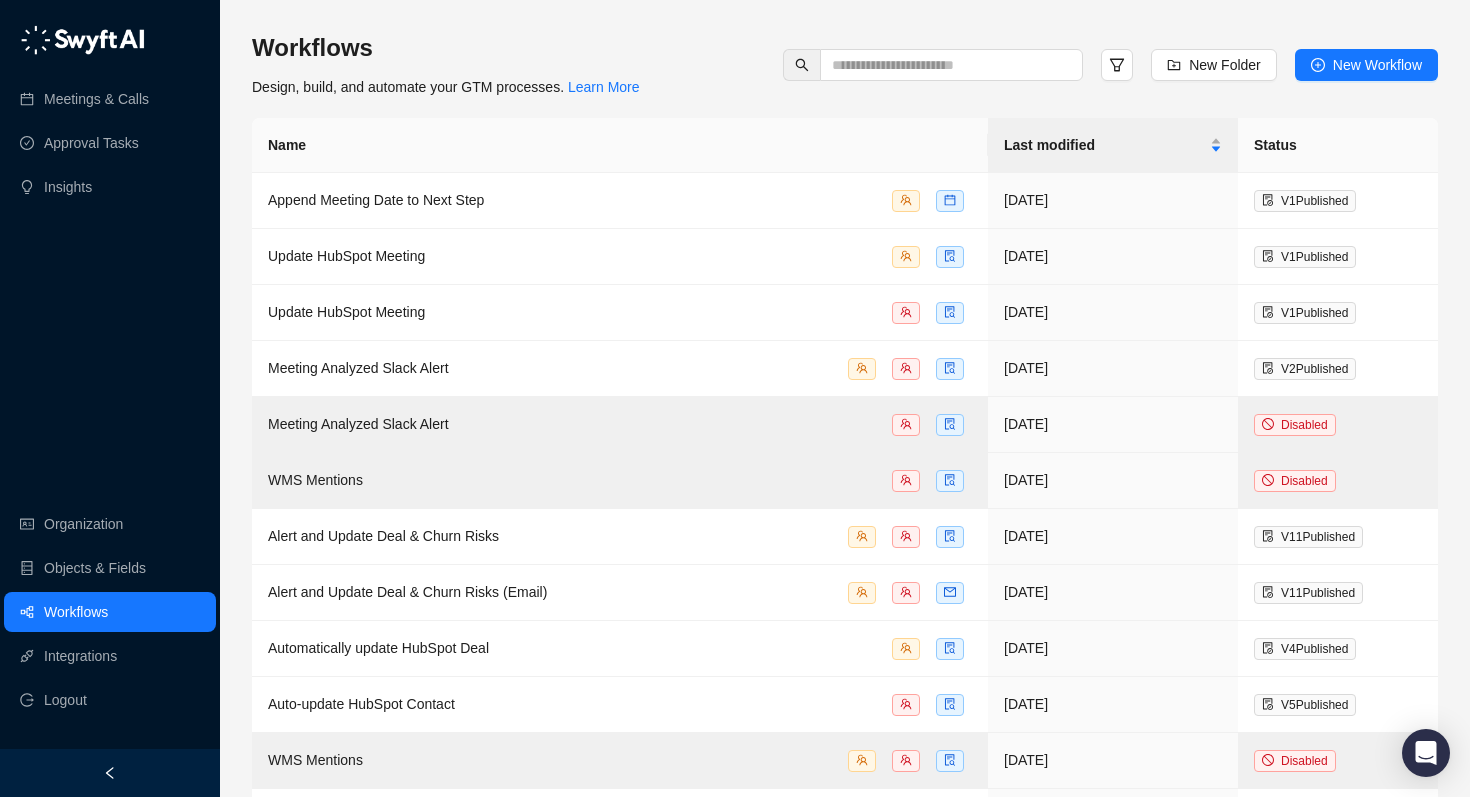 click on "Workflows Design, build, and automate your GTM processes.   Learn More New Folder New Workflow" at bounding box center (845, 65) 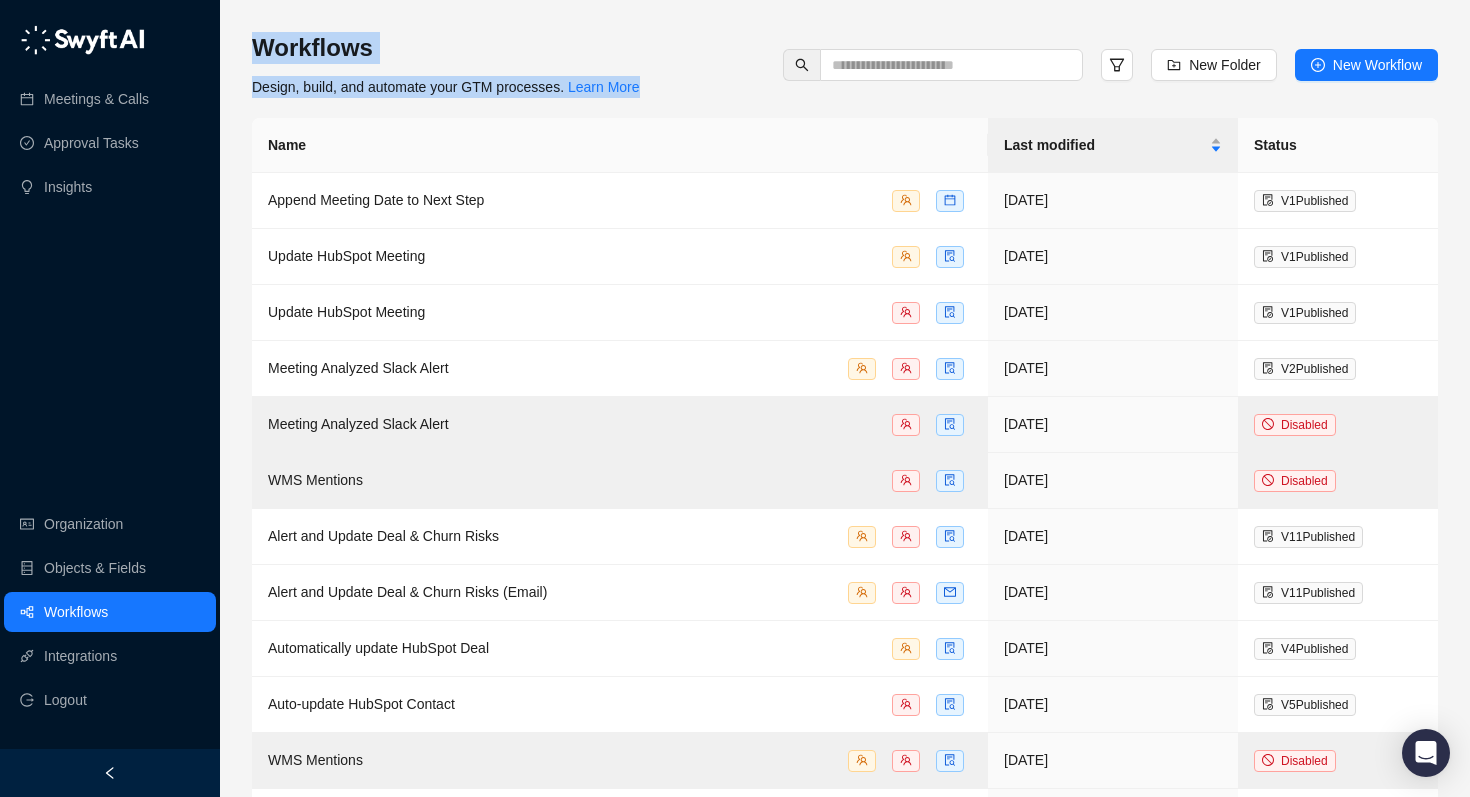 drag, startPoint x: 258, startPoint y: 35, endPoint x: 672, endPoint y: 93, distance: 418.04306 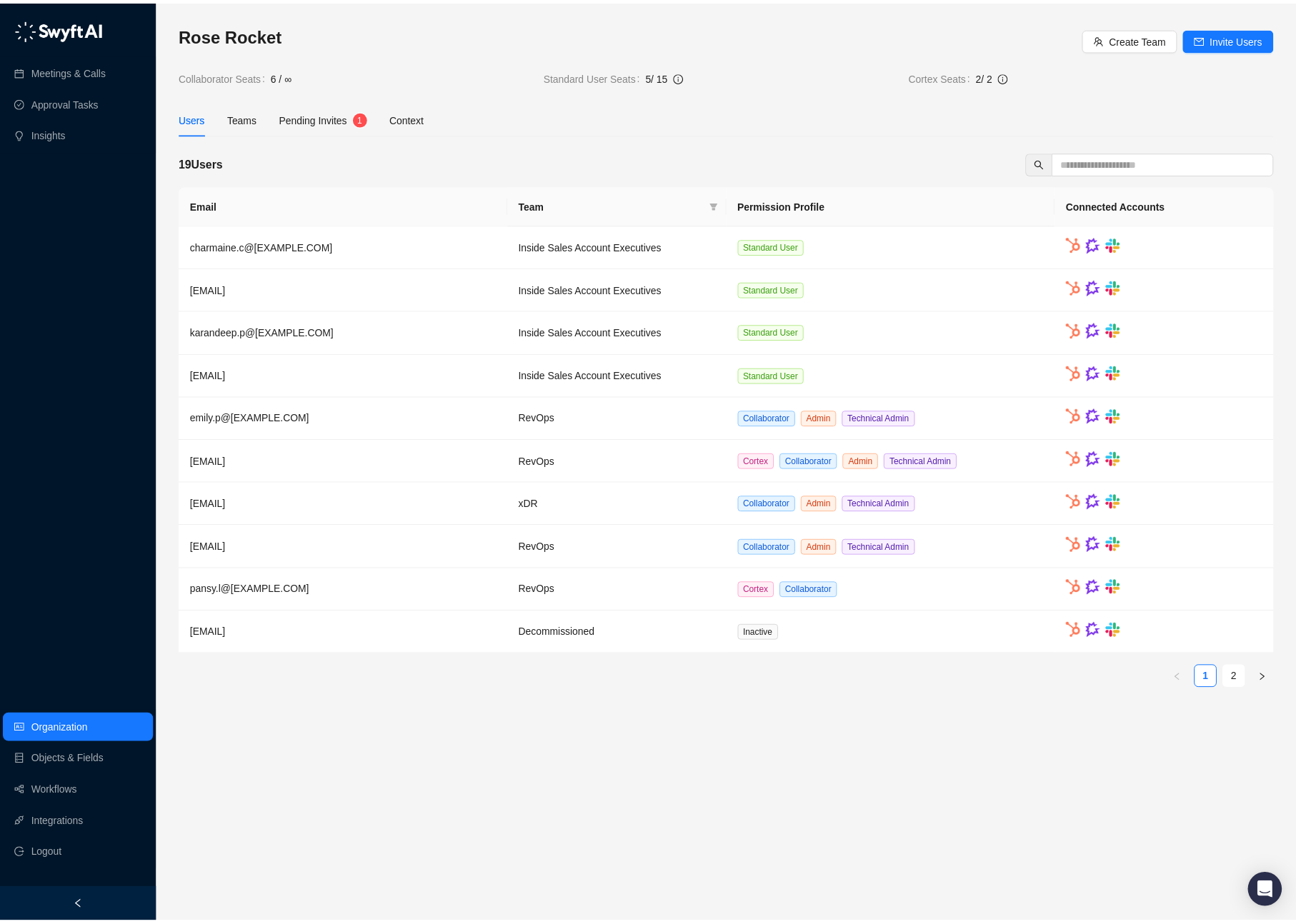 scroll, scrollTop: 0, scrollLeft: 0, axis: both 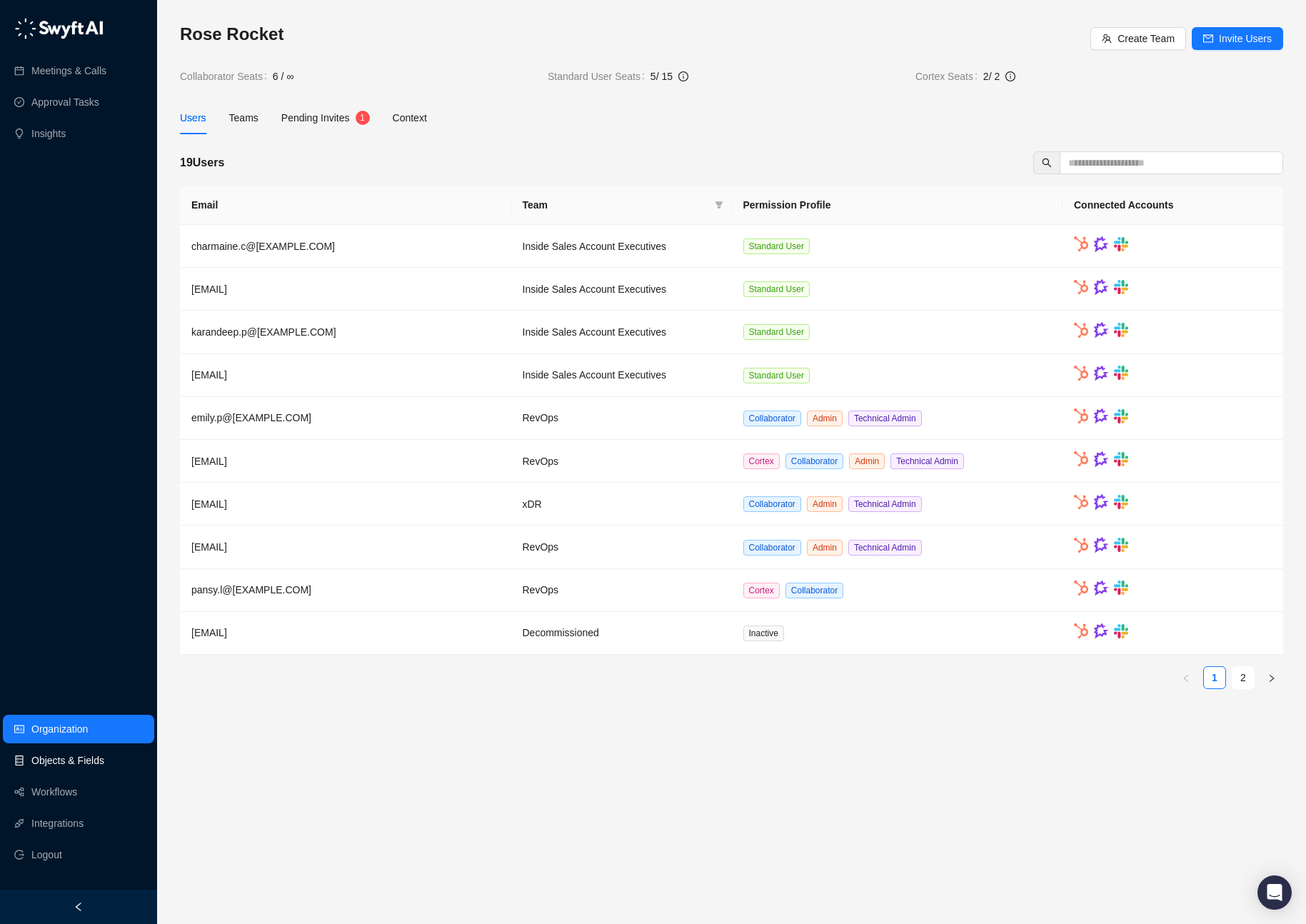click on "Objects & Fields" at bounding box center [68, 760] 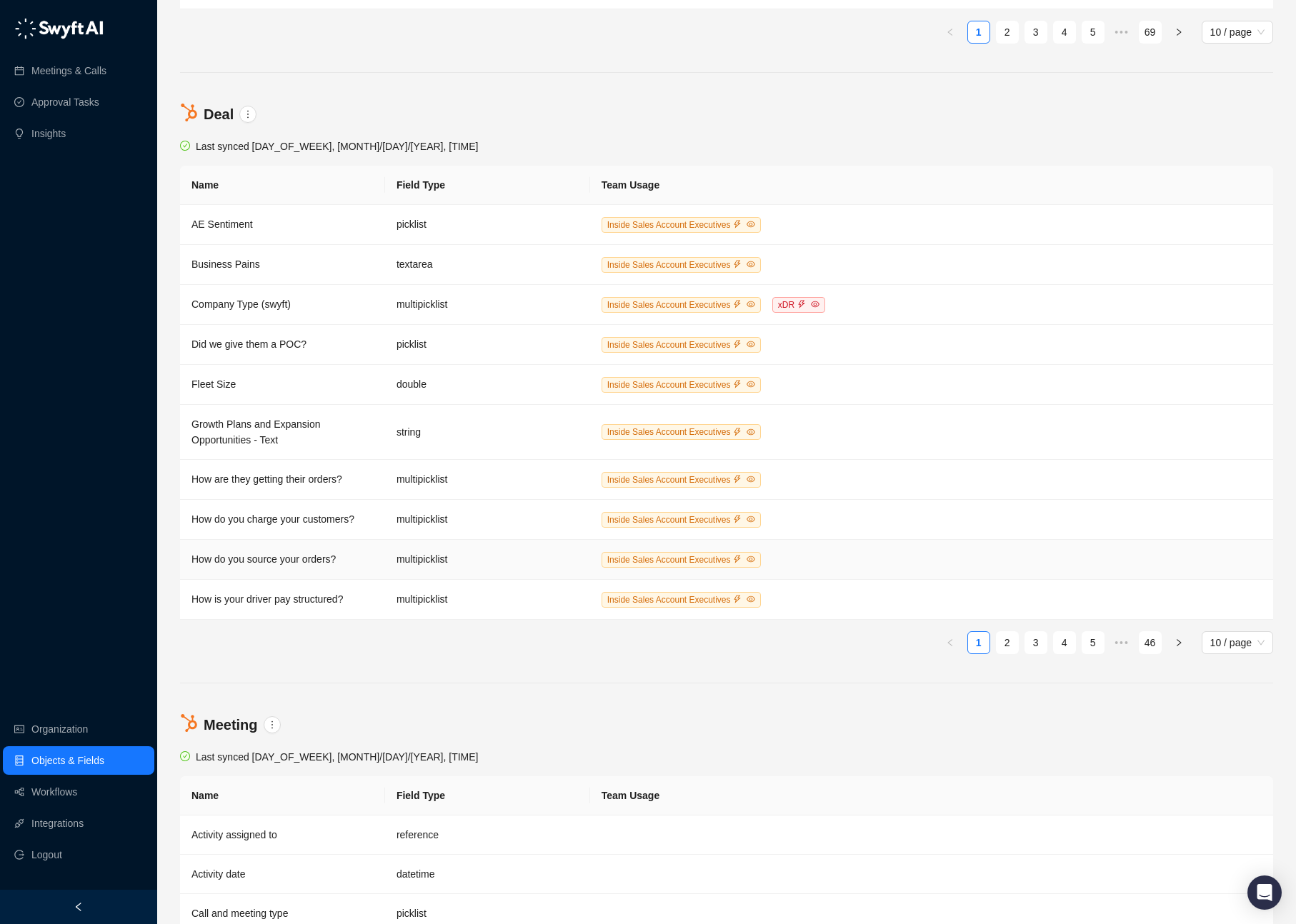 scroll, scrollTop: 1182, scrollLeft: 0, axis: vertical 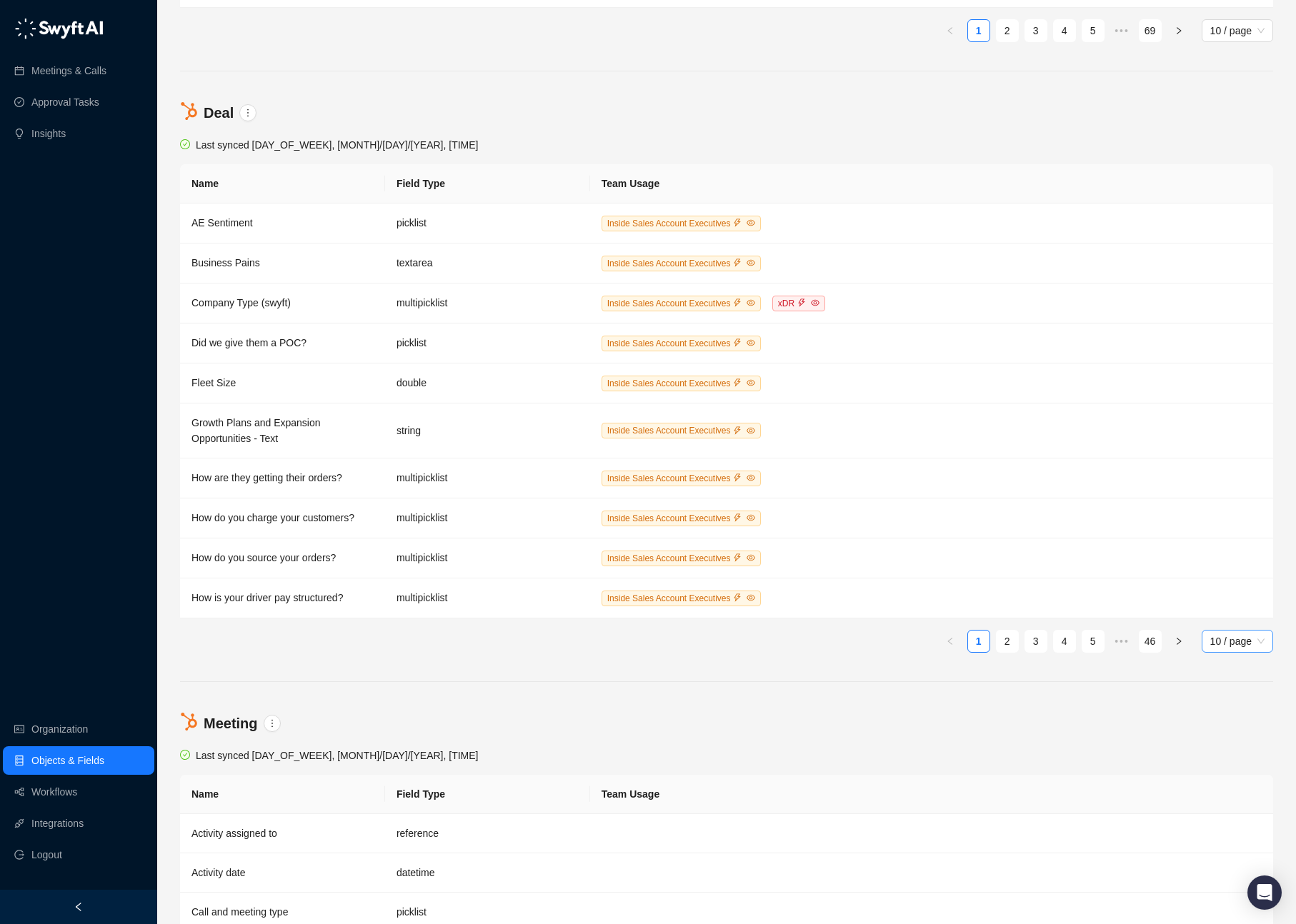click on "10 / page" at bounding box center [1237, 641] 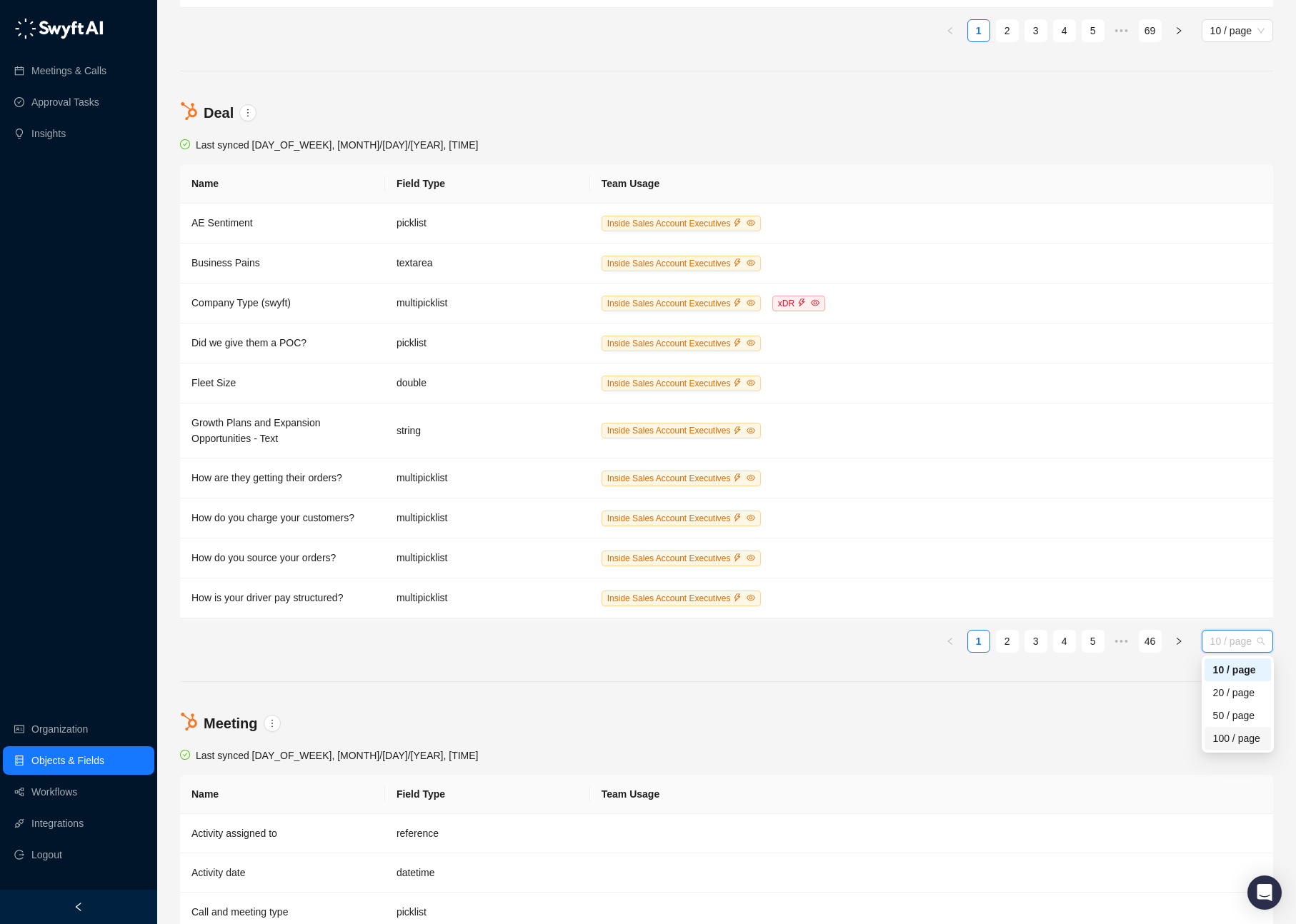 click on "100 / page" at bounding box center (1237, 738) 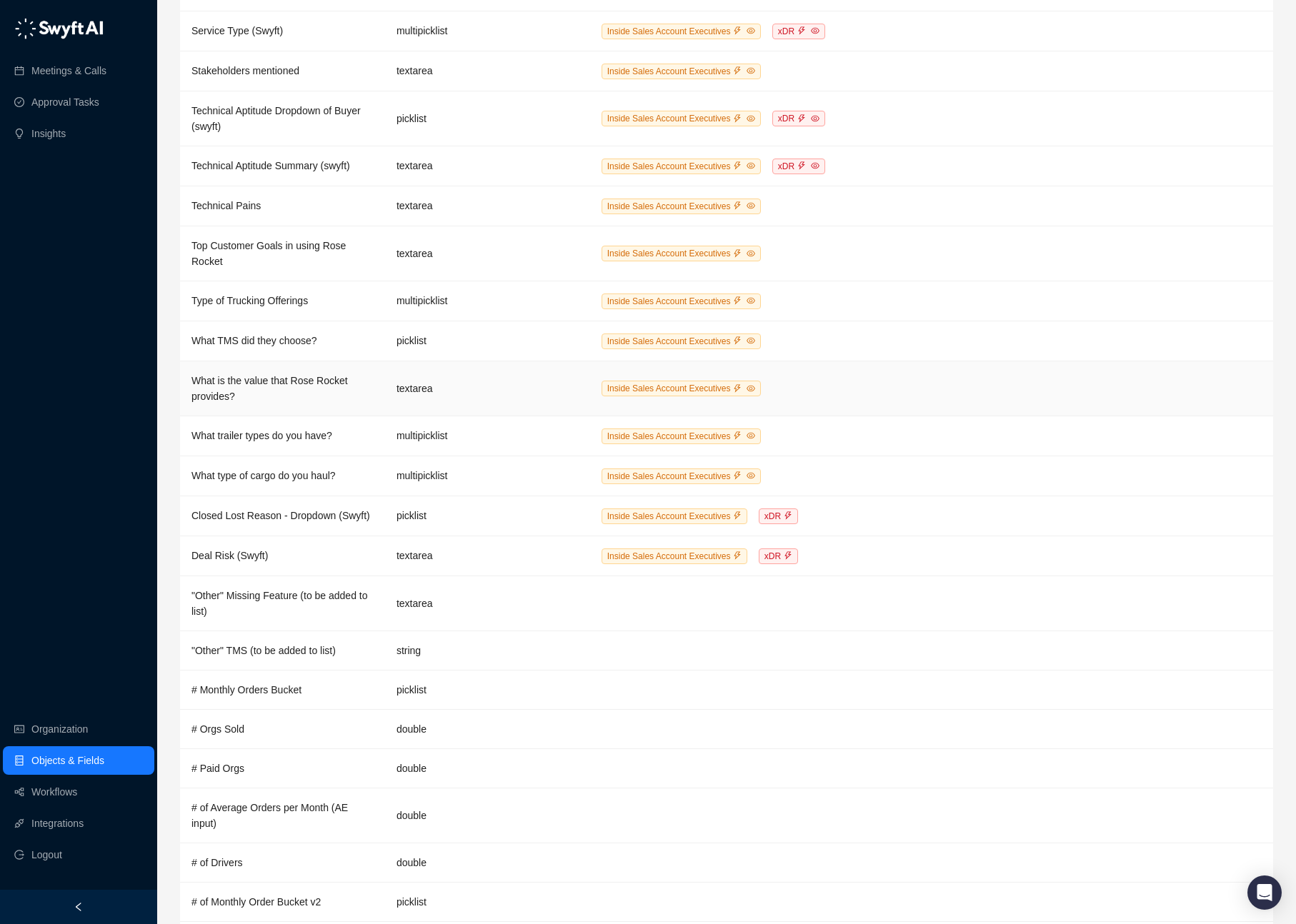 scroll, scrollTop: 2411, scrollLeft: 0, axis: vertical 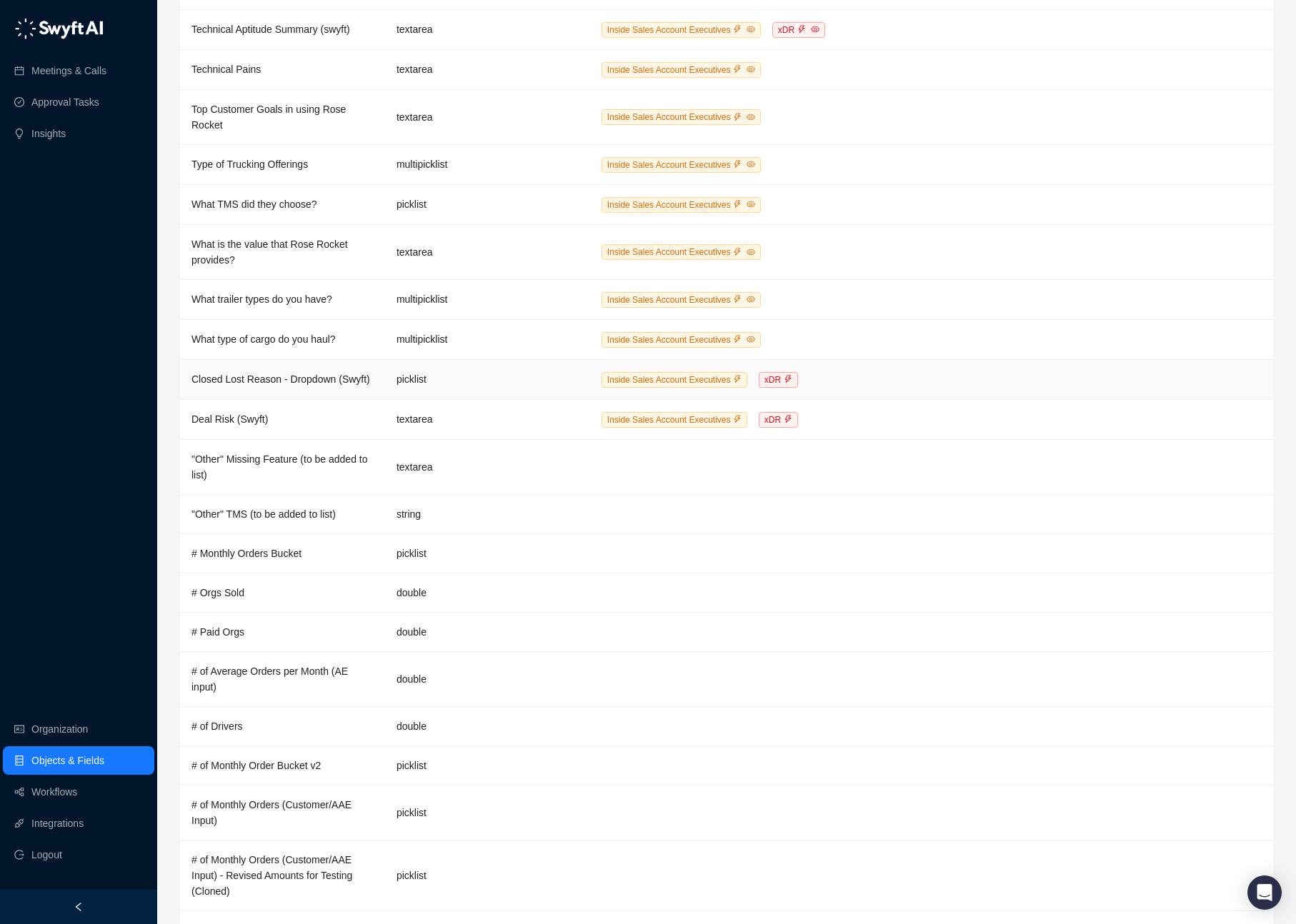click on "picklist" at bounding box center [487, 380] 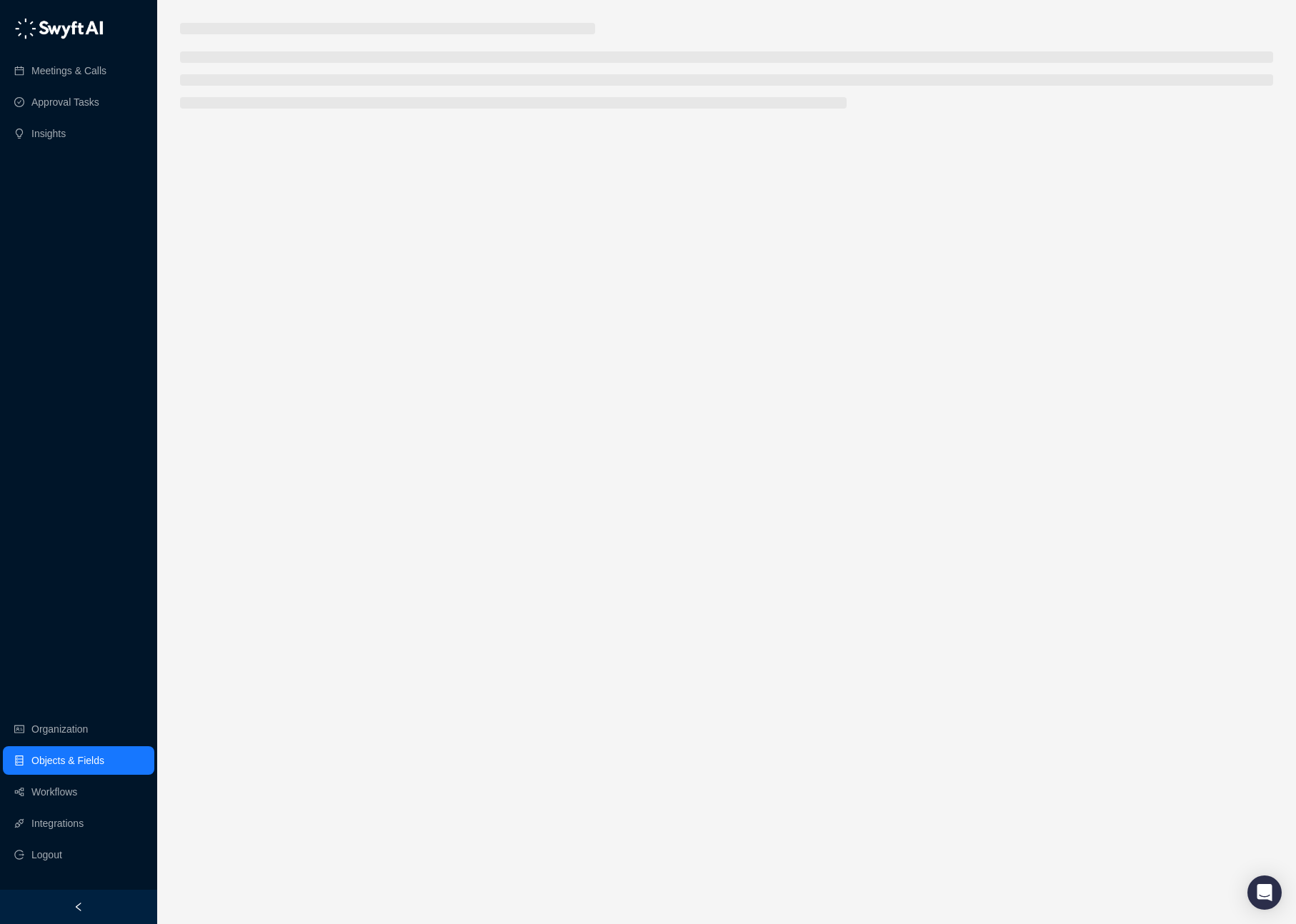 scroll, scrollTop: 0, scrollLeft: 0, axis: both 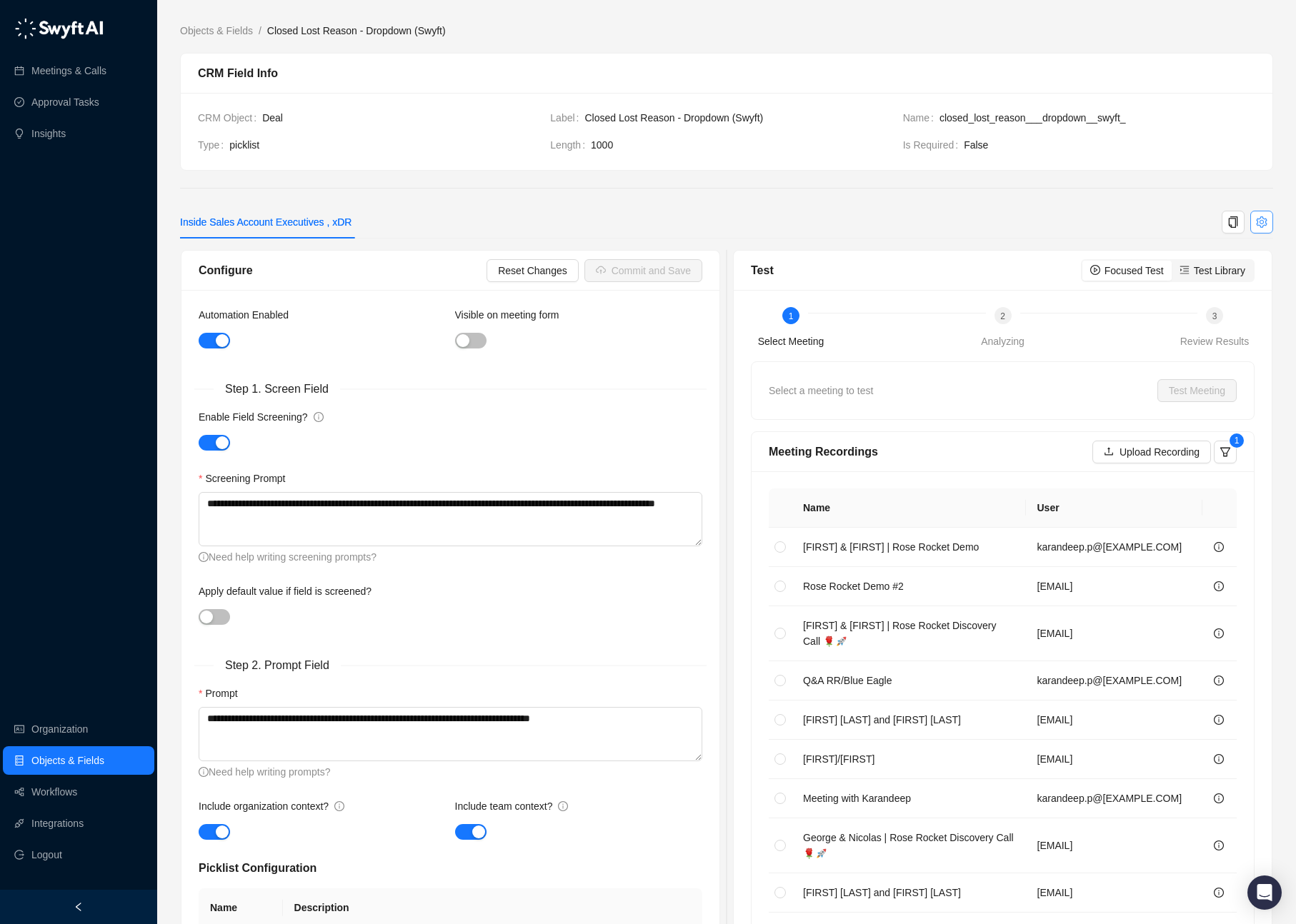 click at bounding box center (1262, 222) 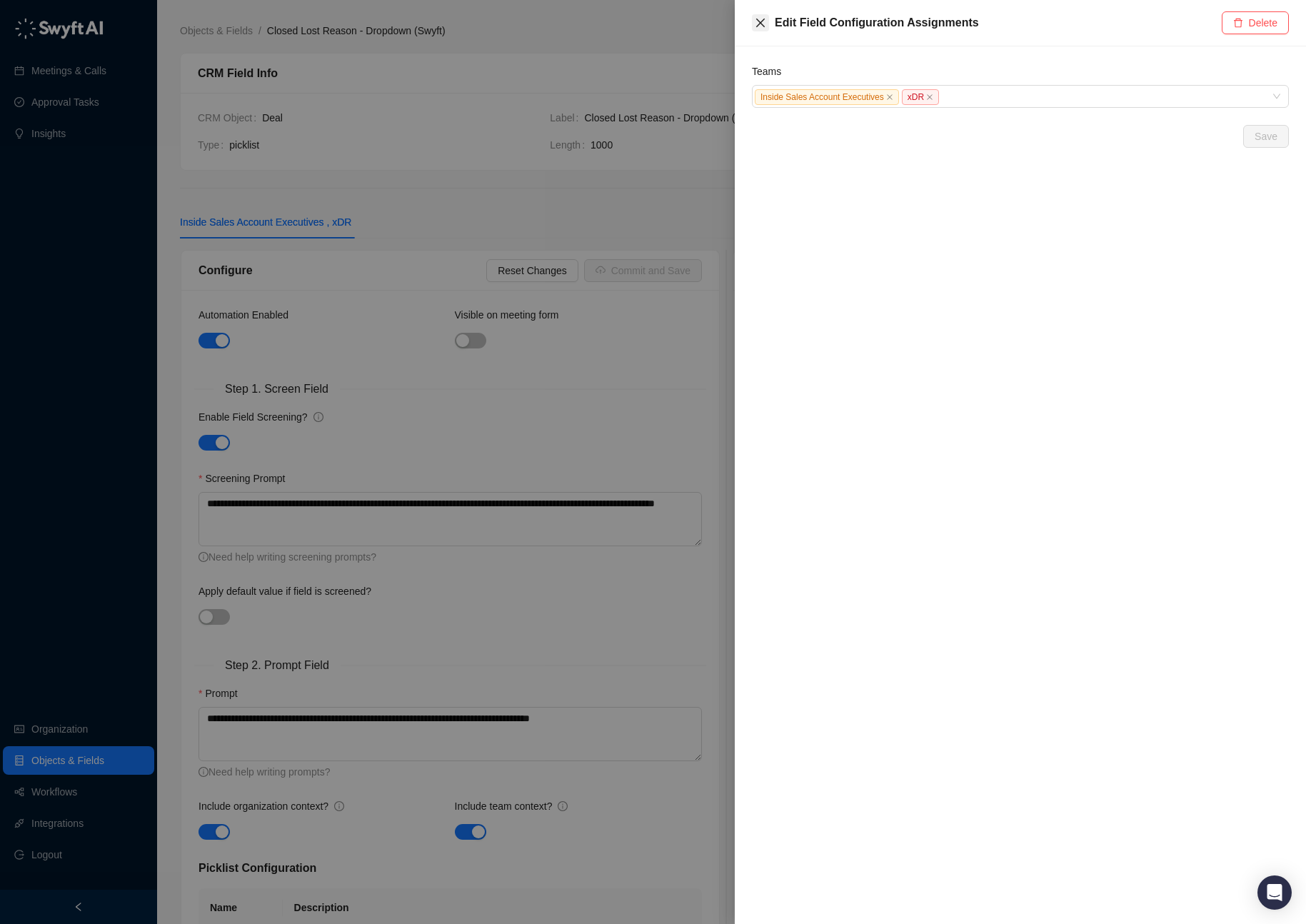 click at bounding box center (760, 23) 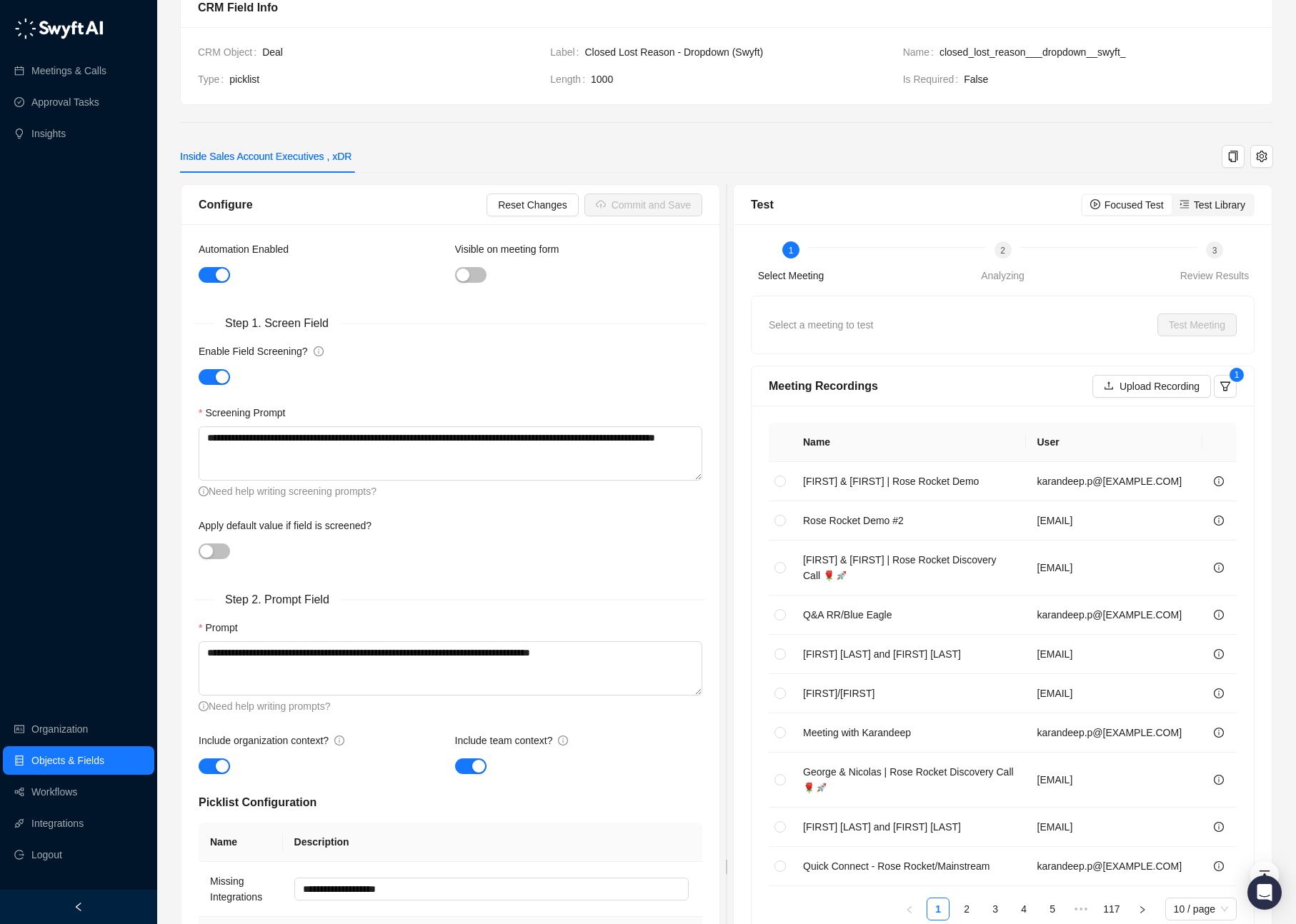 scroll, scrollTop: 0, scrollLeft: 0, axis: both 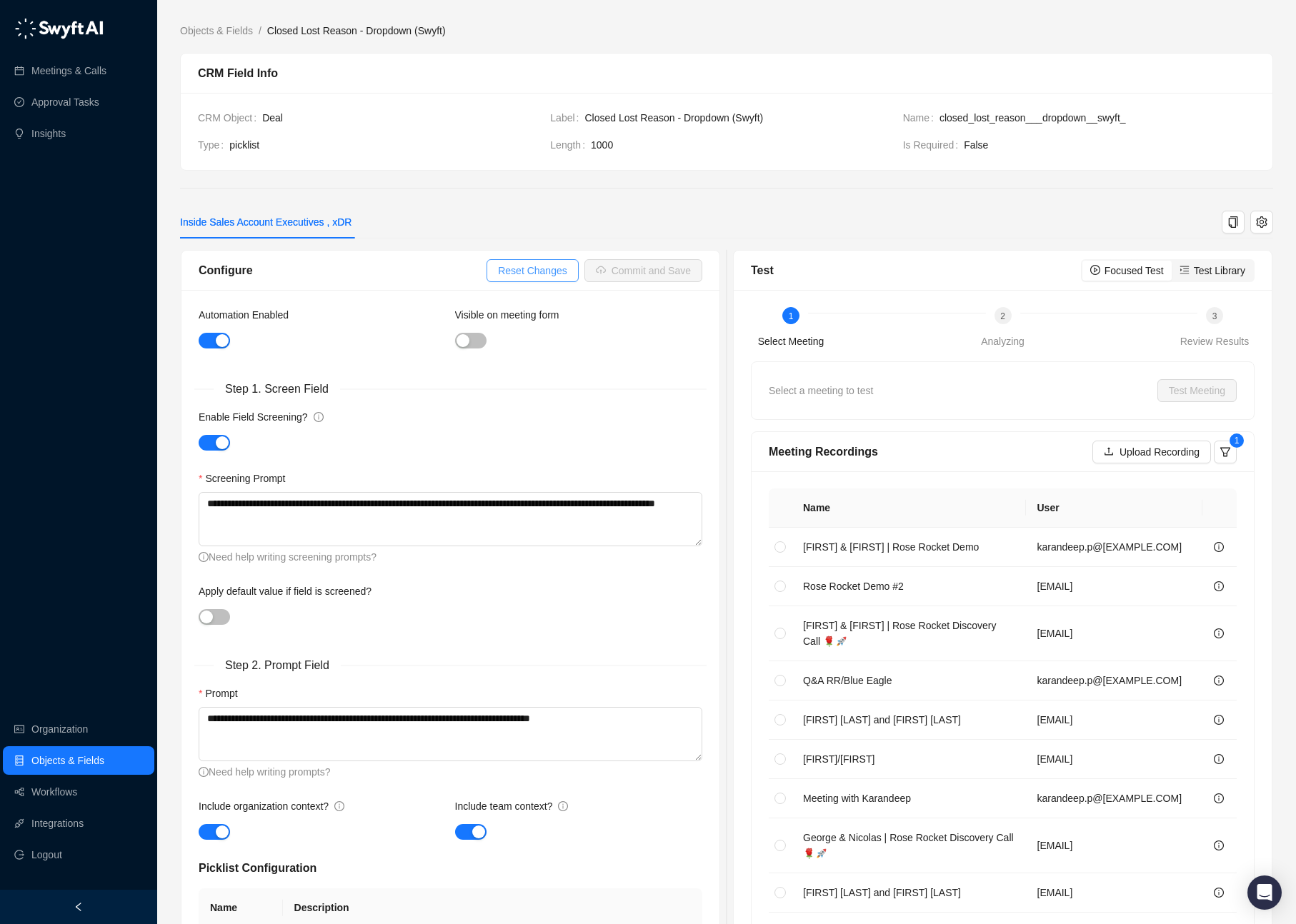 click on "Reset Changes" at bounding box center [532, 271] 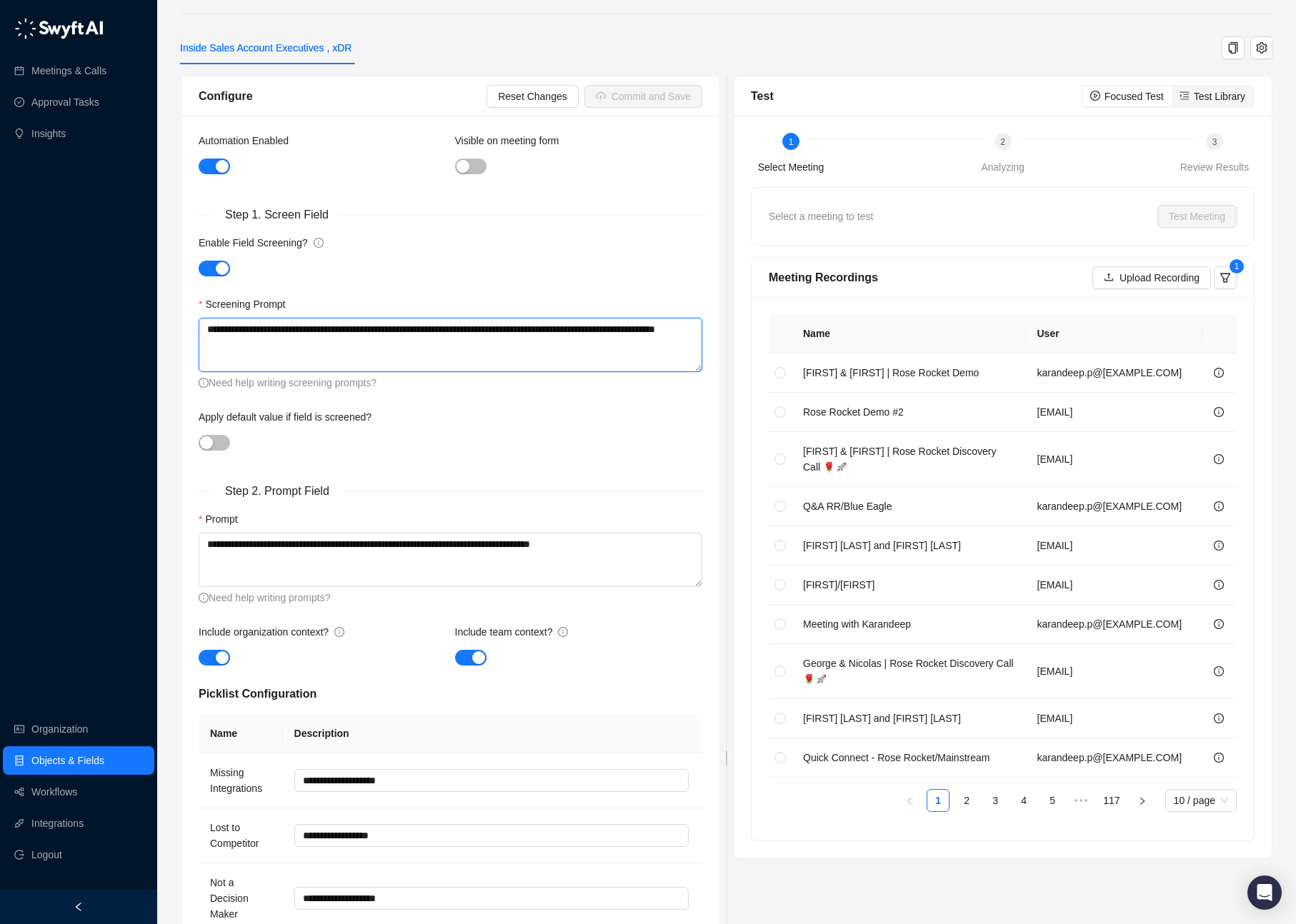click on "**********" at bounding box center (450, 345) 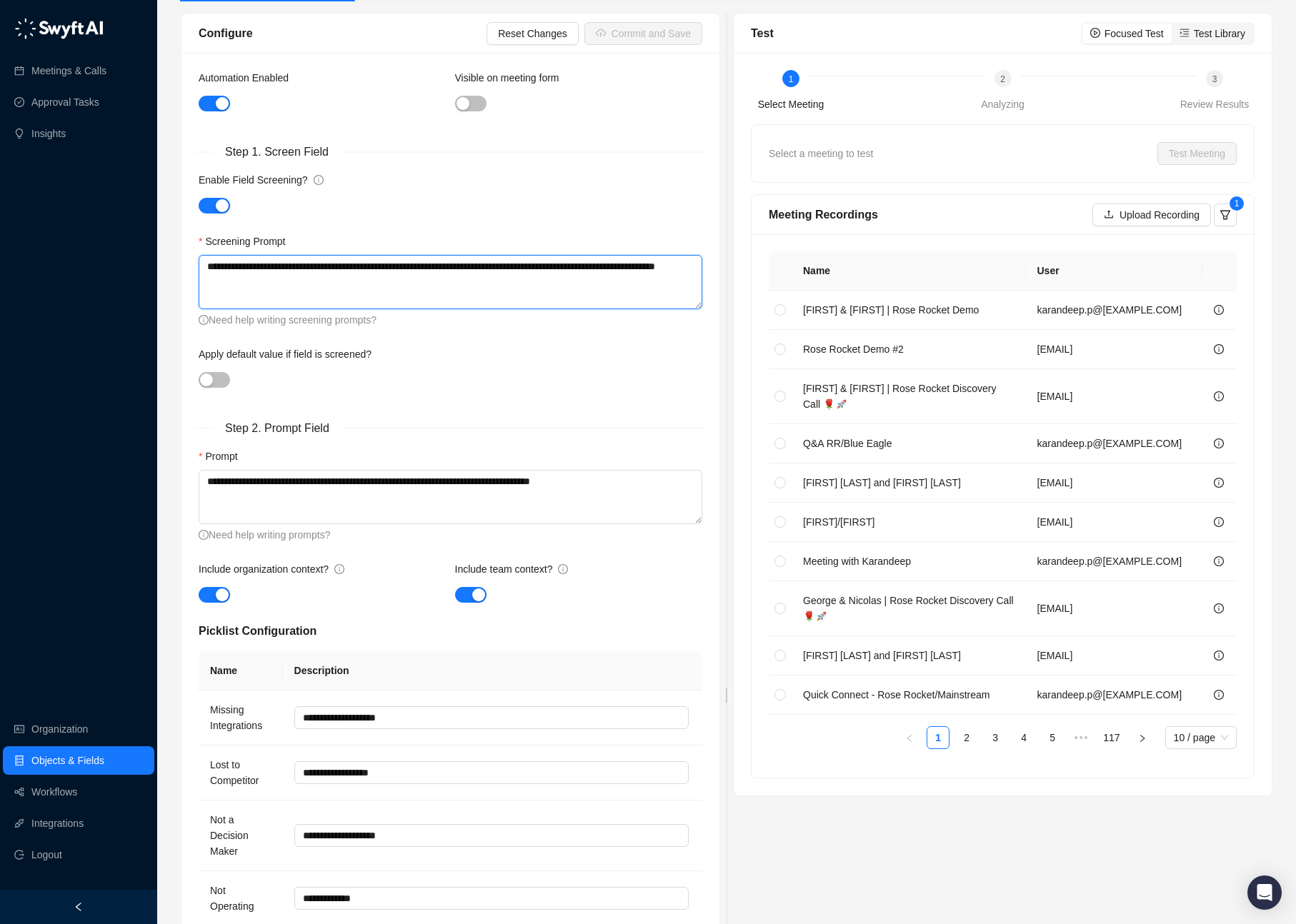 click on "**********" at bounding box center [450, 282] 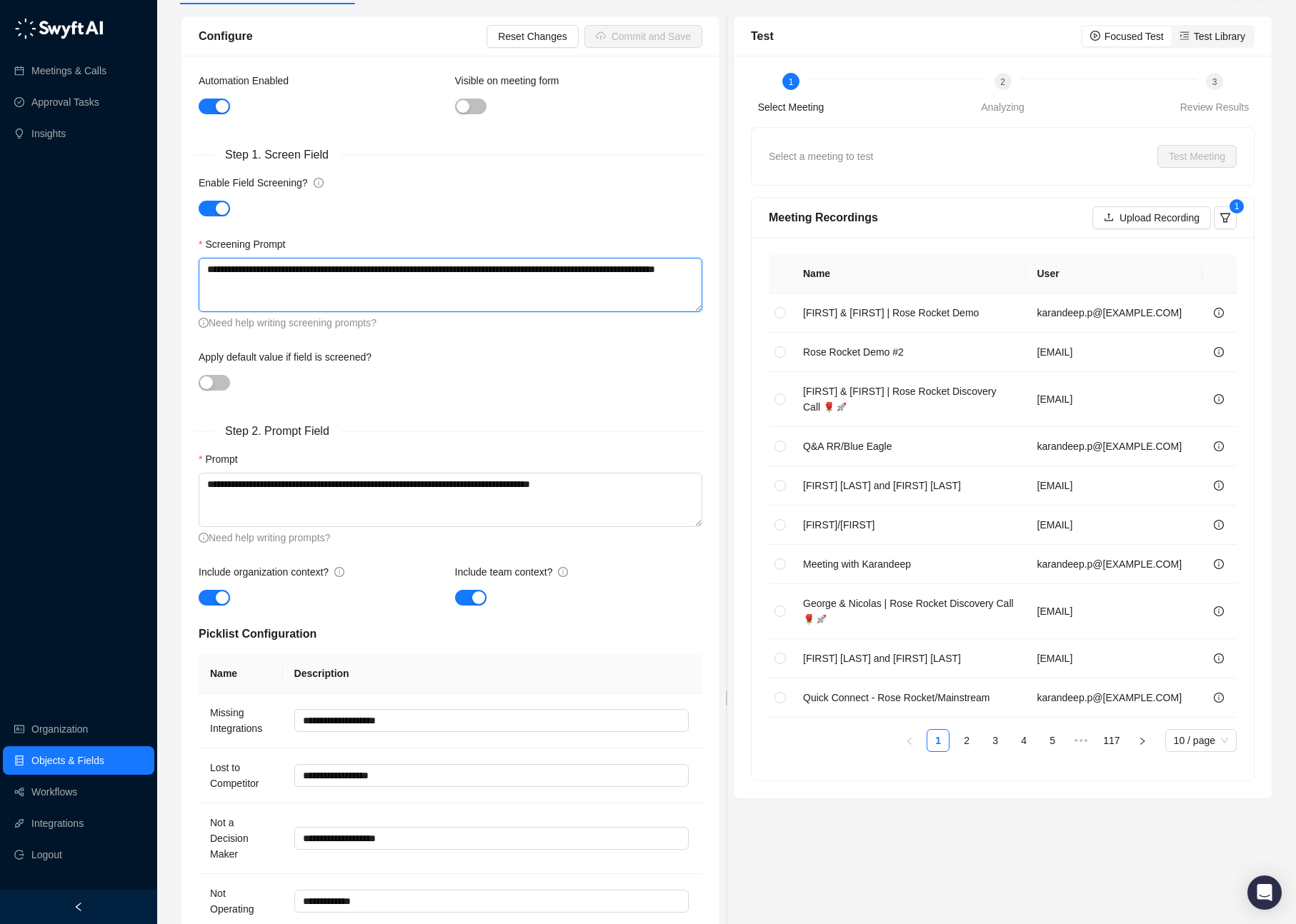 click on "**********" at bounding box center (450, 285) 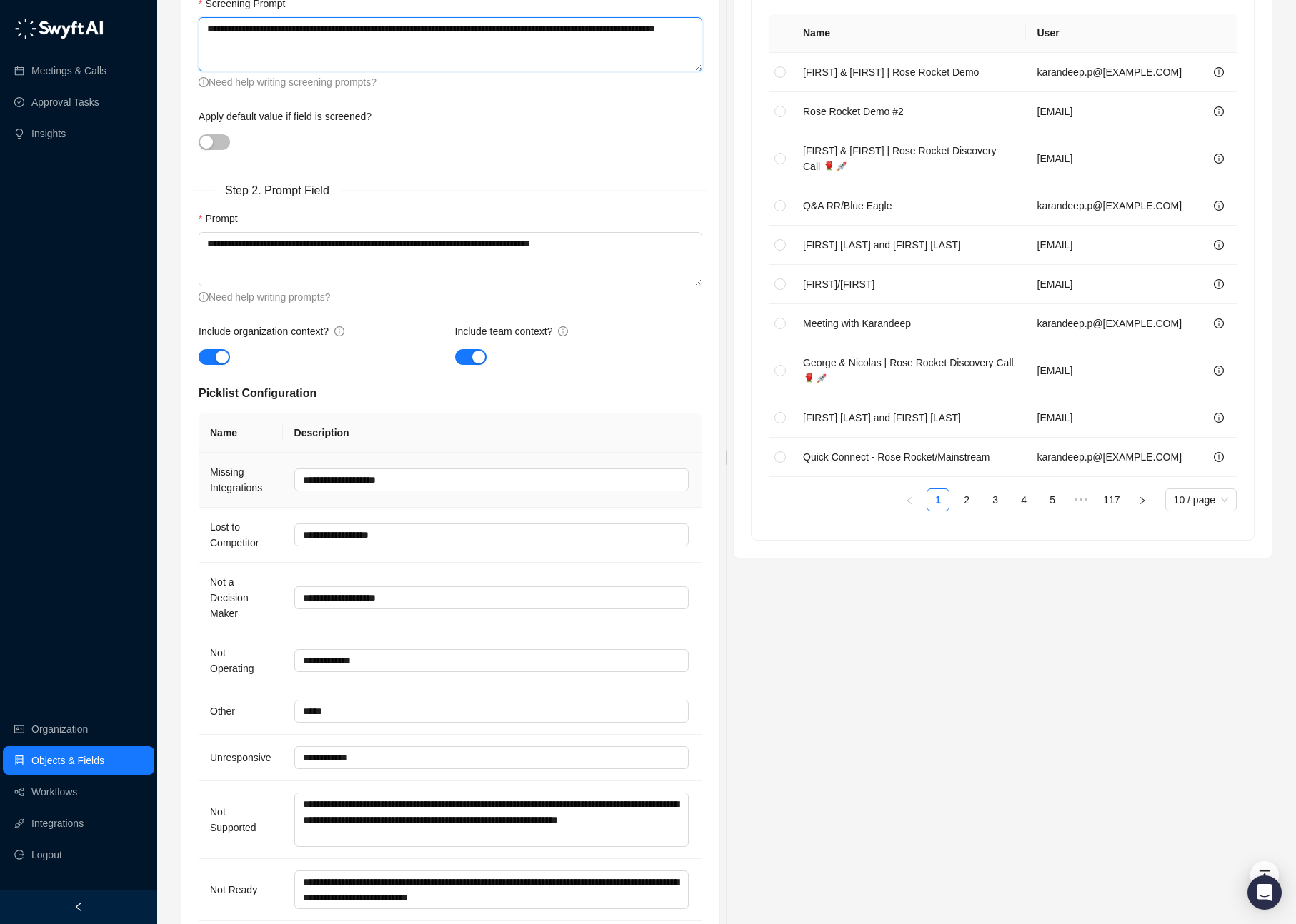 scroll, scrollTop: 512, scrollLeft: 0, axis: vertical 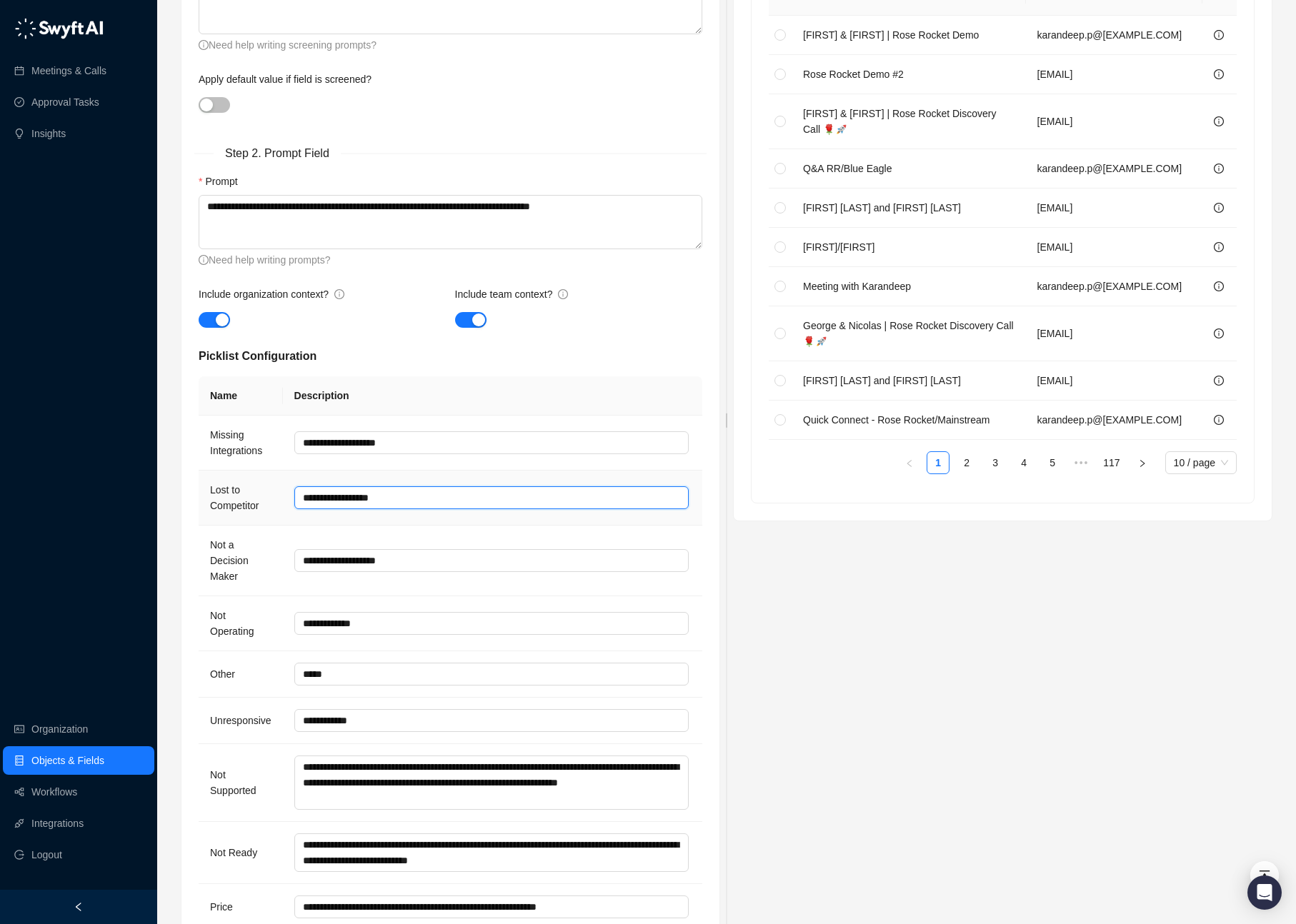 click on "**********" at bounding box center (492, 498) 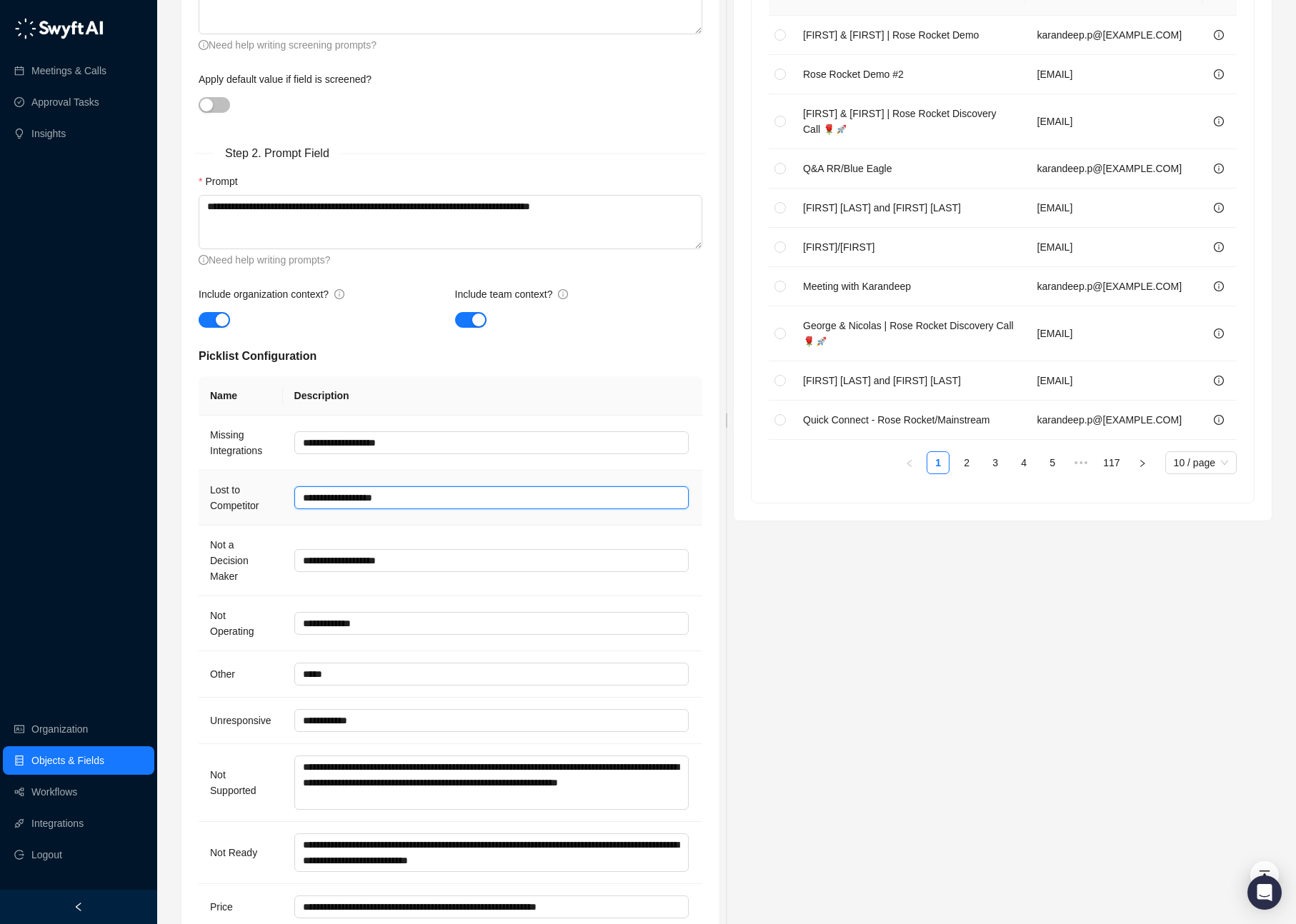 type 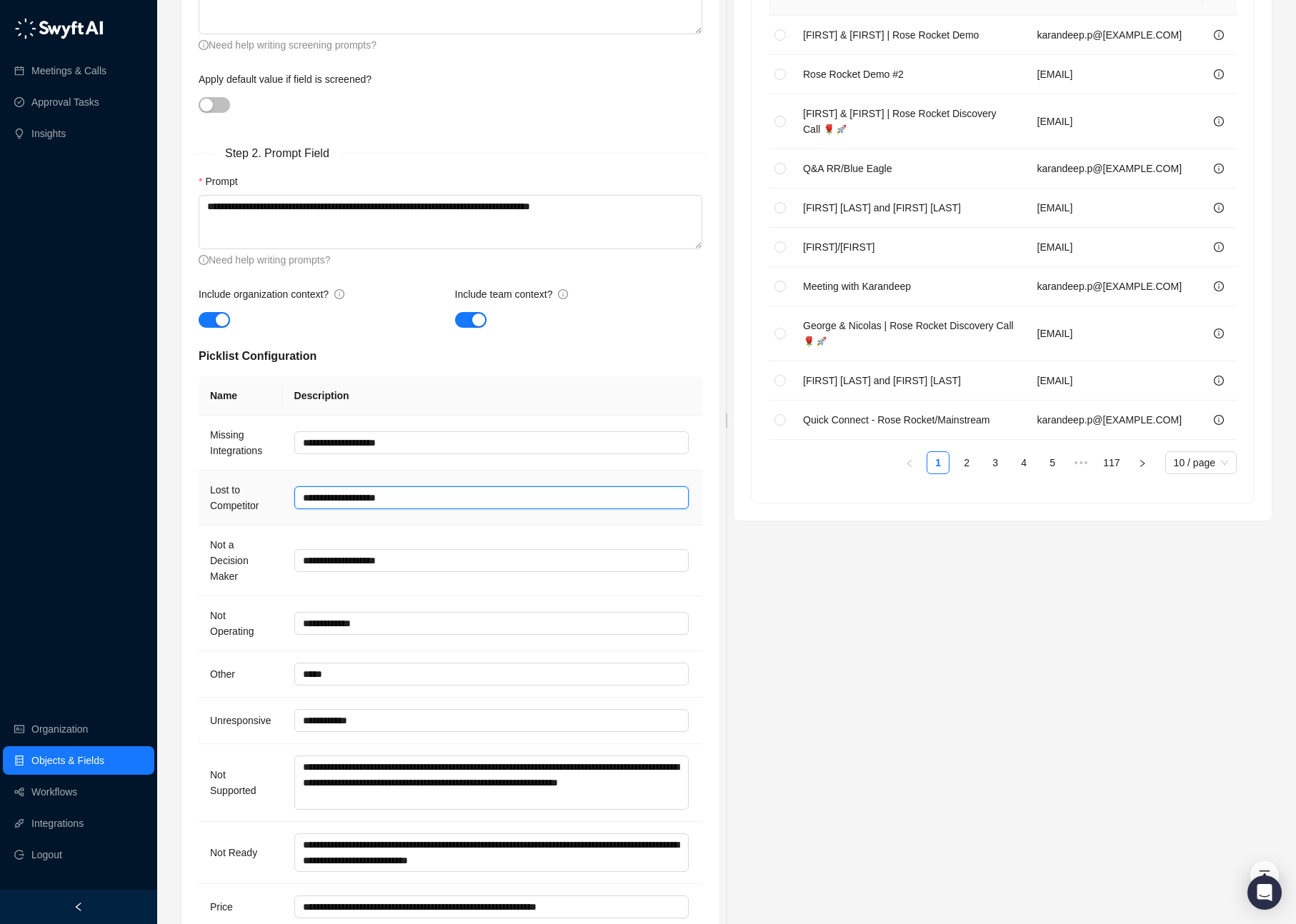 type 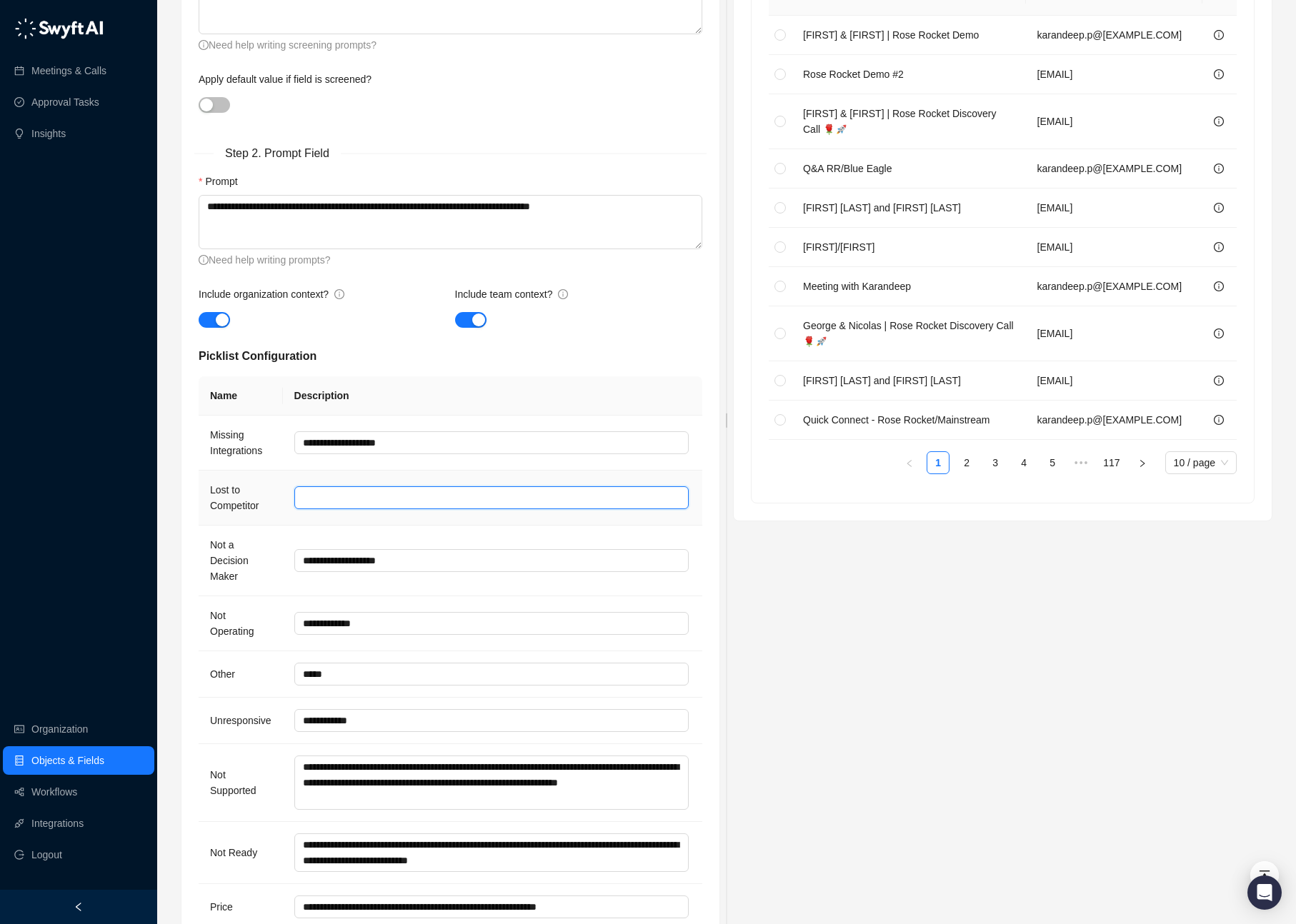 type 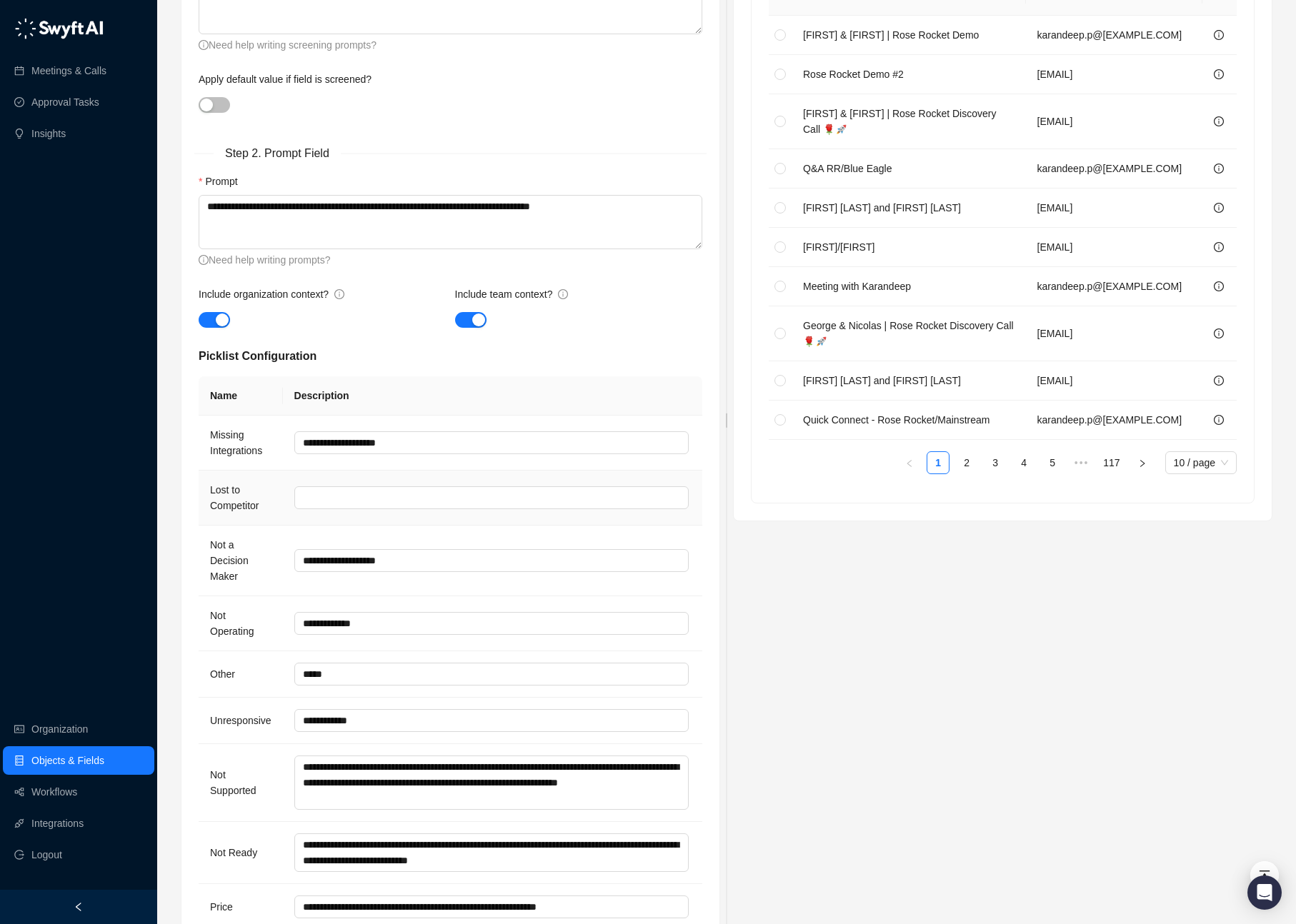 click on "Lost to Competitor" at bounding box center [241, 498] 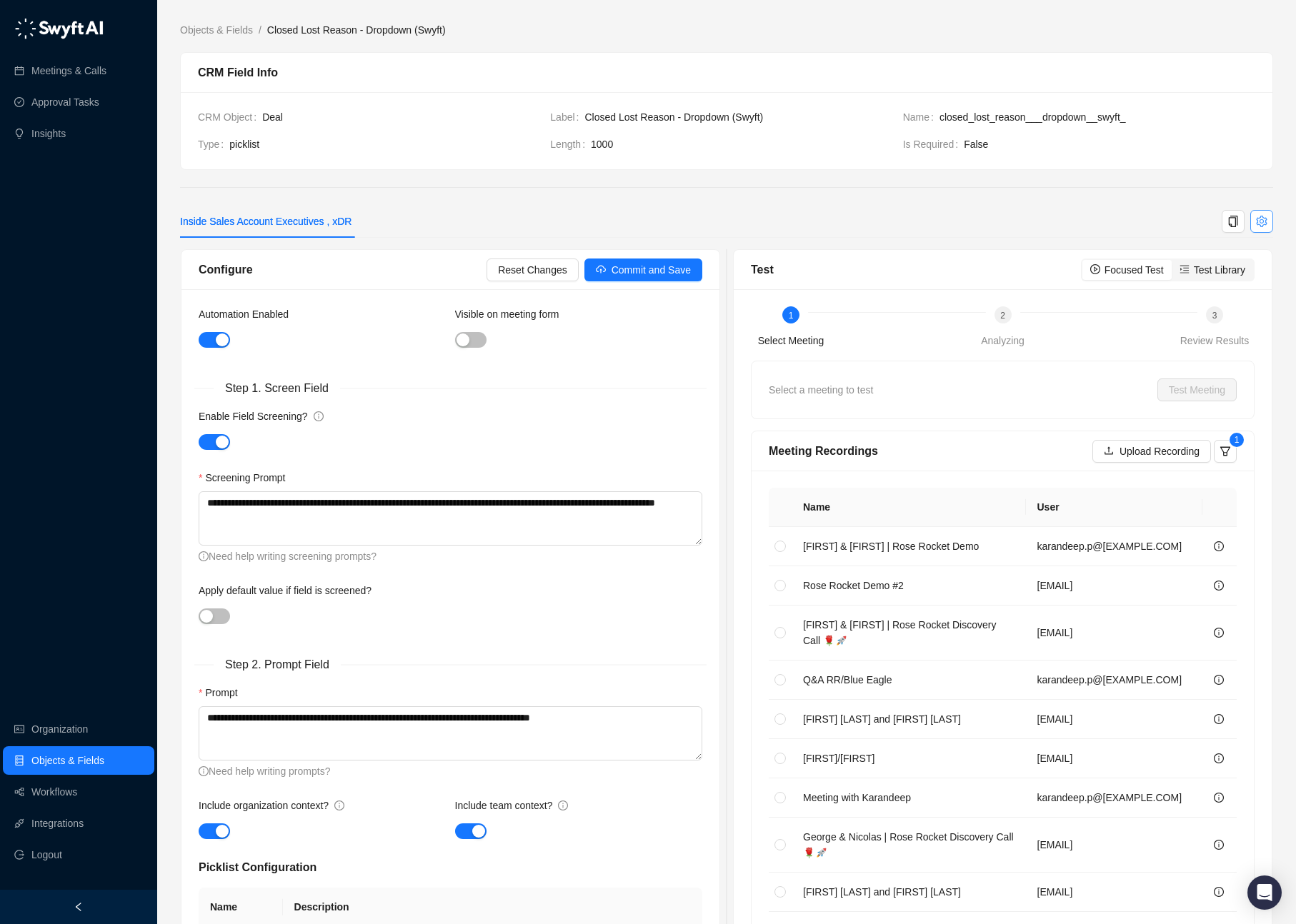 scroll, scrollTop: 3, scrollLeft: 0, axis: vertical 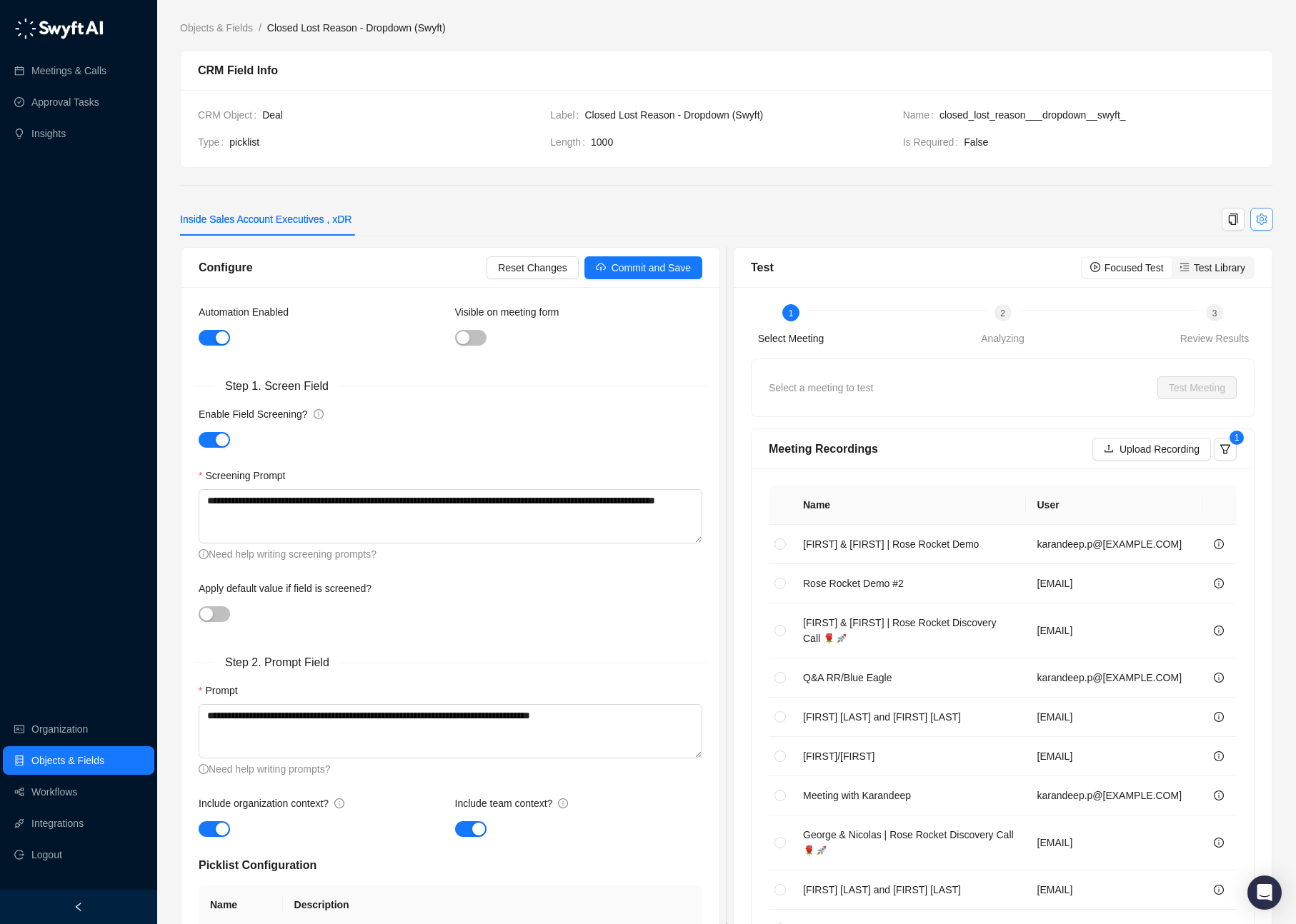 click at bounding box center [1262, 219] 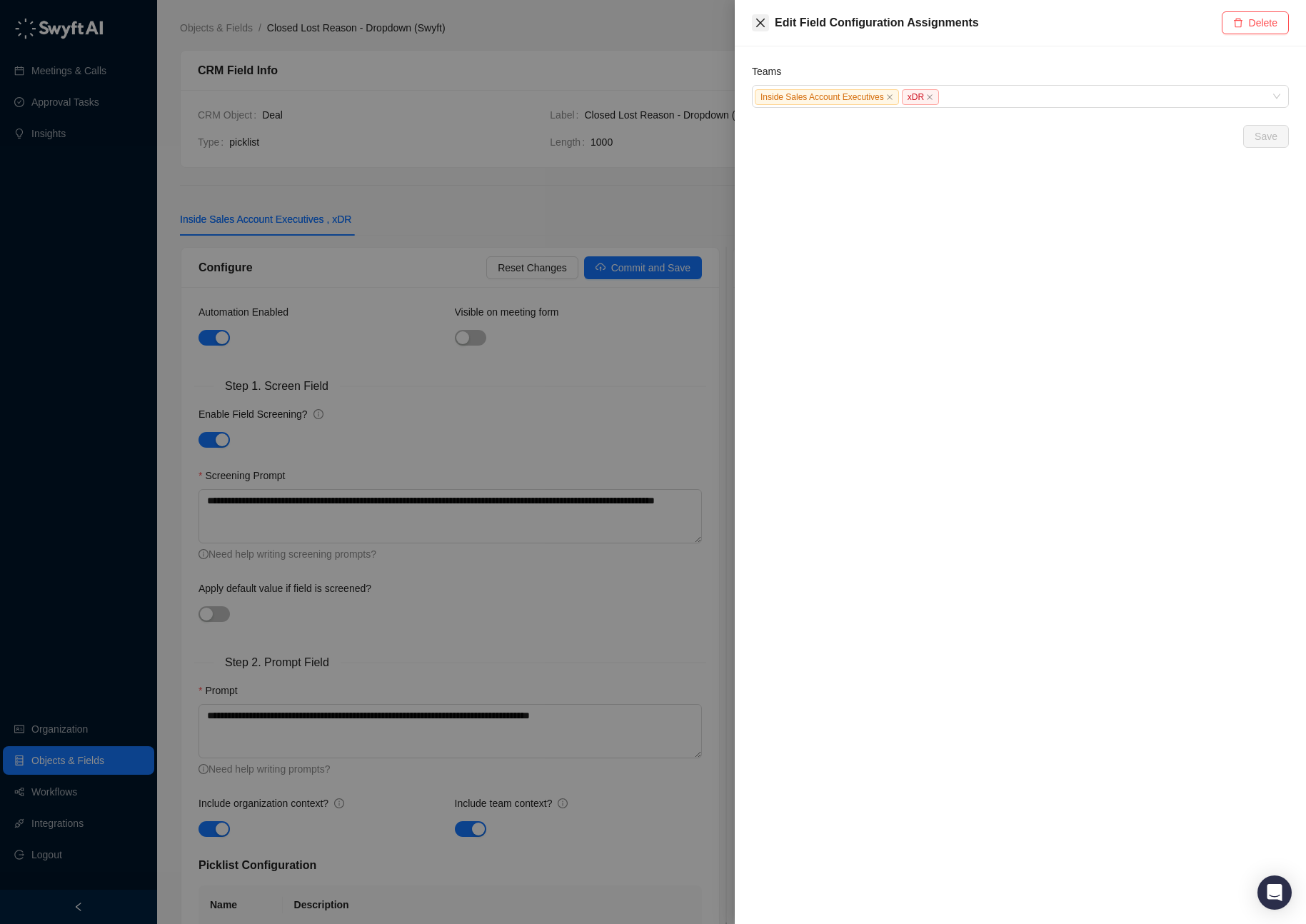 click at bounding box center [760, 23] 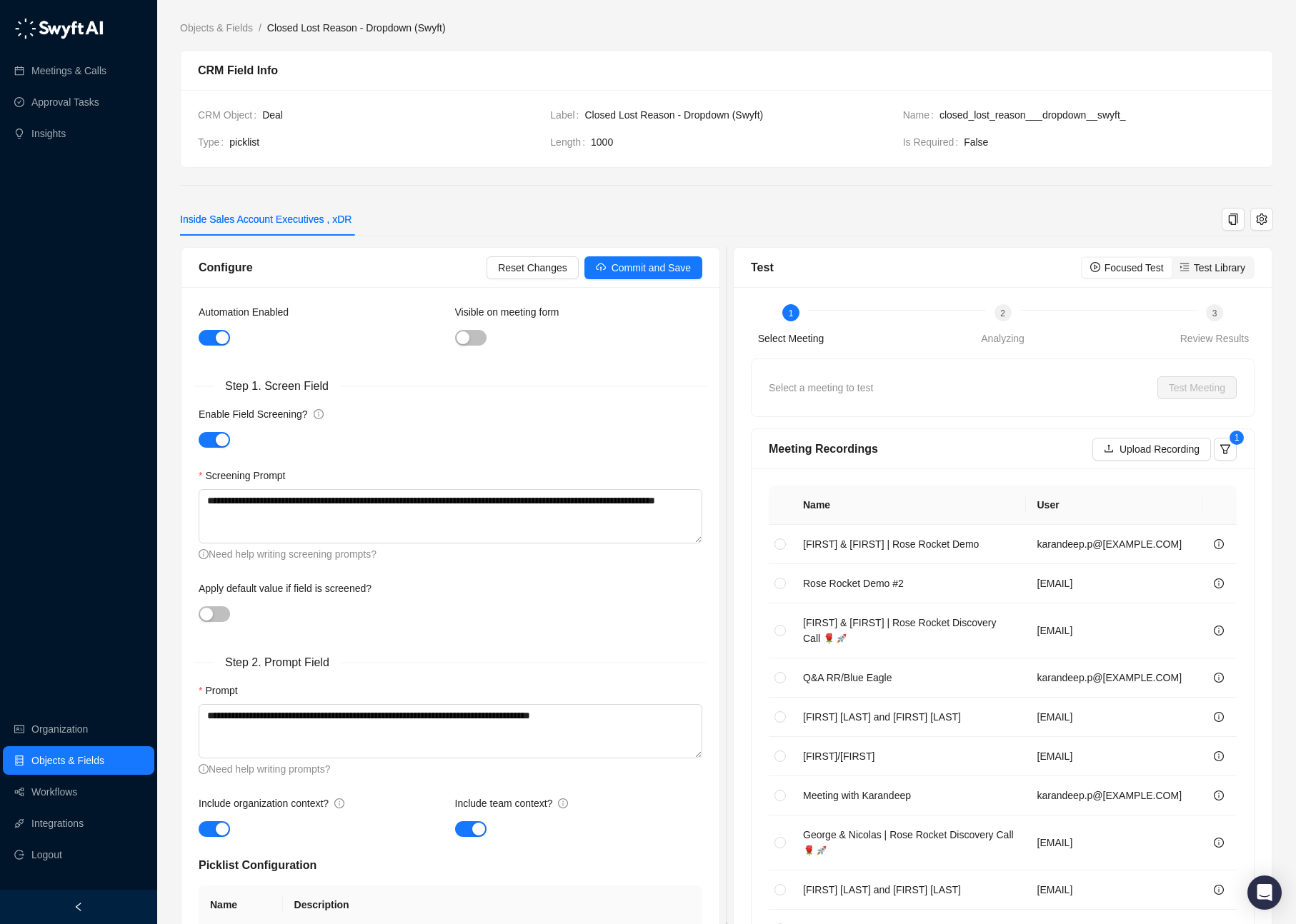 scroll, scrollTop: 0, scrollLeft: 0, axis: both 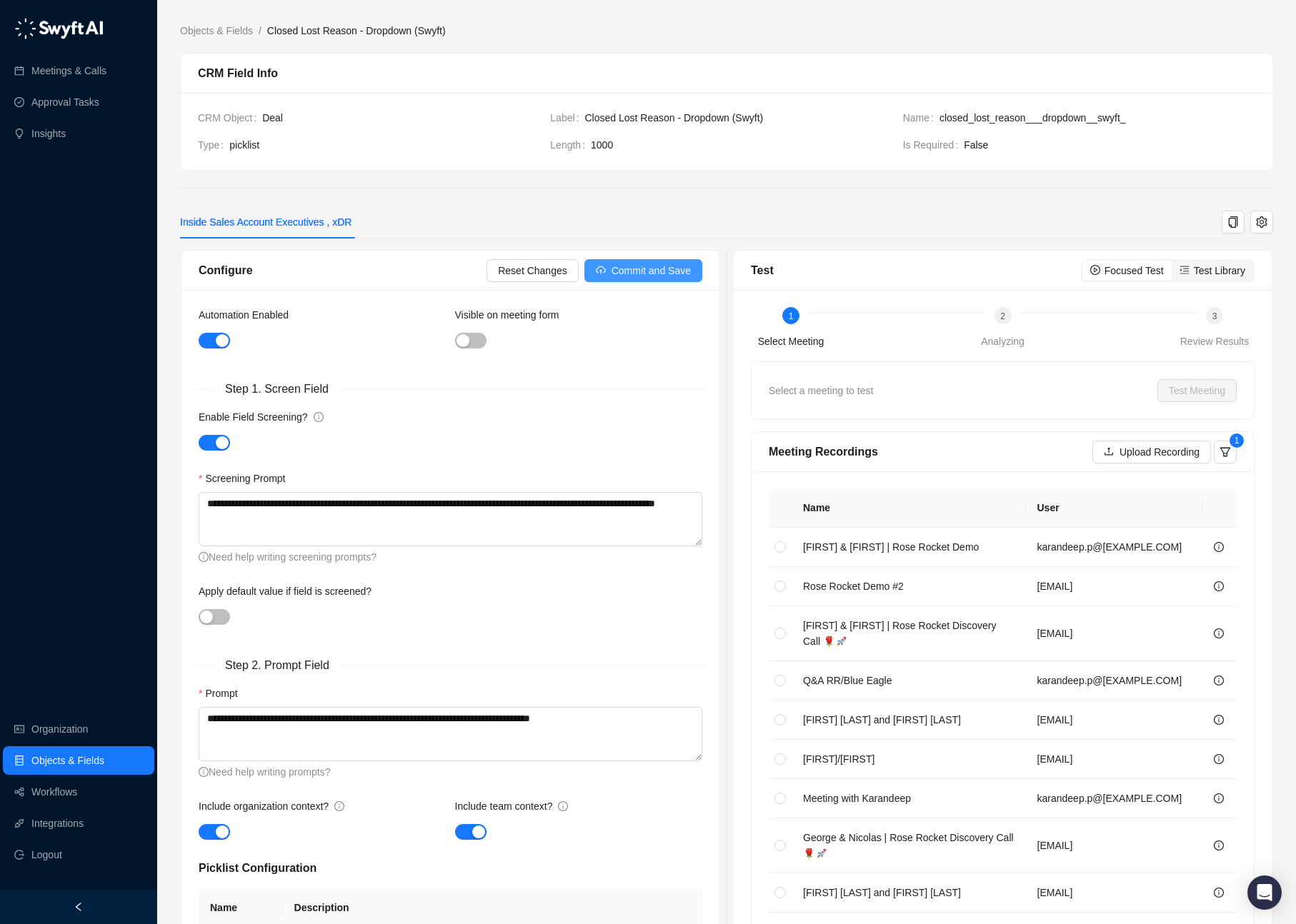 click on "Commit and Save" at bounding box center (651, 271) 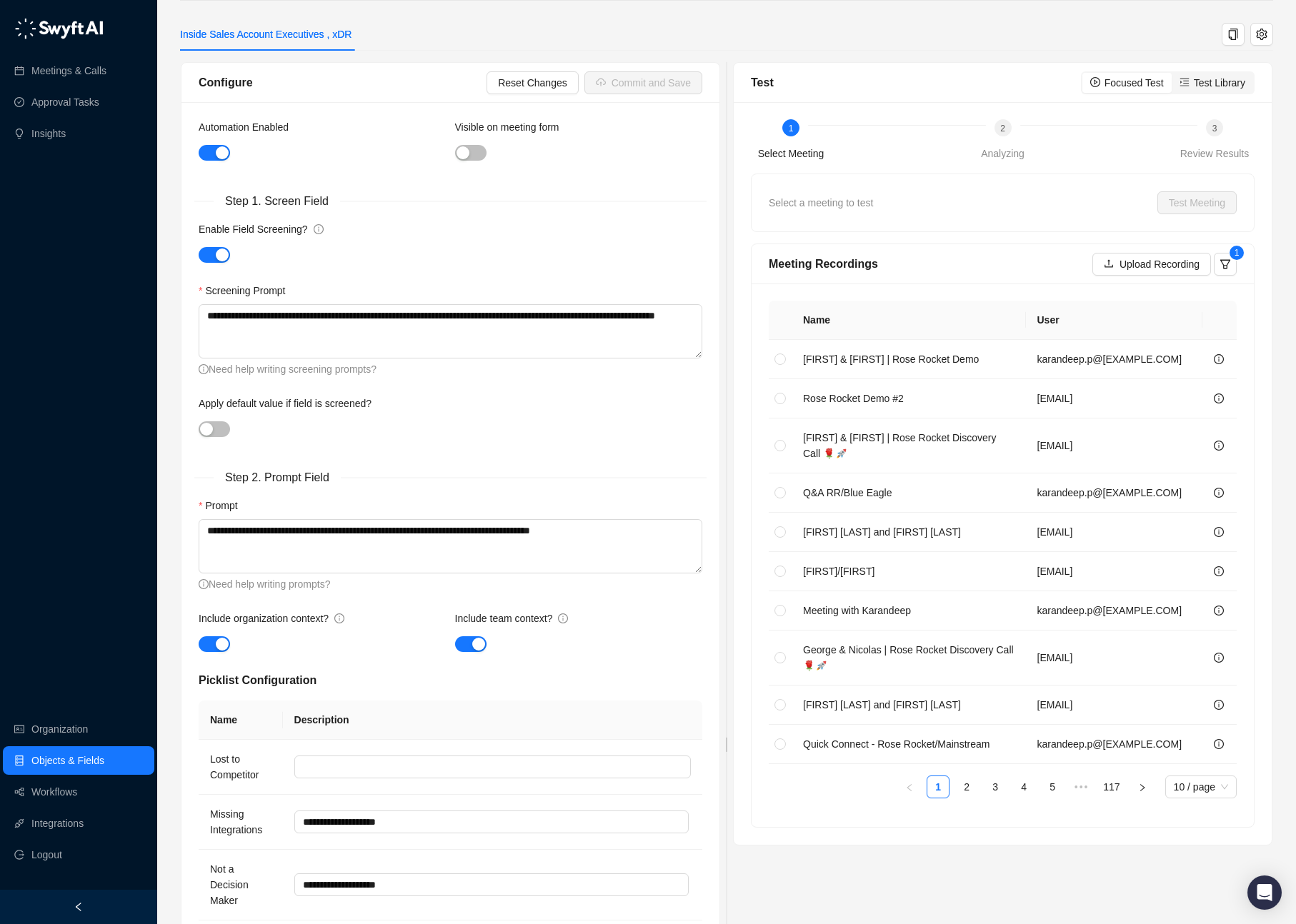 scroll, scrollTop: 0, scrollLeft: 0, axis: both 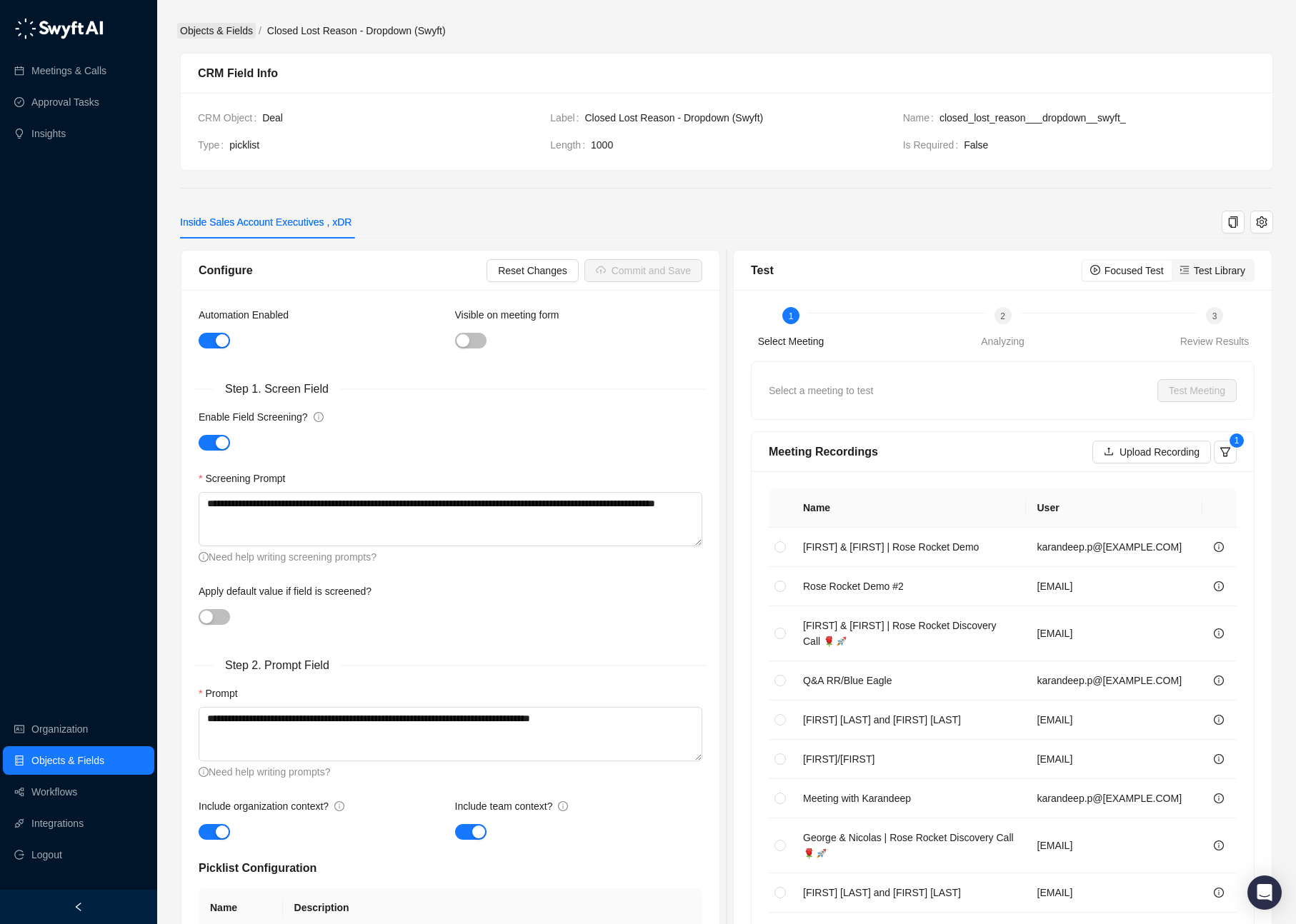 click on "Objects & Fields" at bounding box center (216, 31) 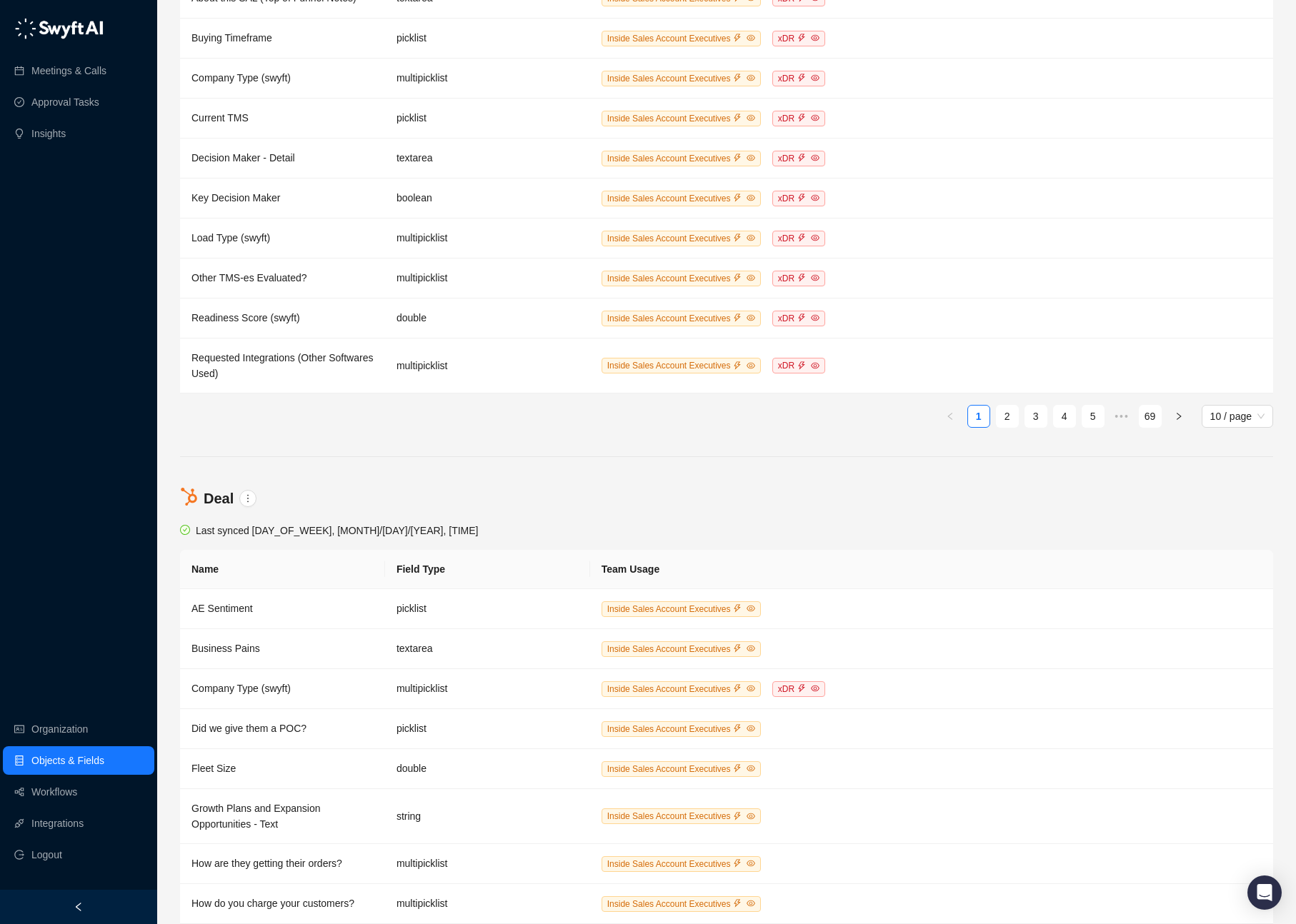 scroll, scrollTop: 0, scrollLeft: 0, axis: both 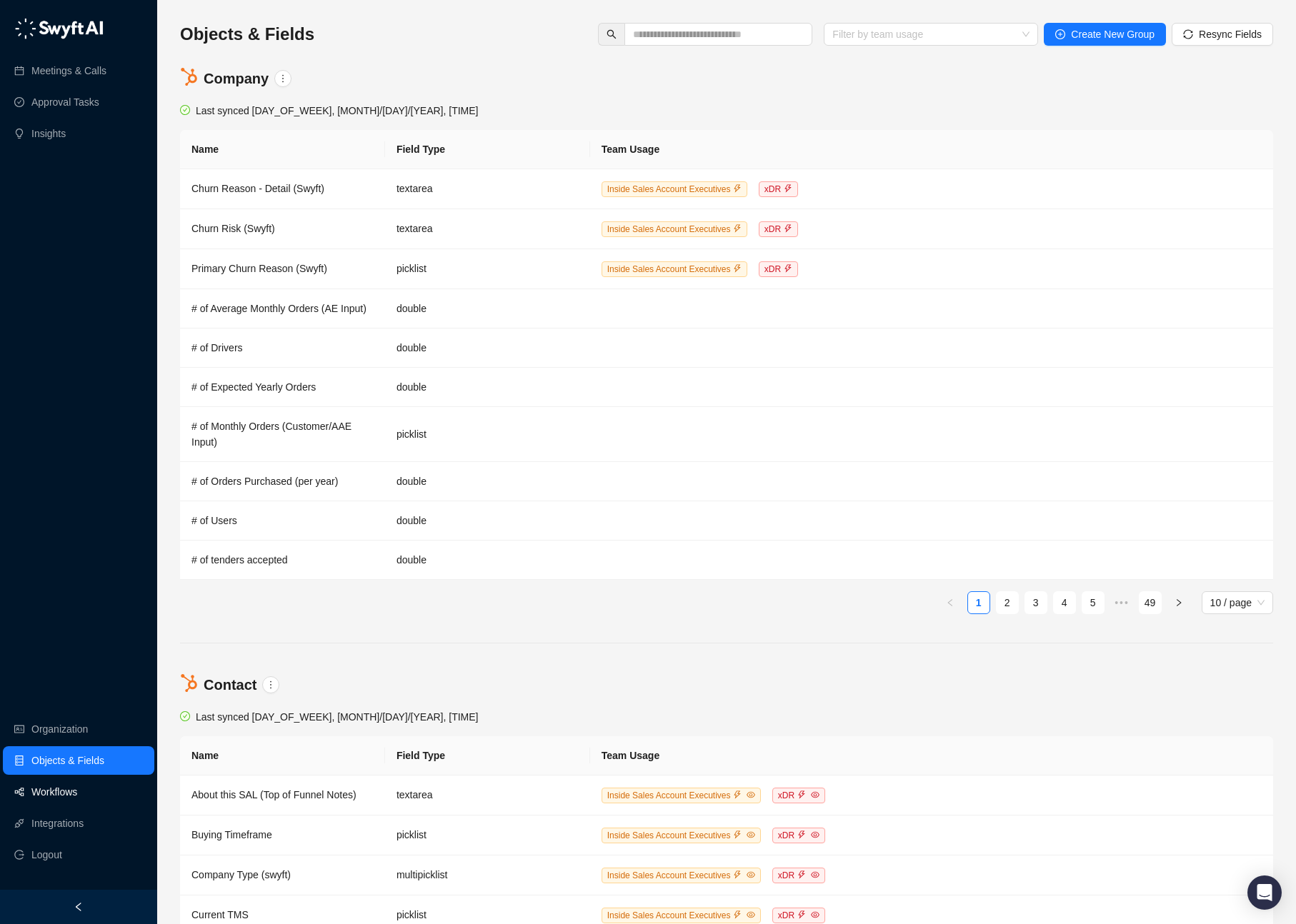 click on "Workflows" at bounding box center [54, 792] 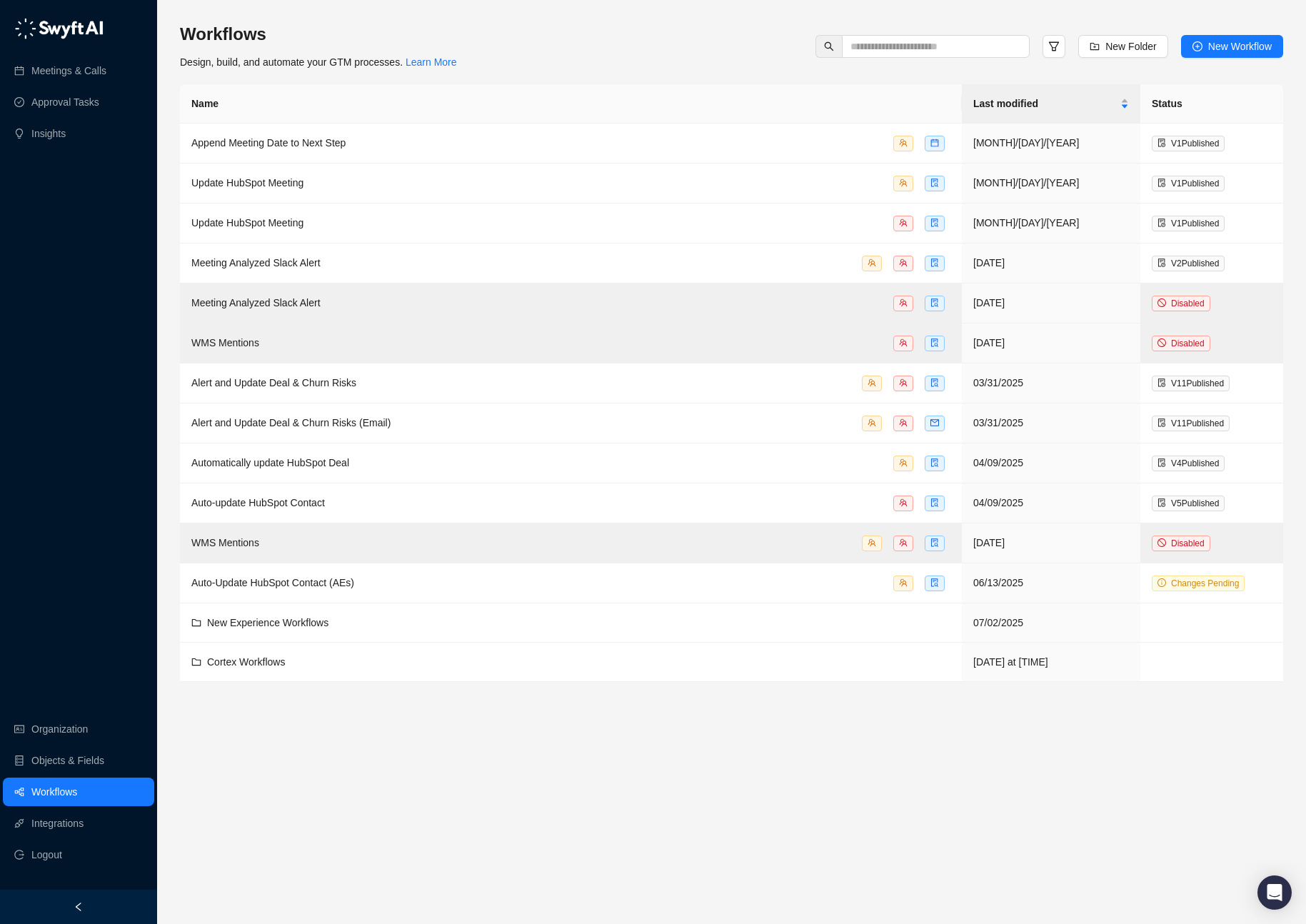 click on "Meetings & Calls Approval Tasks Insights Organization Objects & Fields Workflows Integrations Logout" at bounding box center [79, 445] 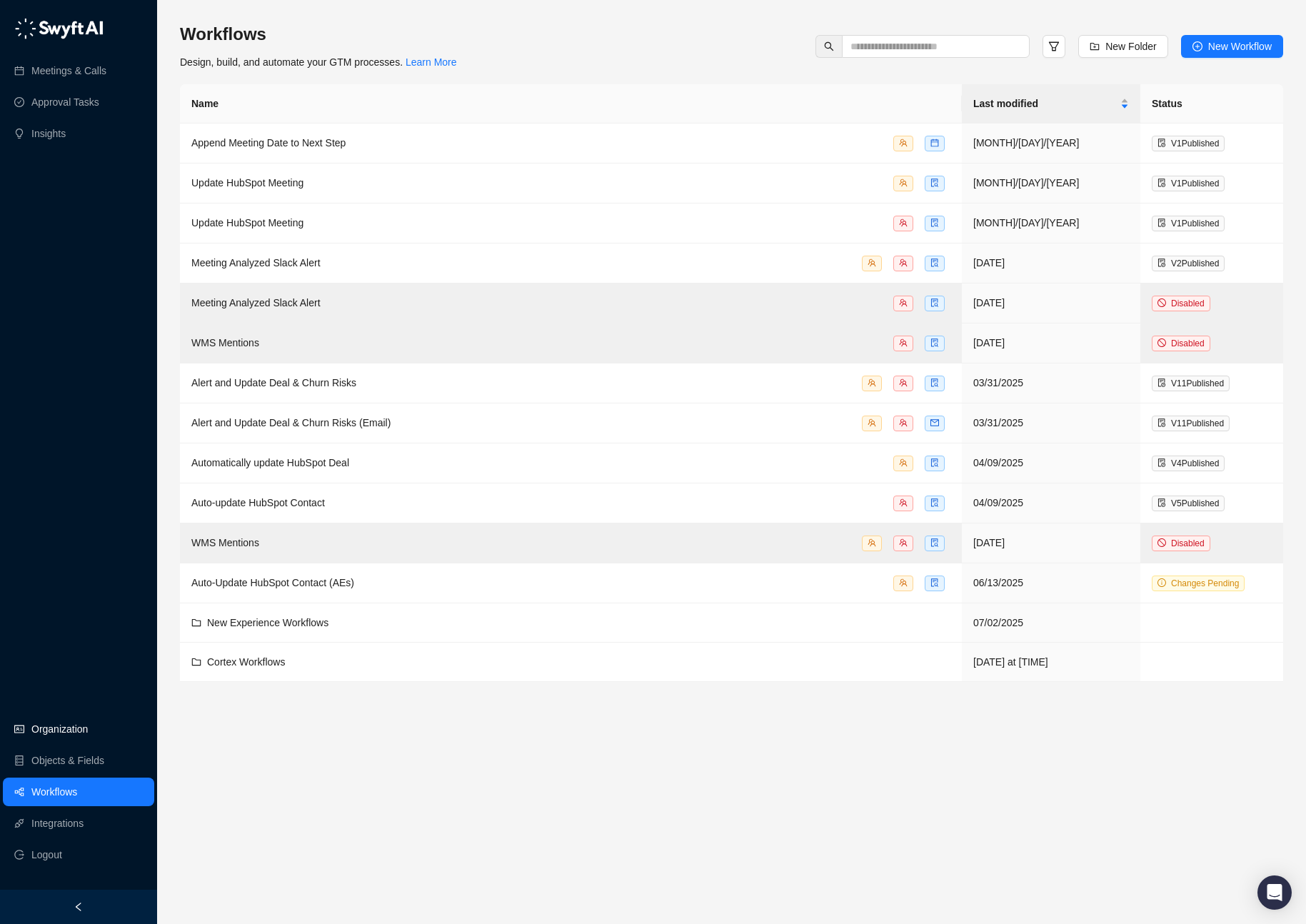 drag, startPoint x: 72, startPoint y: 732, endPoint x: 76, endPoint y: 745, distance: 13.601471 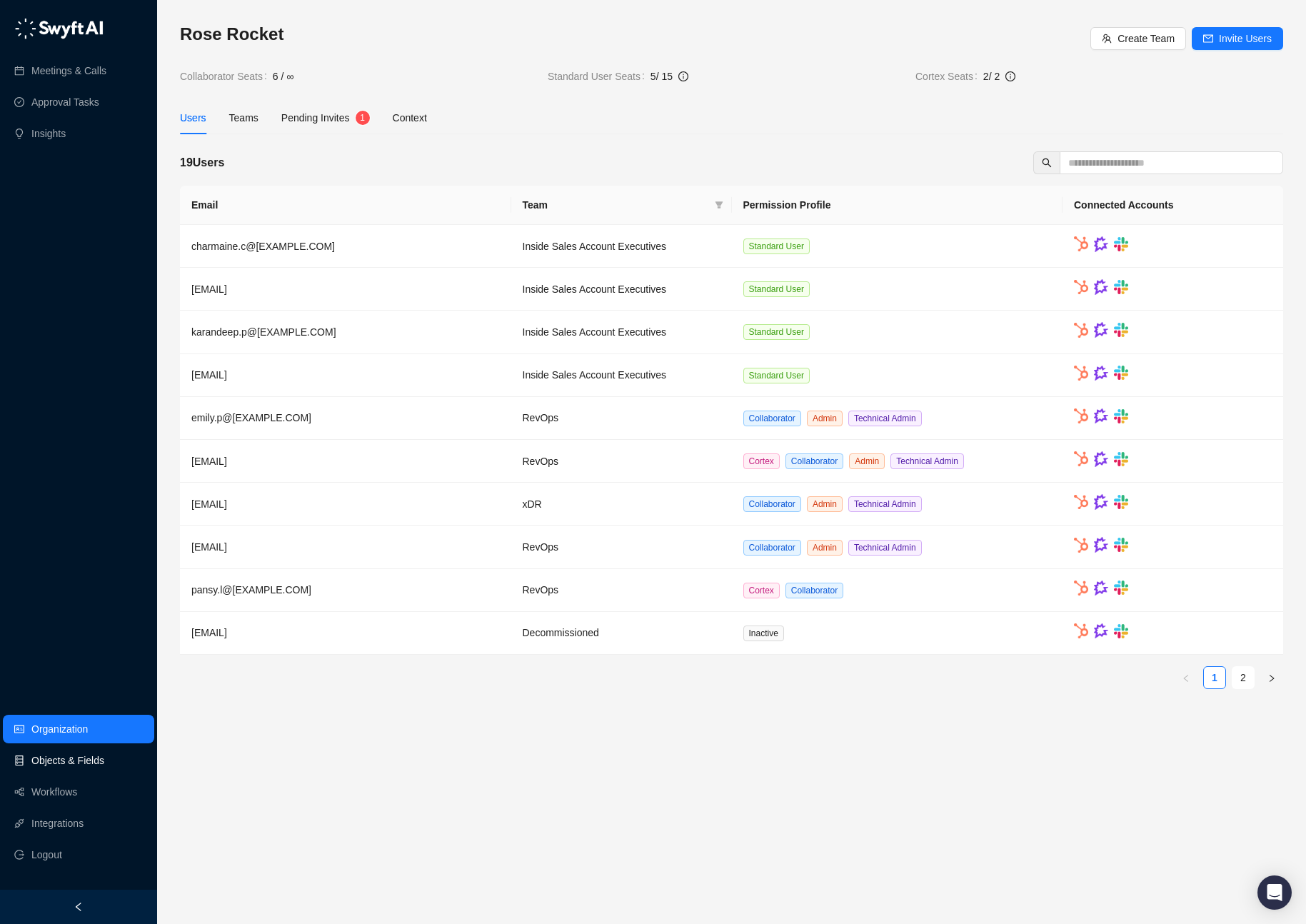 click on "Objects & Fields" at bounding box center (68, 760) 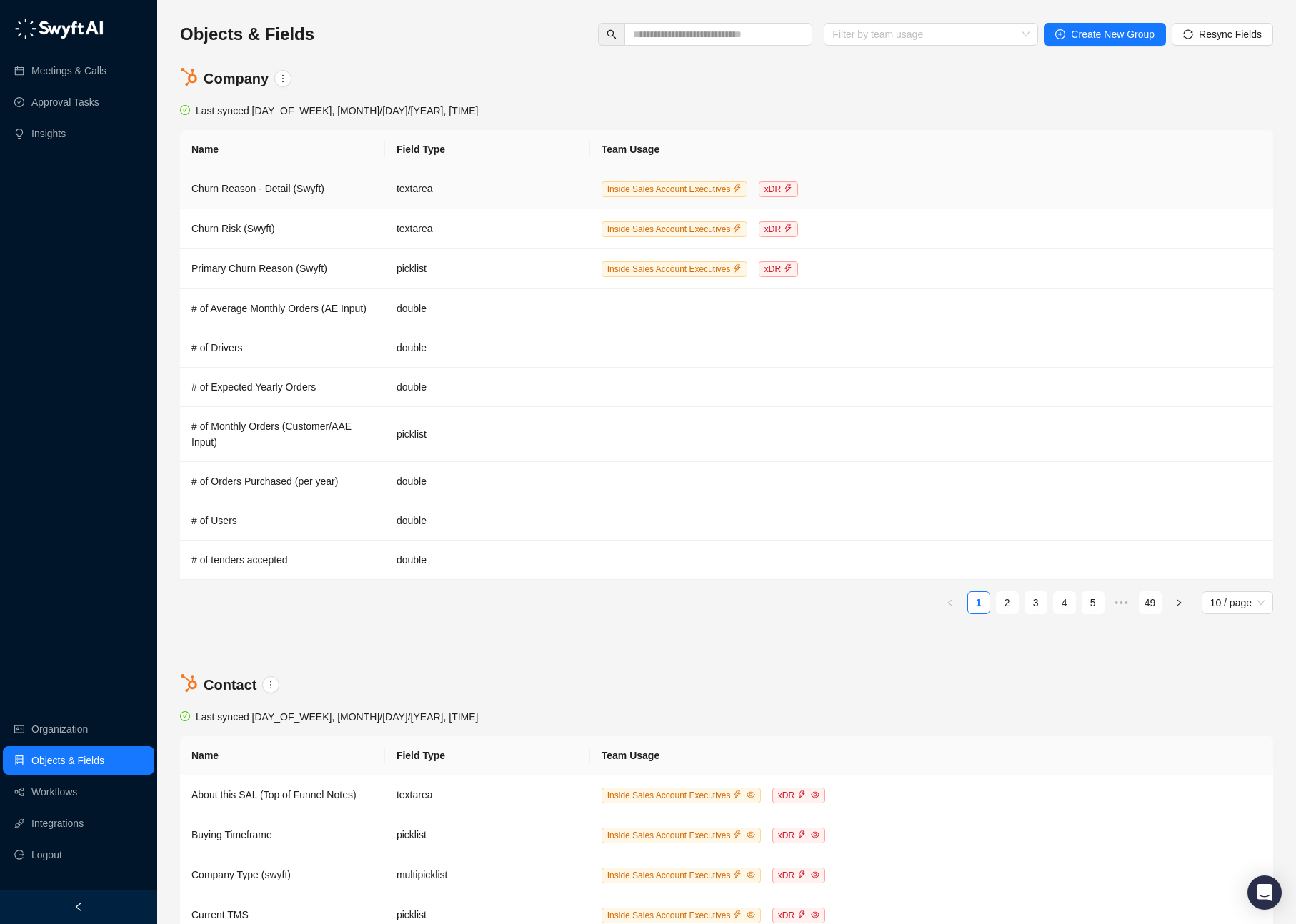 click on "textarea" at bounding box center (487, 189) 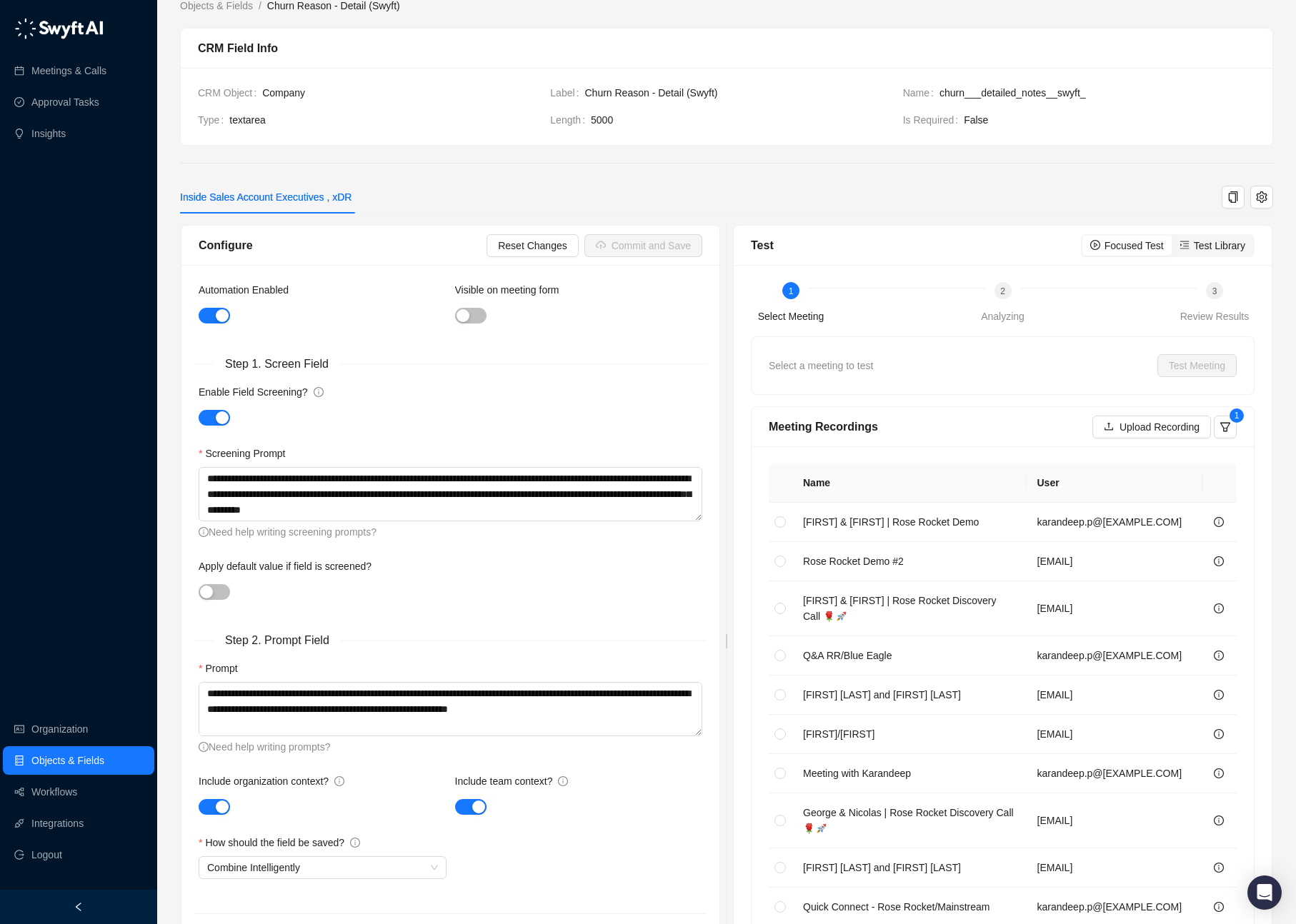 scroll, scrollTop: 0, scrollLeft: 0, axis: both 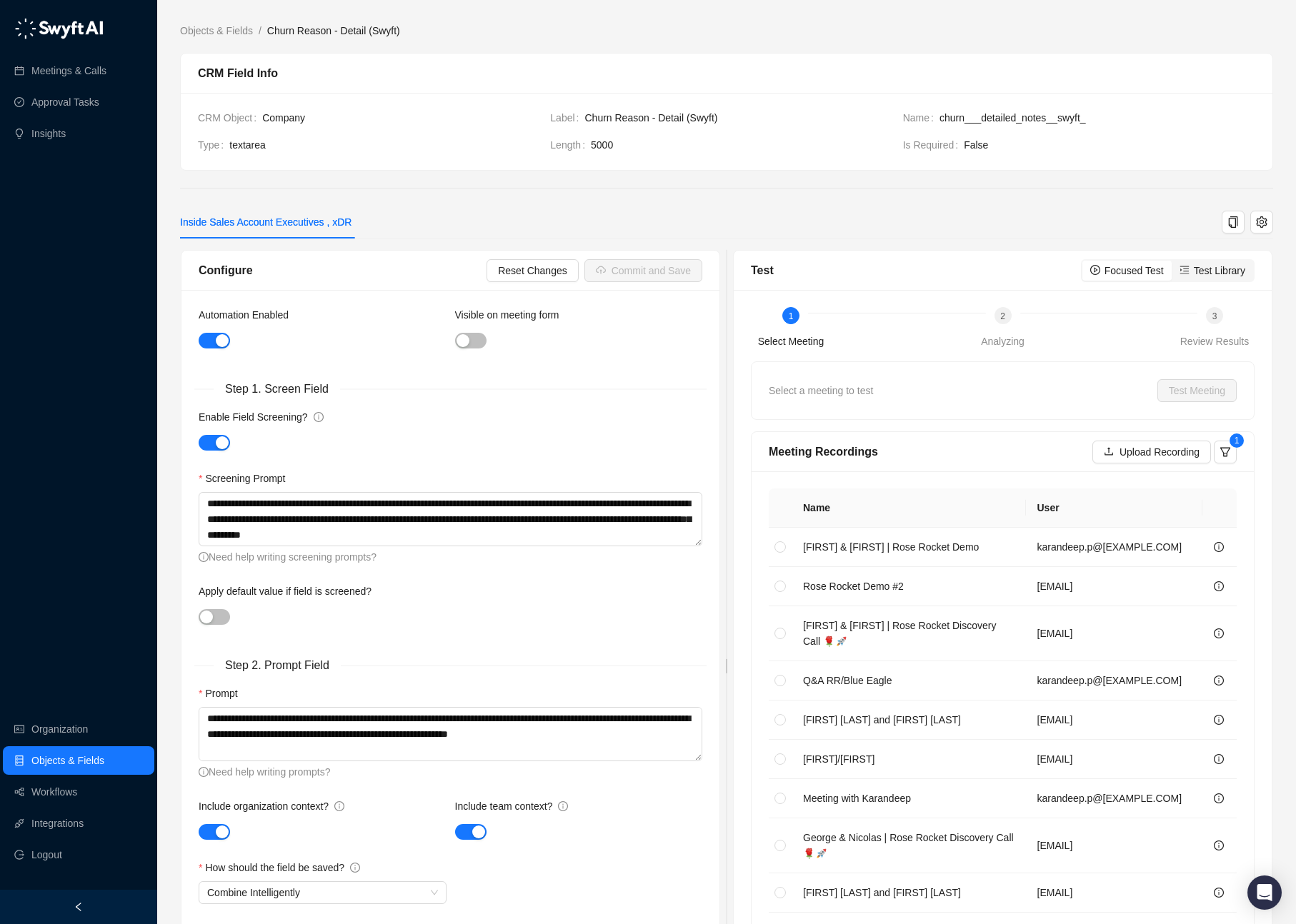 click on "**********" at bounding box center [450, 686] 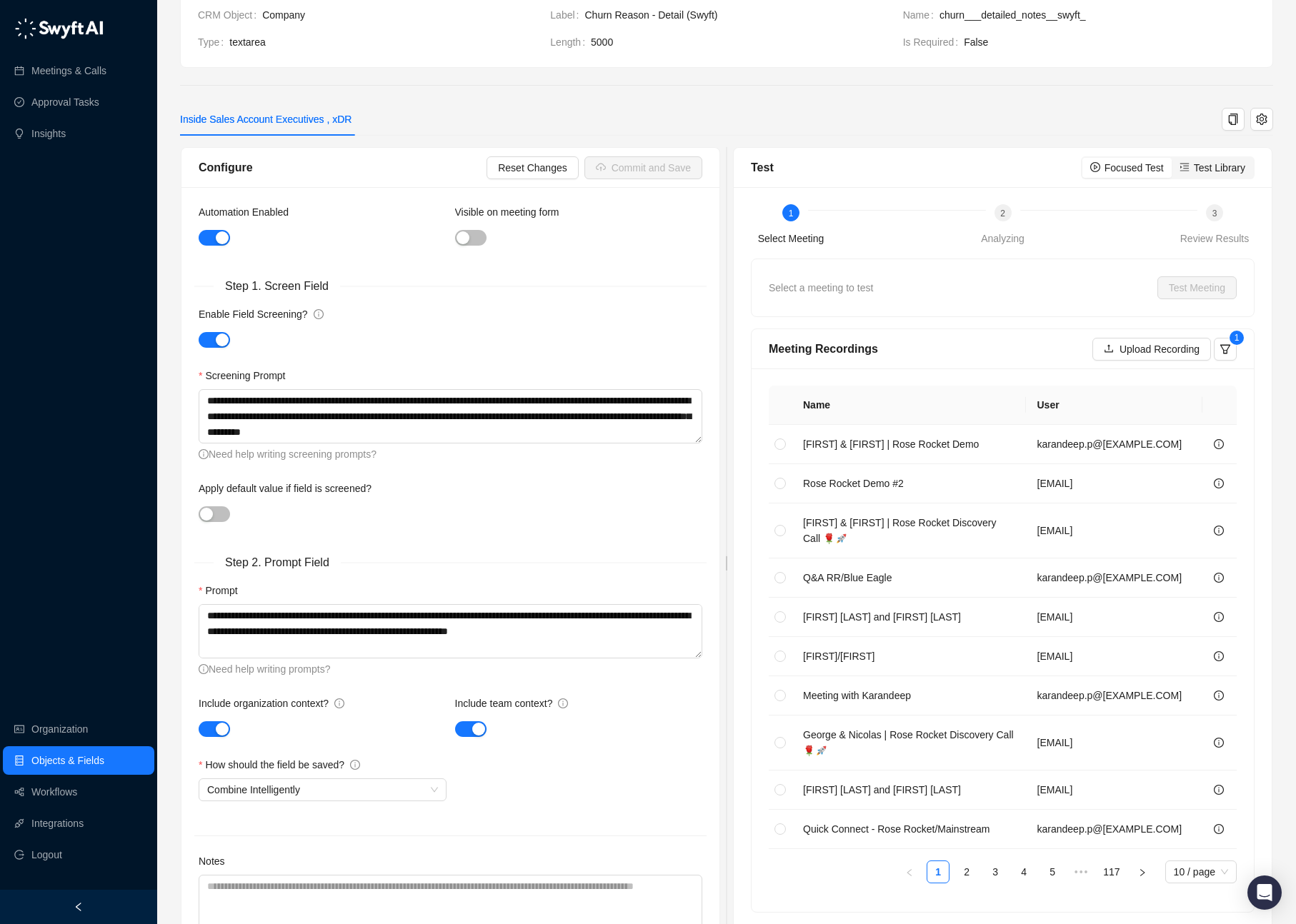 scroll, scrollTop: 170, scrollLeft: 0, axis: vertical 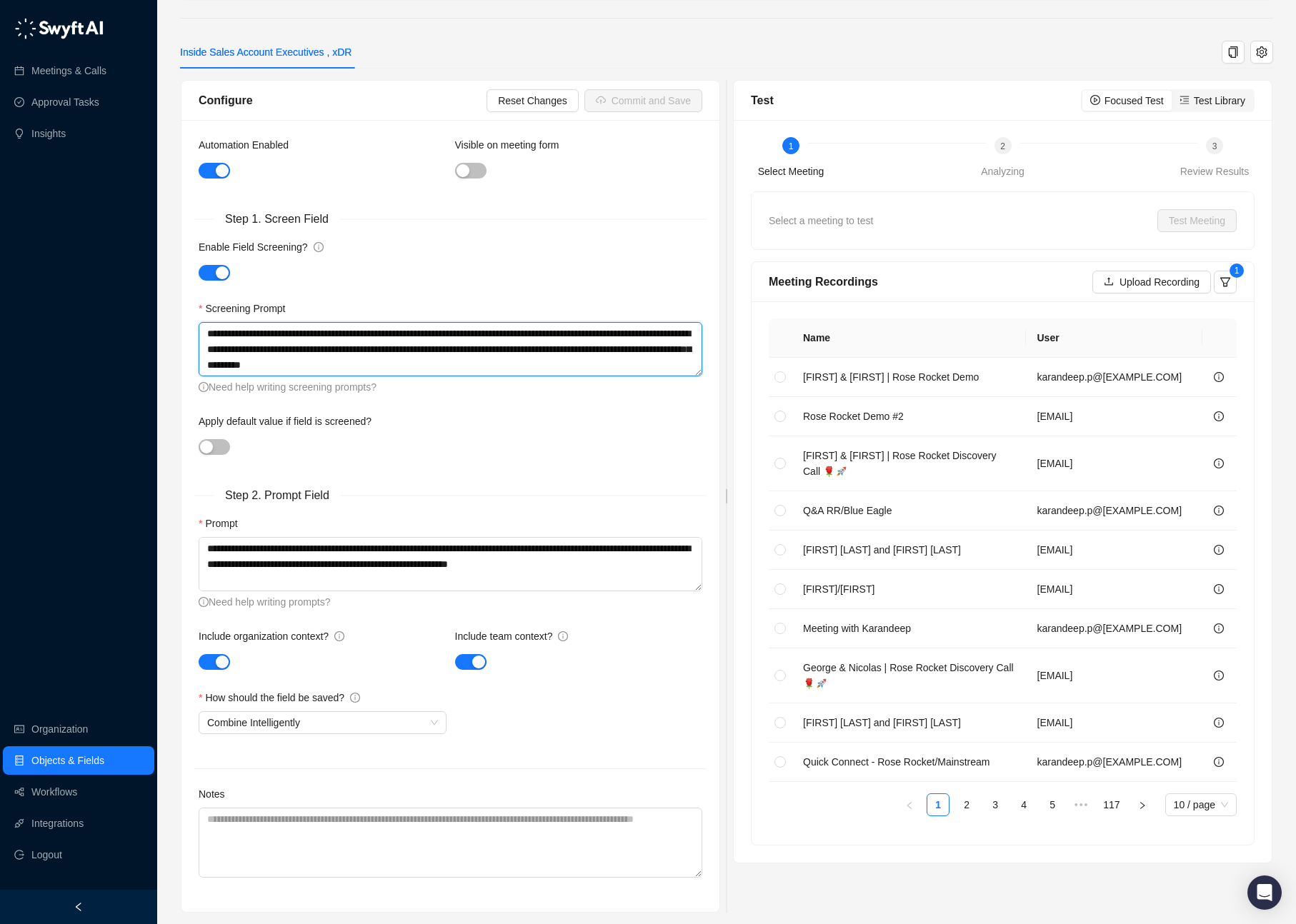 click on "**********" at bounding box center (450, 349) 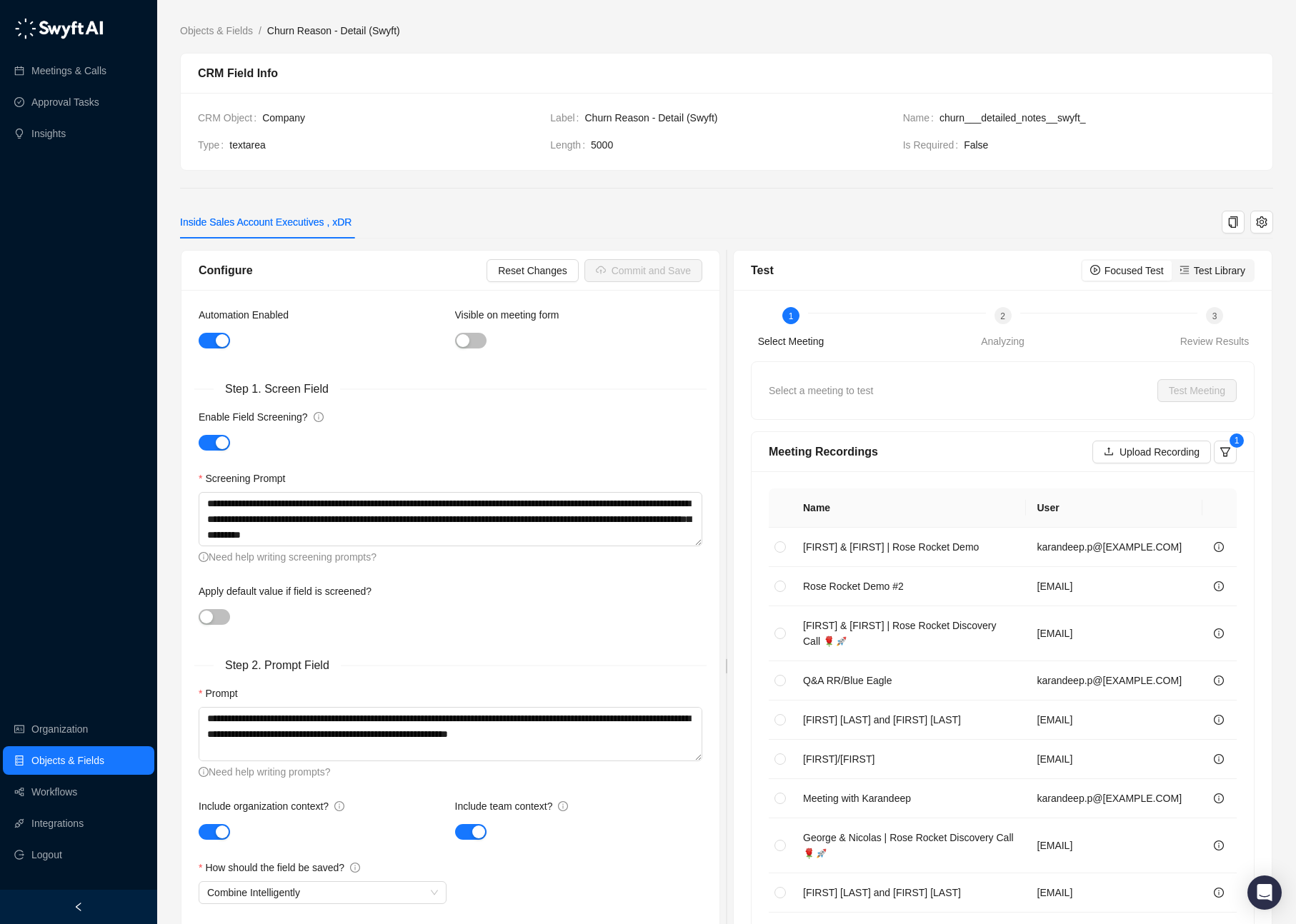 click on "**********" at bounding box center (727, 553) 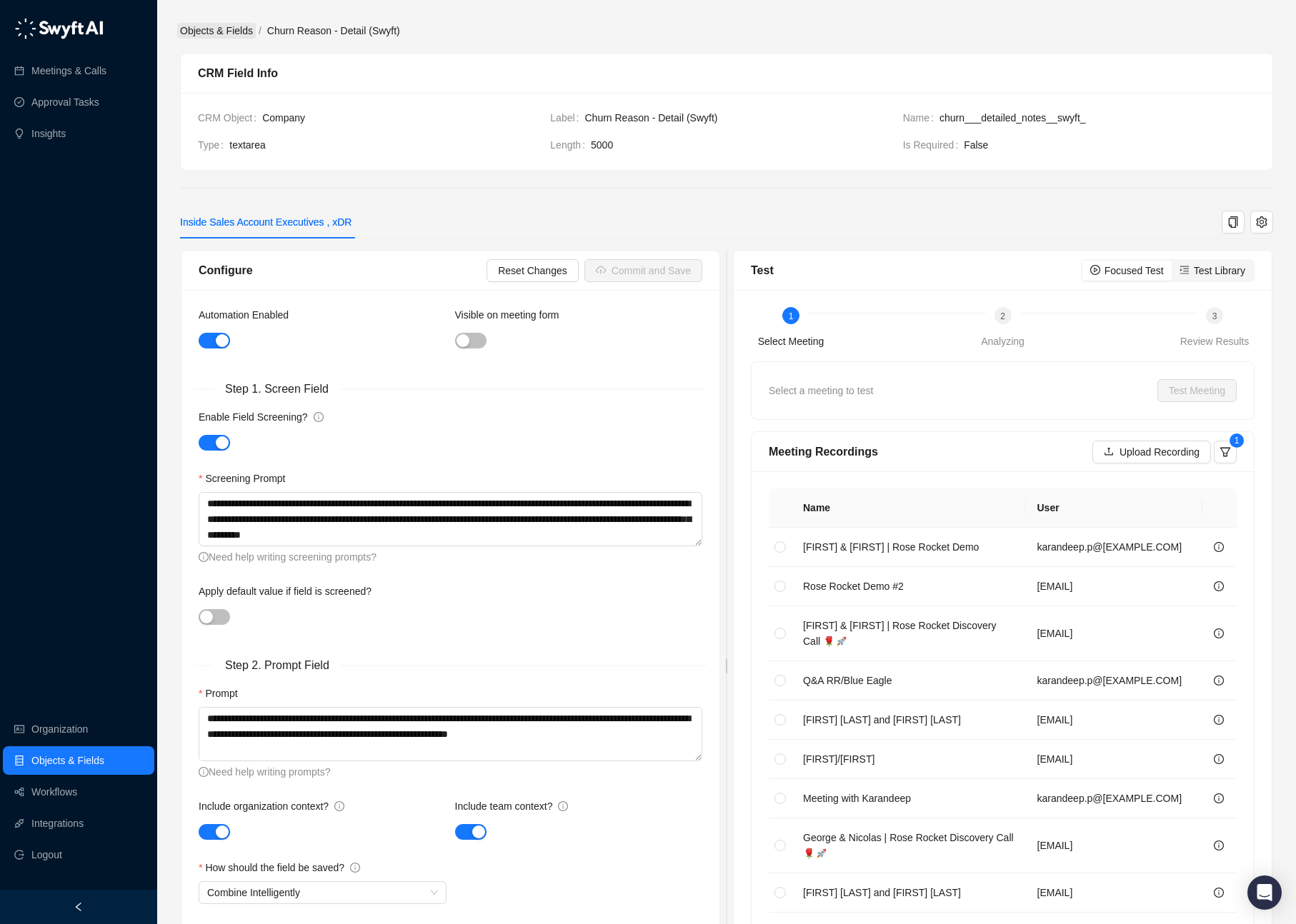 click on "Objects & Fields" at bounding box center [216, 31] 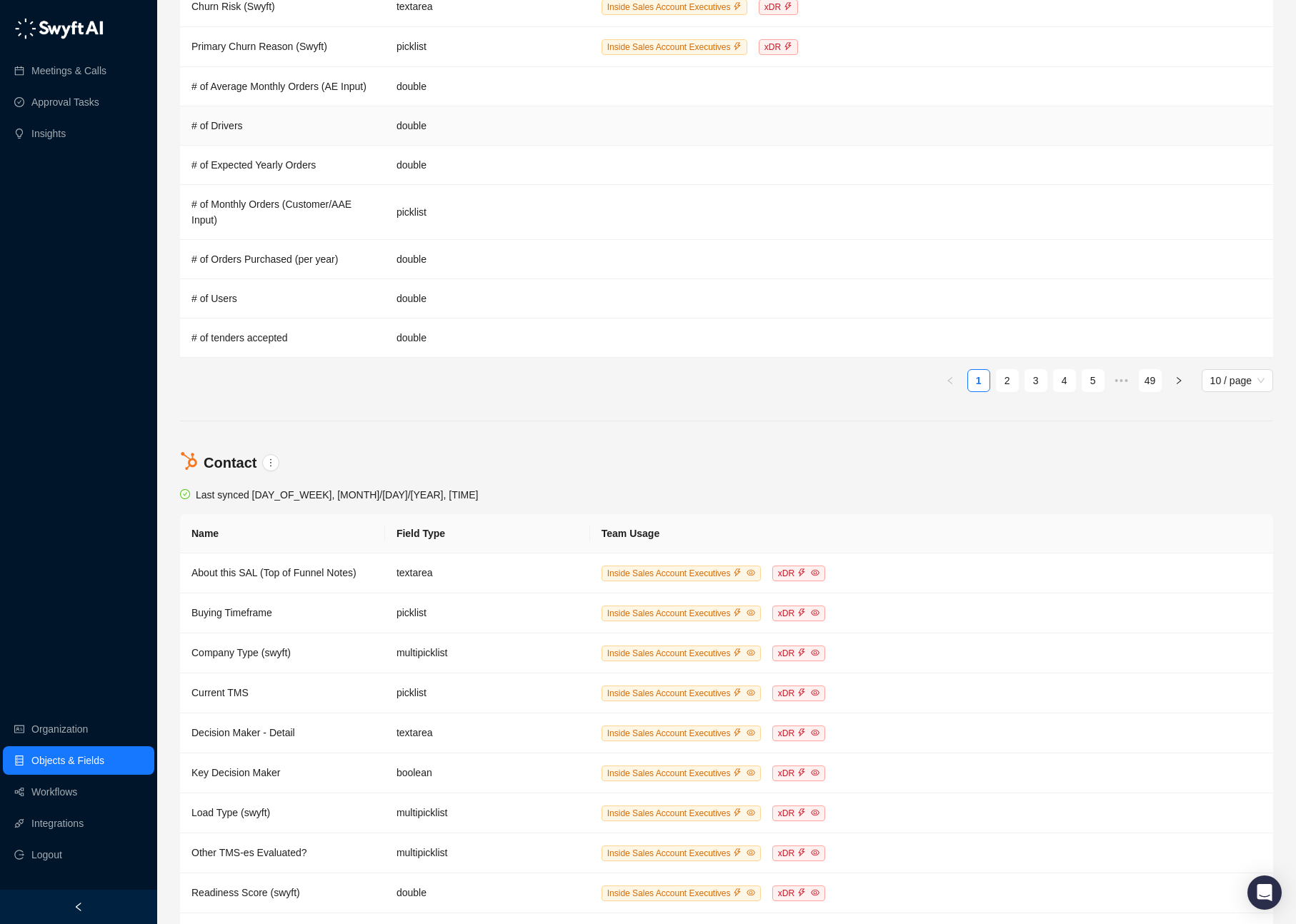 scroll, scrollTop: 0, scrollLeft: 0, axis: both 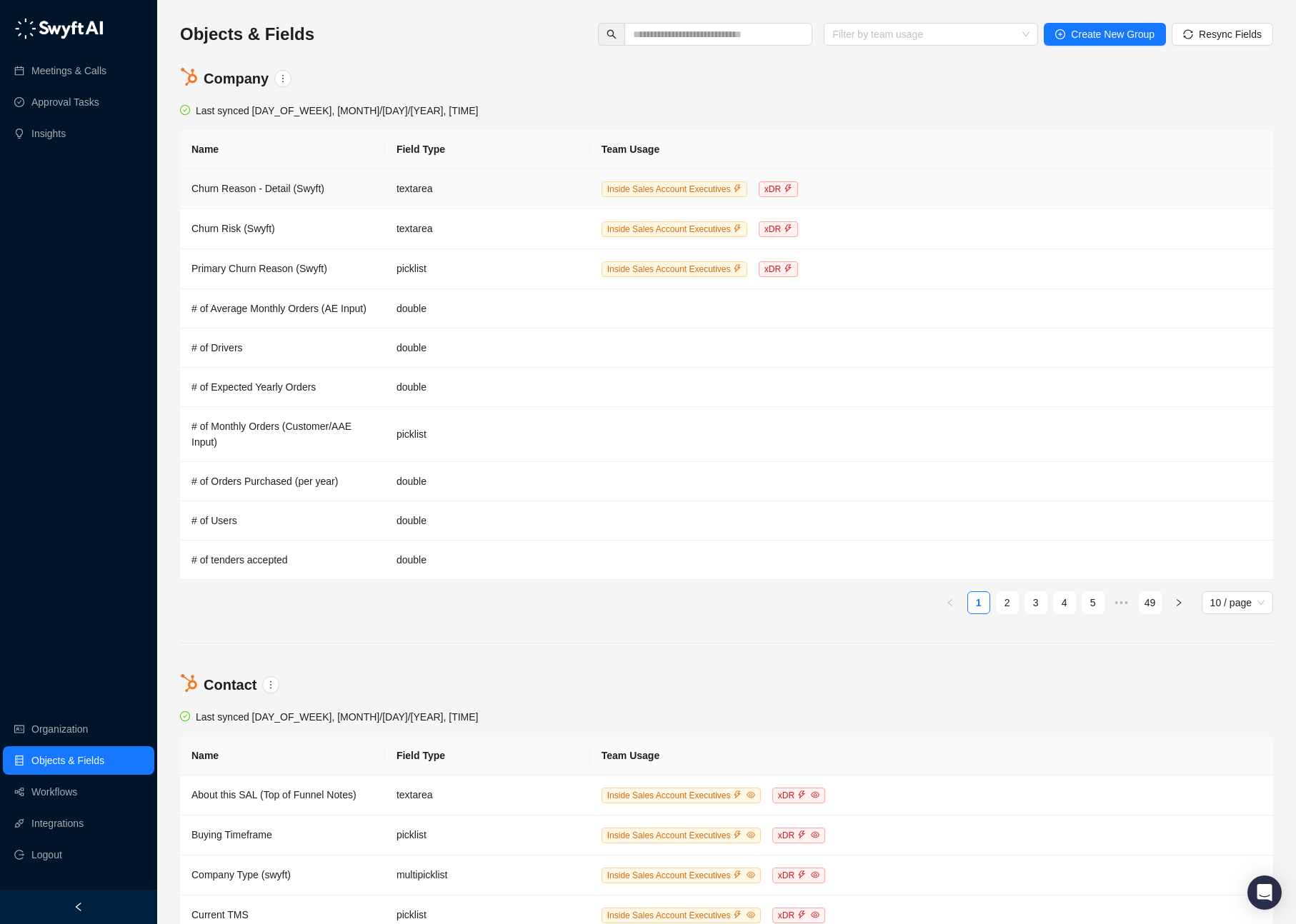 click on "Churn Reason - Detail (Swyft)" at bounding box center [282, 189] 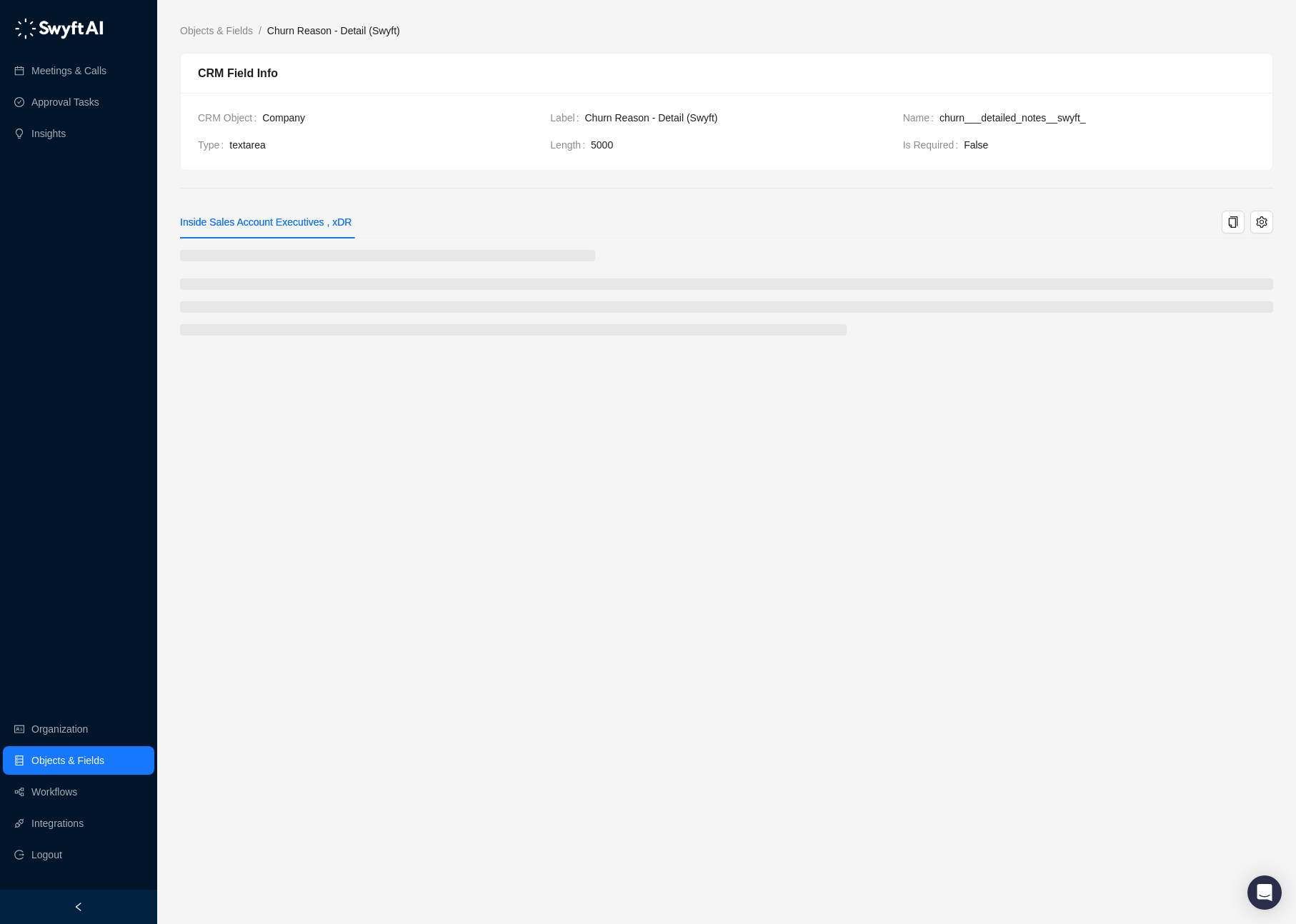 type 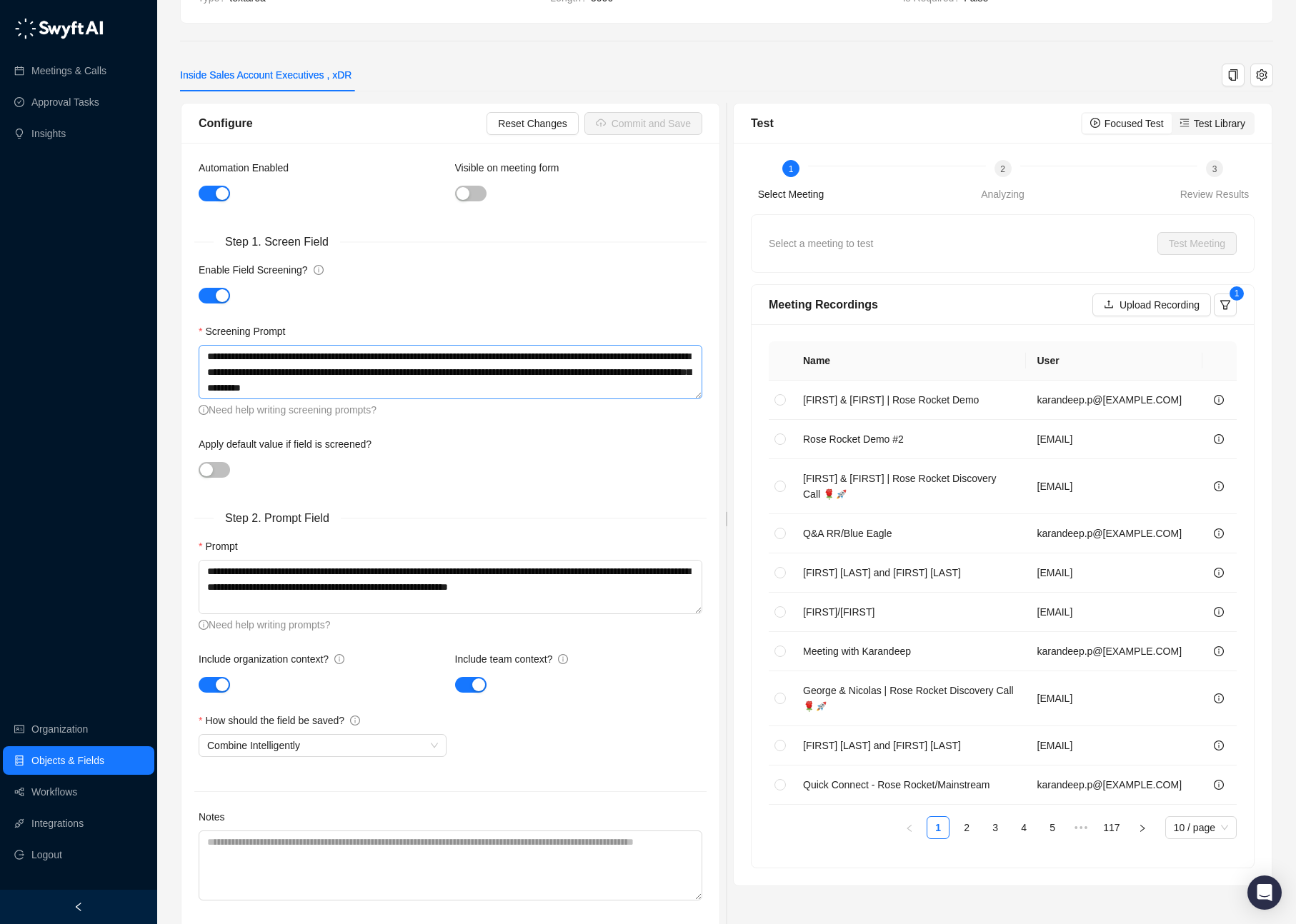 scroll, scrollTop: 150, scrollLeft: 0, axis: vertical 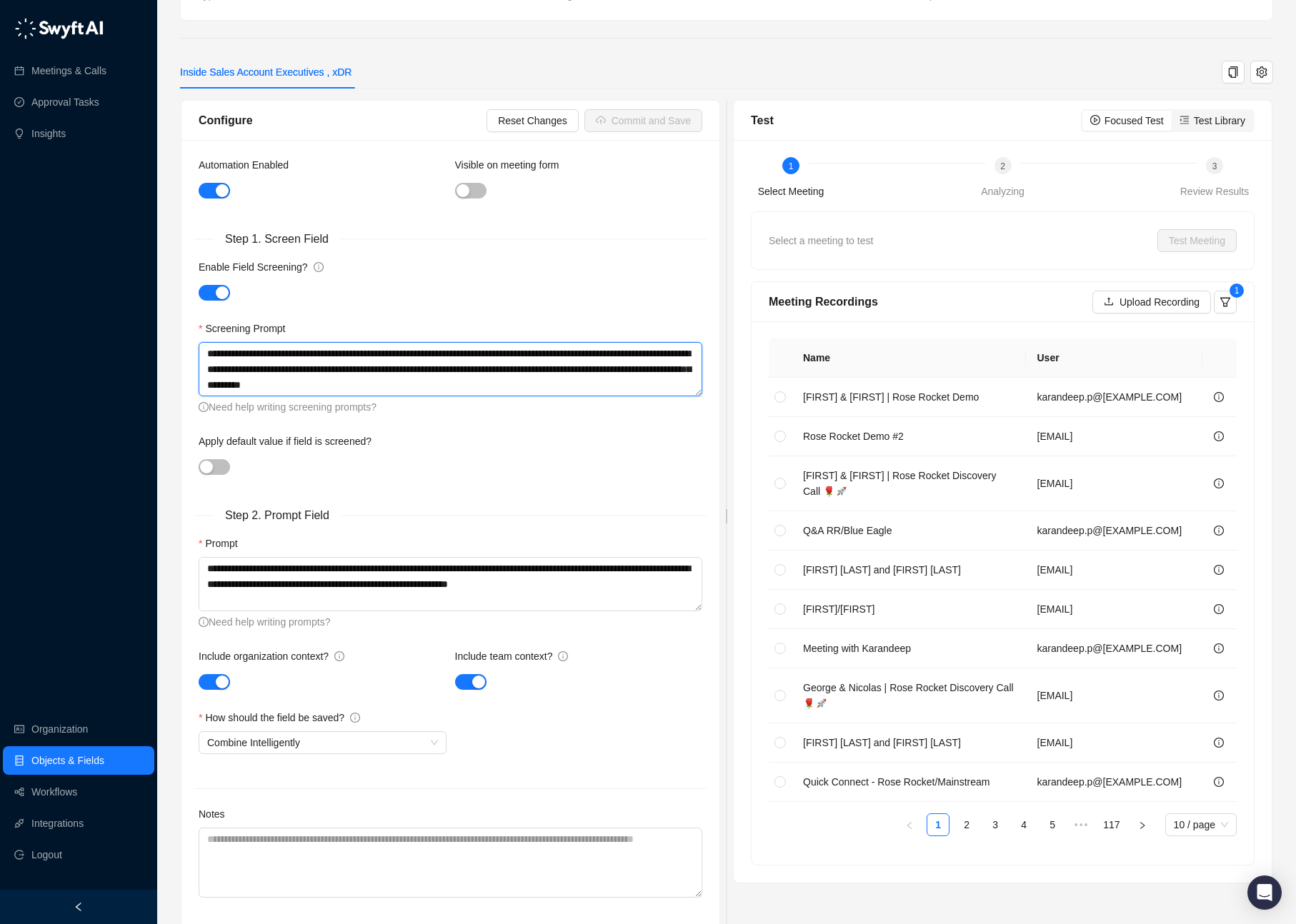 click on "**********" at bounding box center (450, 369) 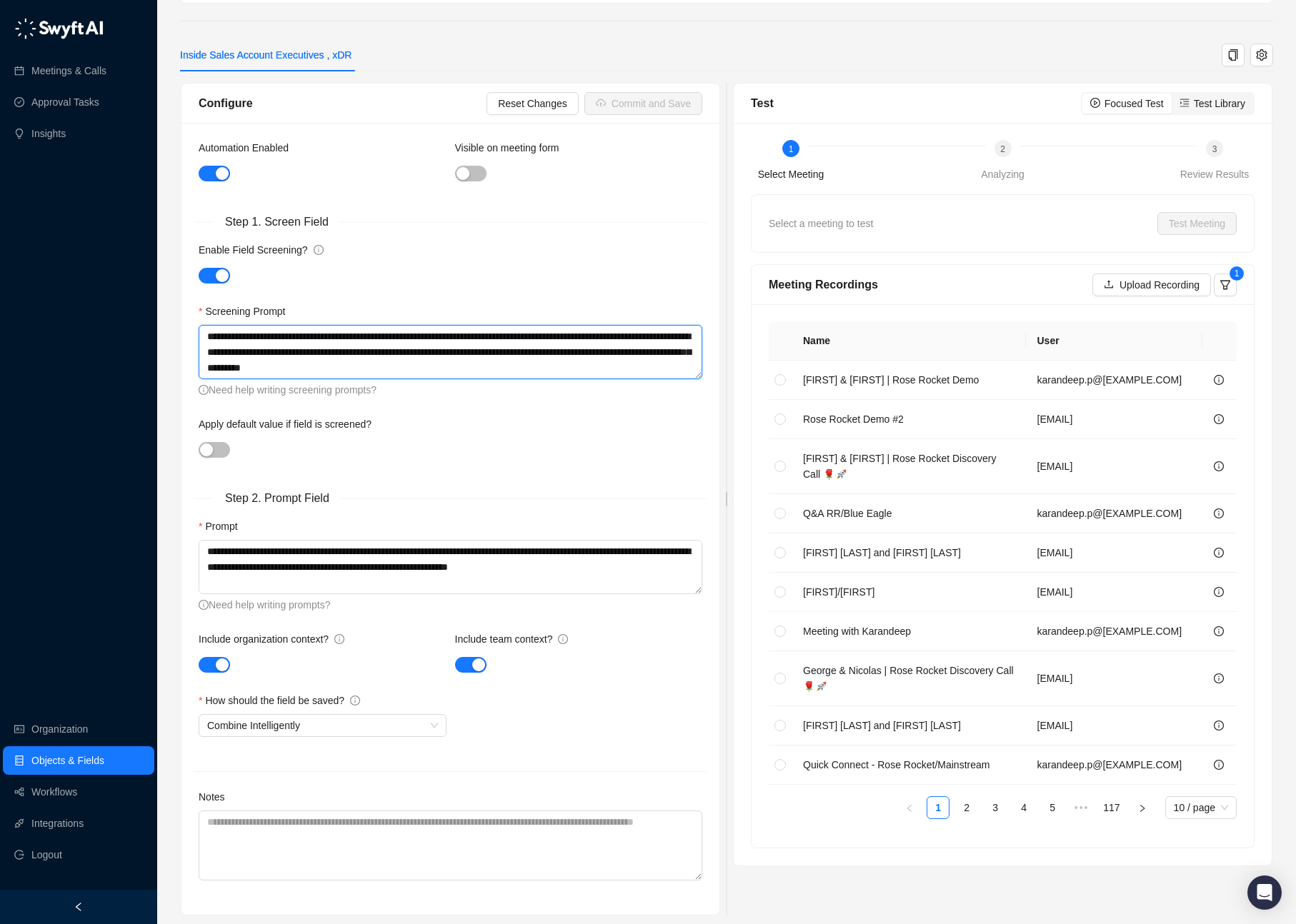 scroll, scrollTop: 170, scrollLeft: 0, axis: vertical 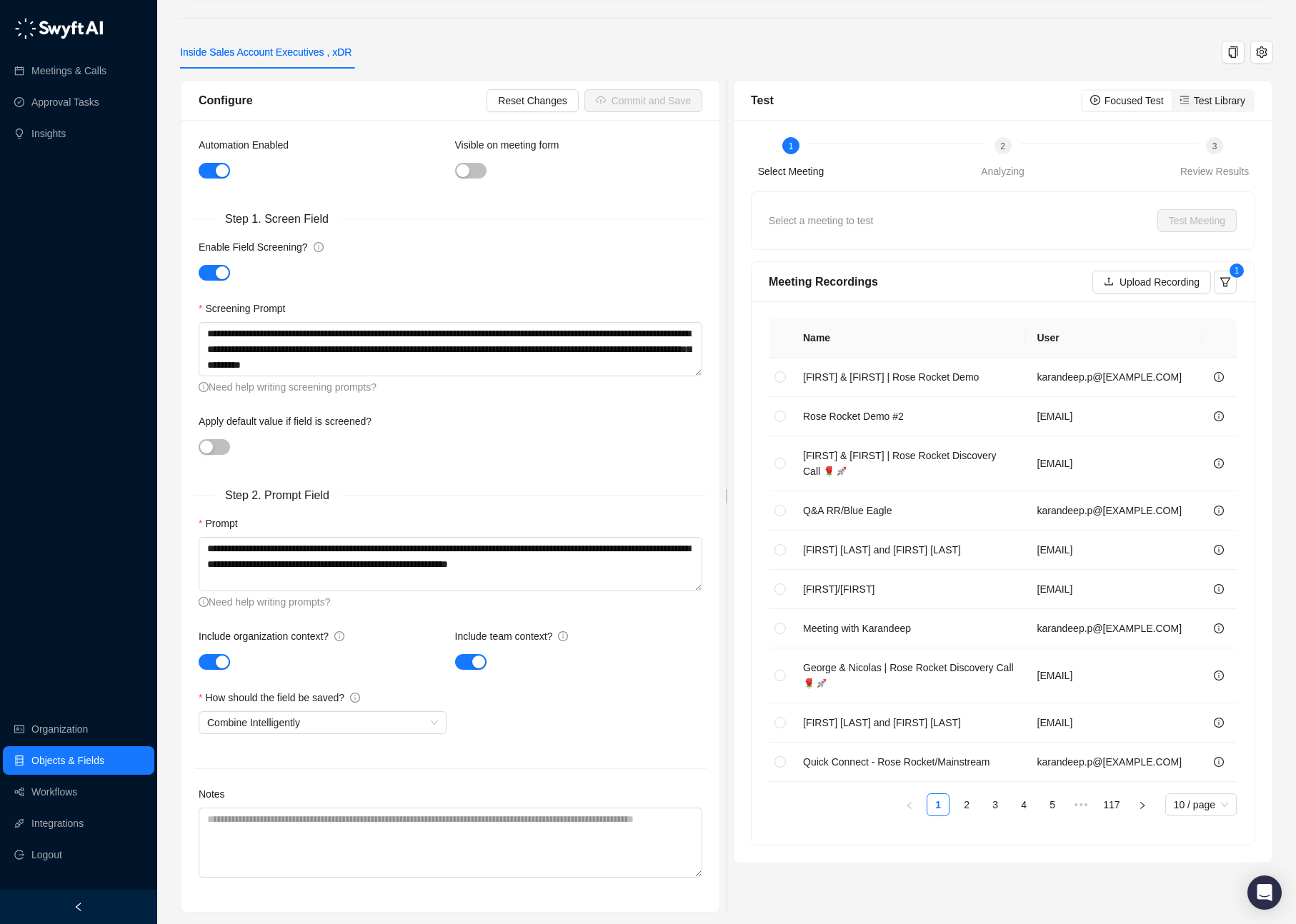 click on "Apply default value if field is screened?" at bounding box center (450, 424) 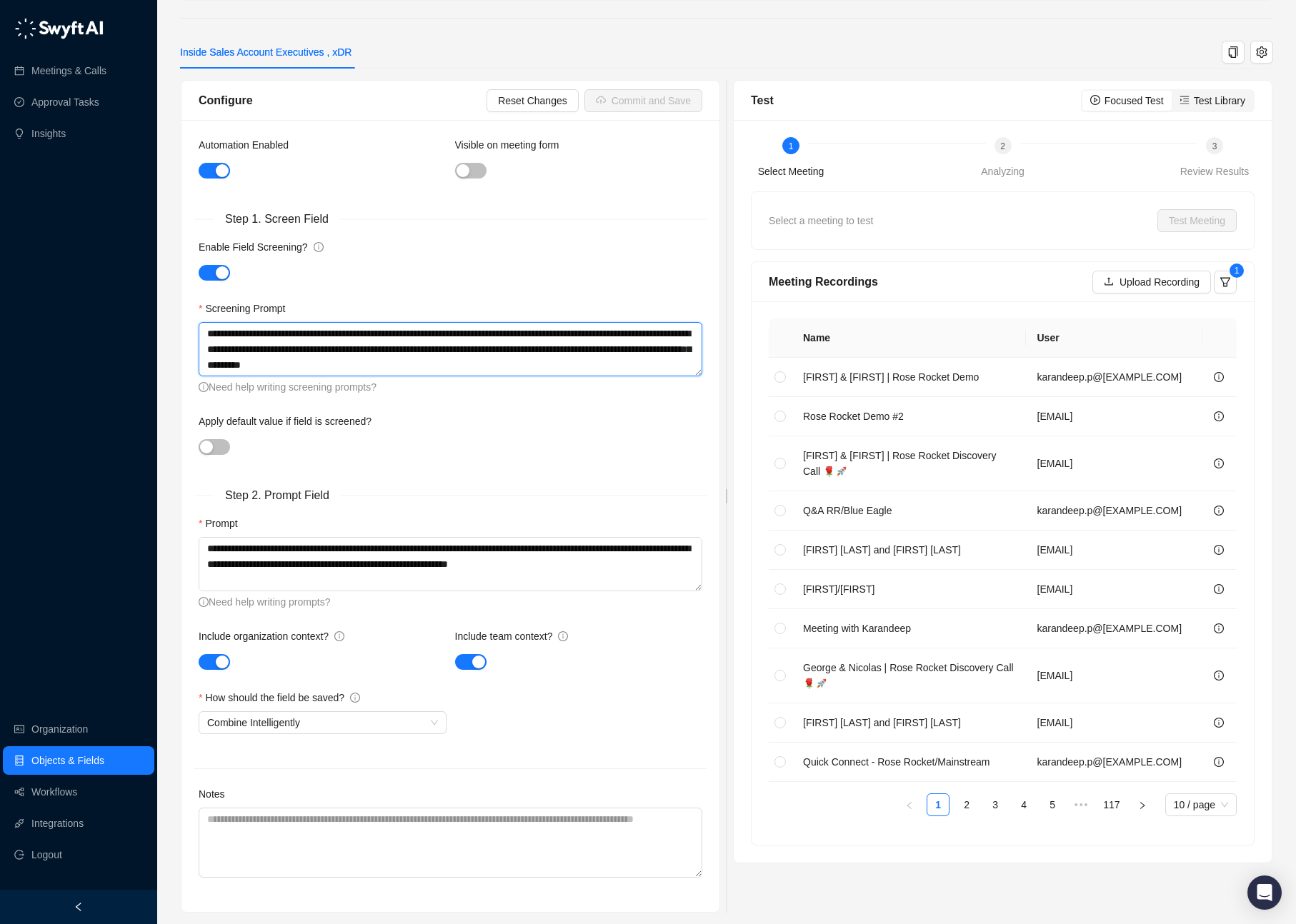 click on "**********" at bounding box center (450, 349) 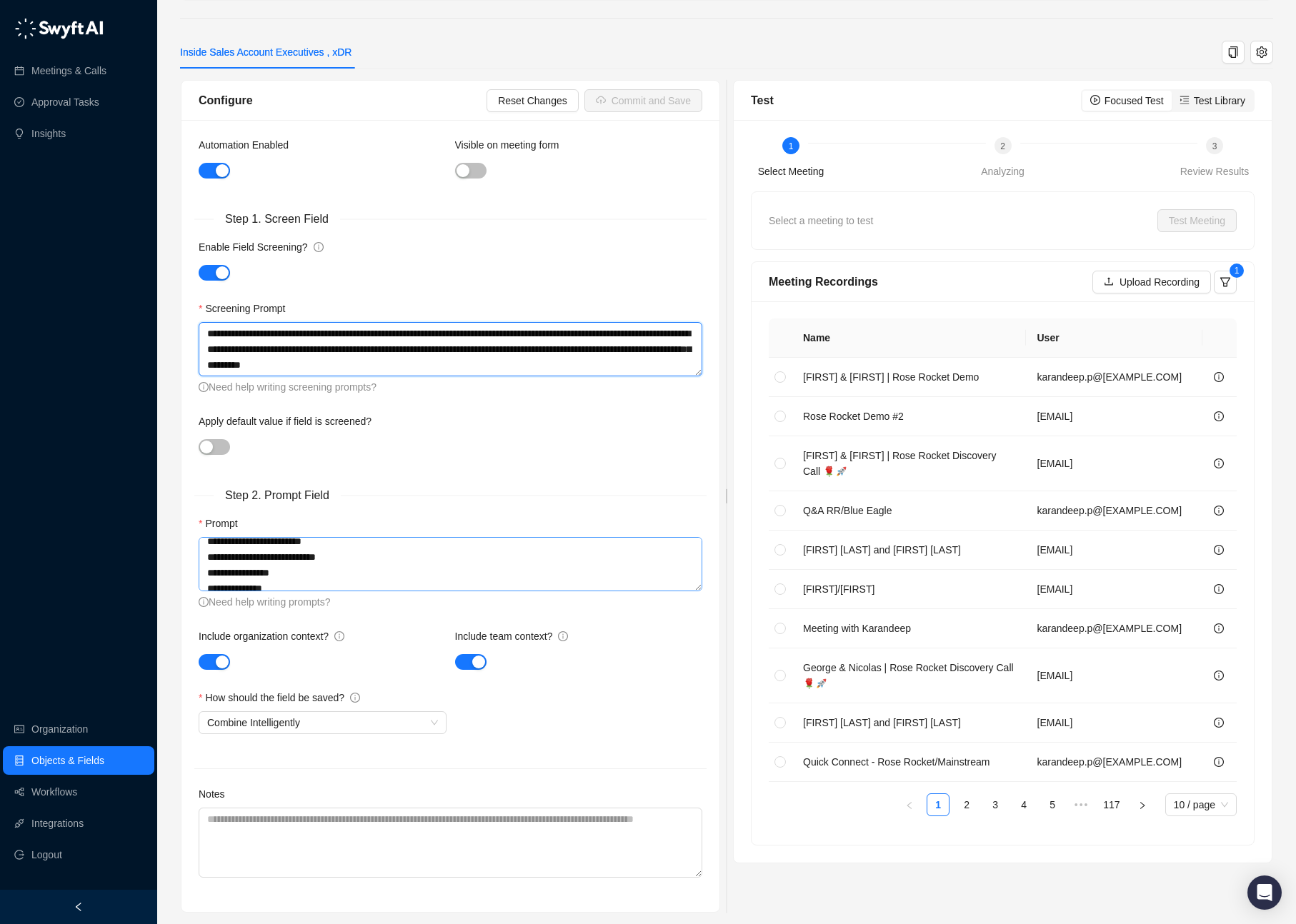 scroll, scrollTop: 90, scrollLeft: 0, axis: vertical 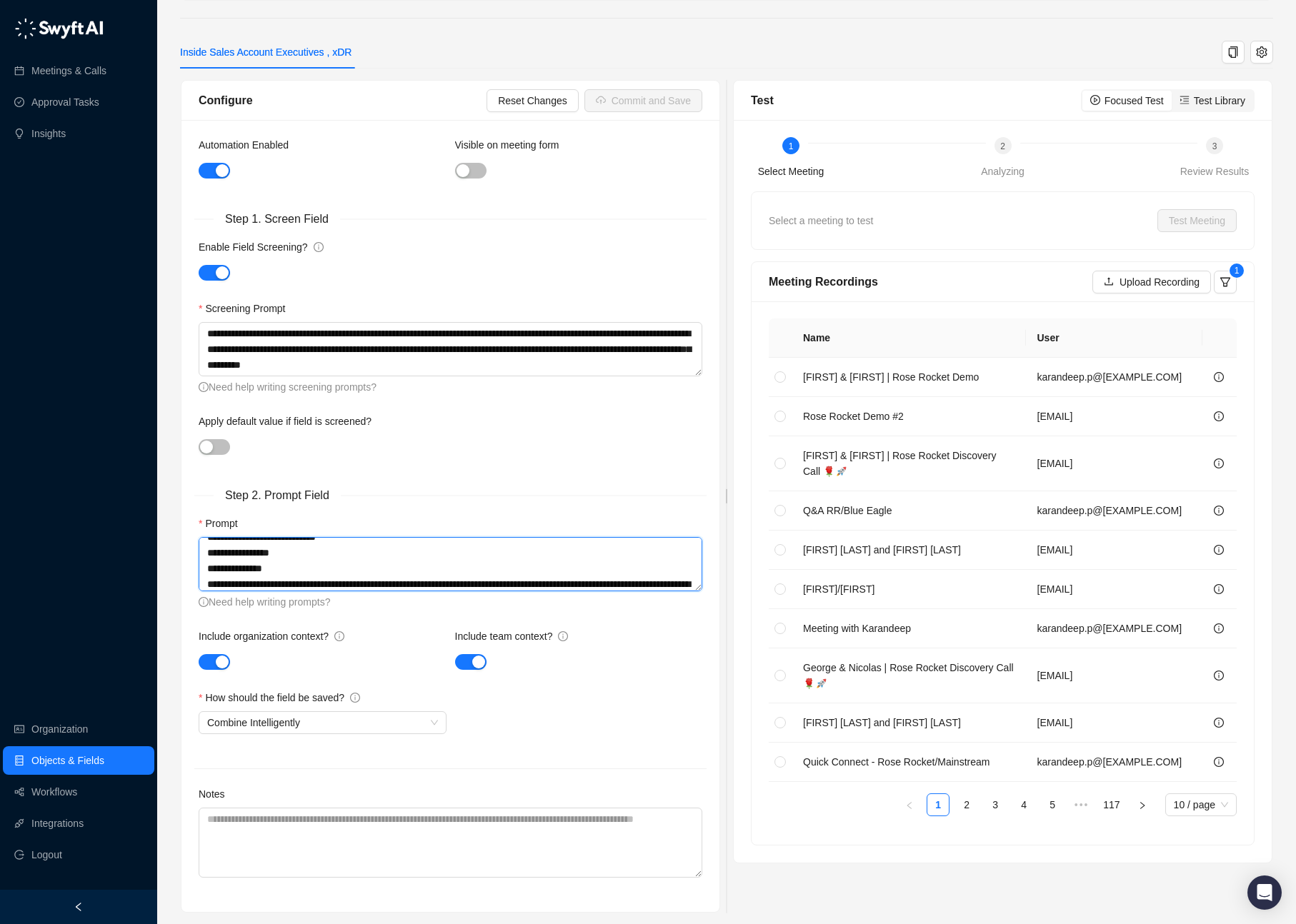 click on "**********" at bounding box center (450, 564) 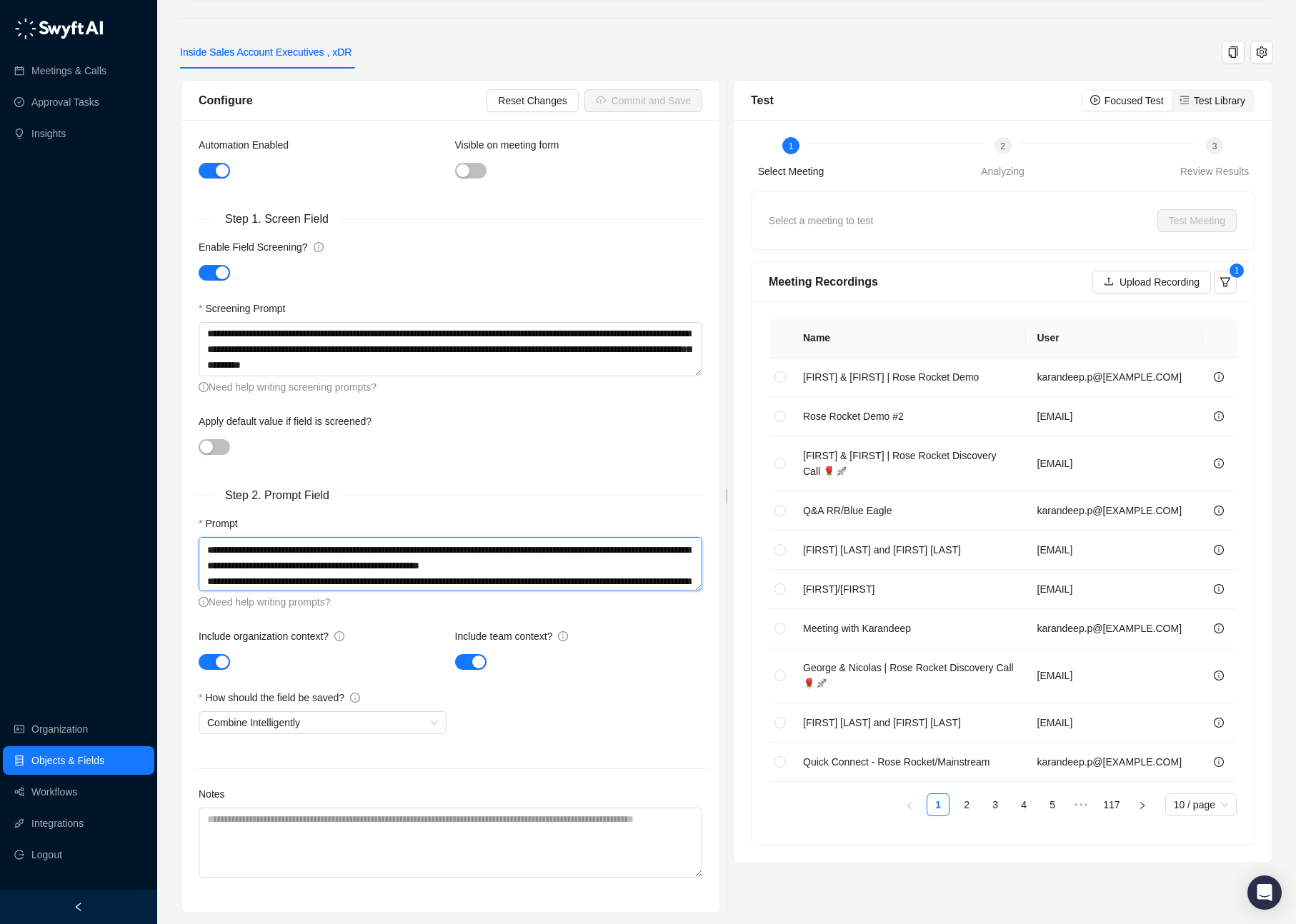 scroll, scrollTop: 130, scrollLeft: 0, axis: vertical 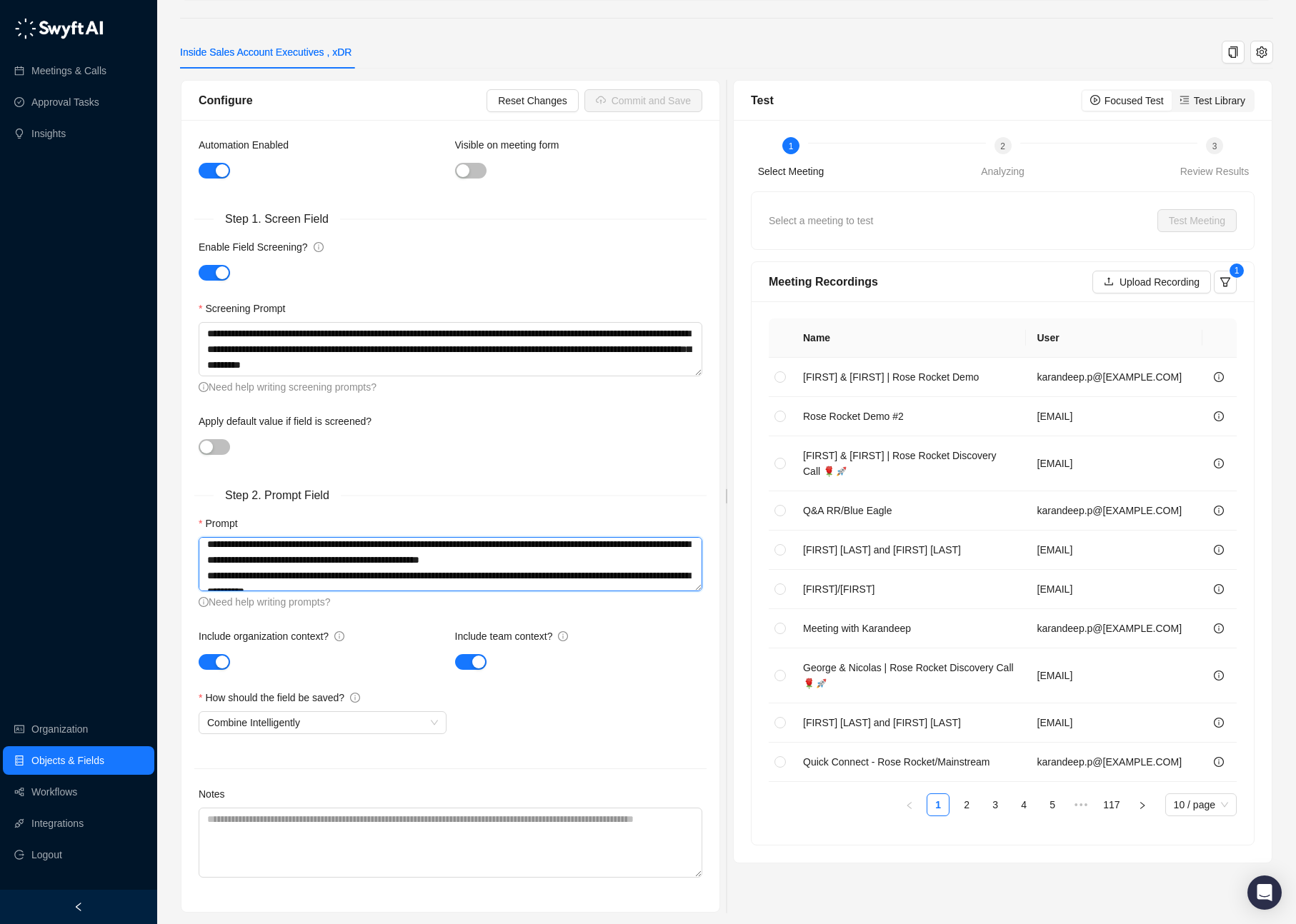 click on "**********" at bounding box center (450, 564) 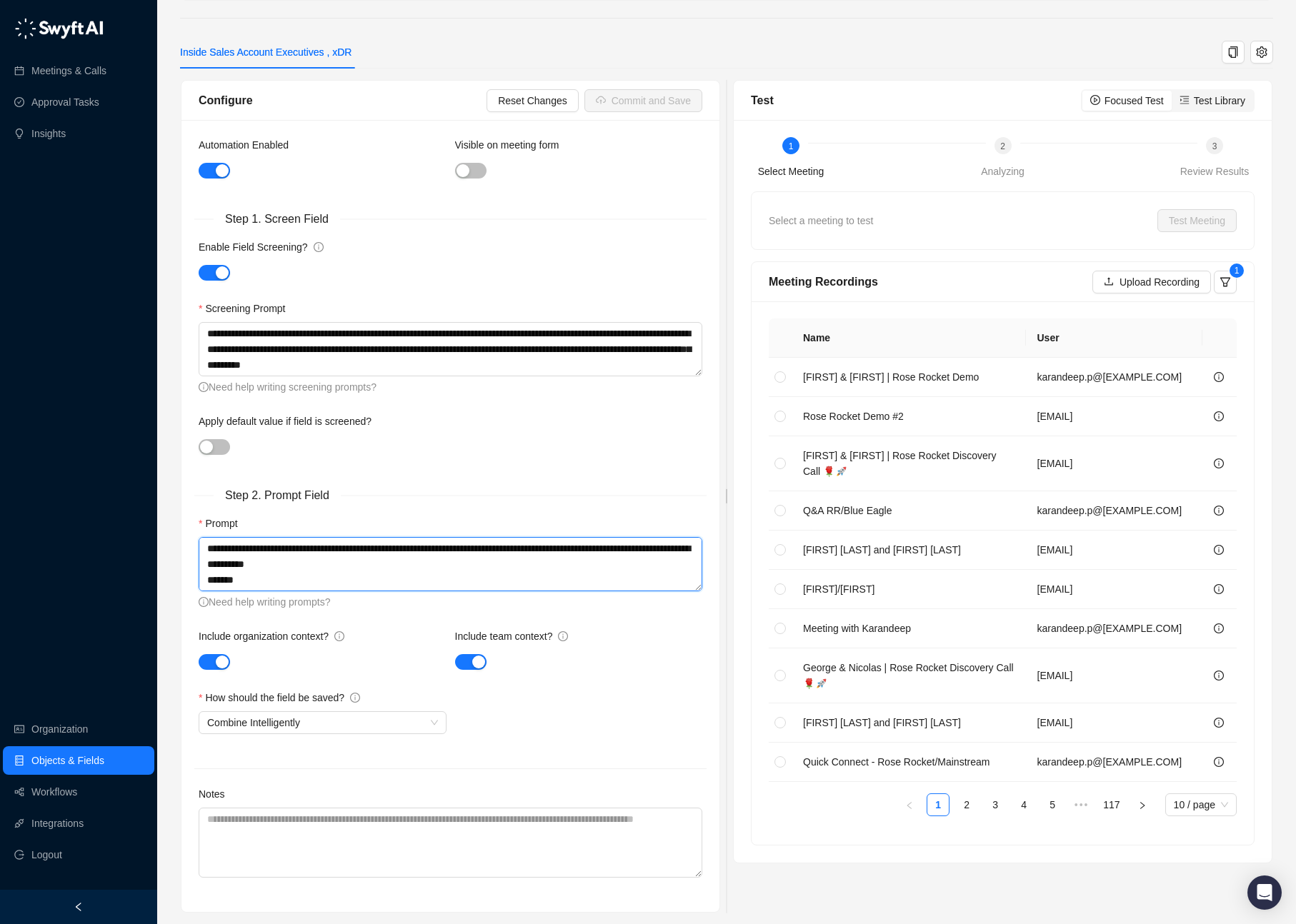 scroll, scrollTop: 173, scrollLeft: 0, axis: vertical 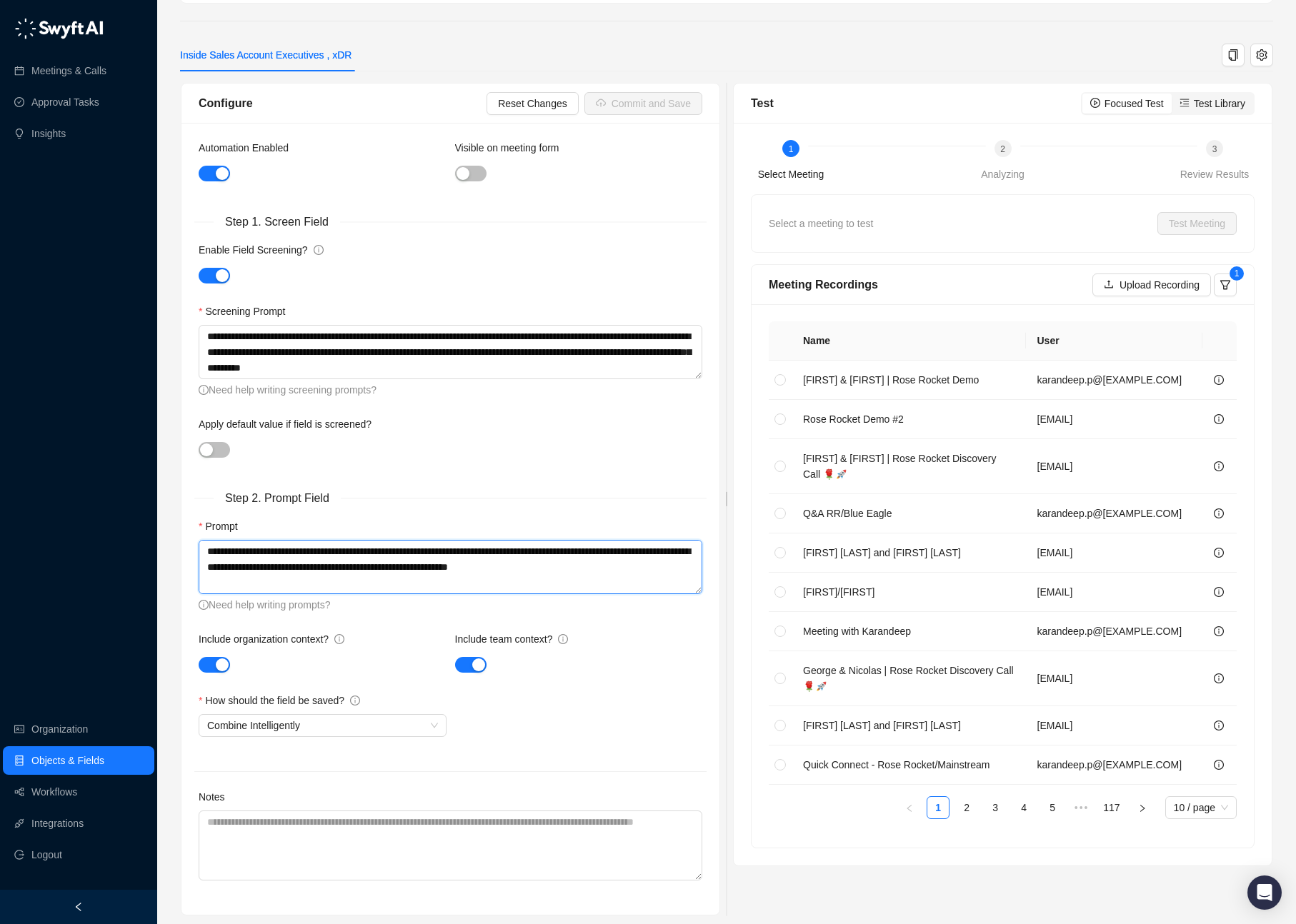 drag, startPoint x: 492, startPoint y: 568, endPoint x: 541, endPoint y: 576, distance: 49.64877 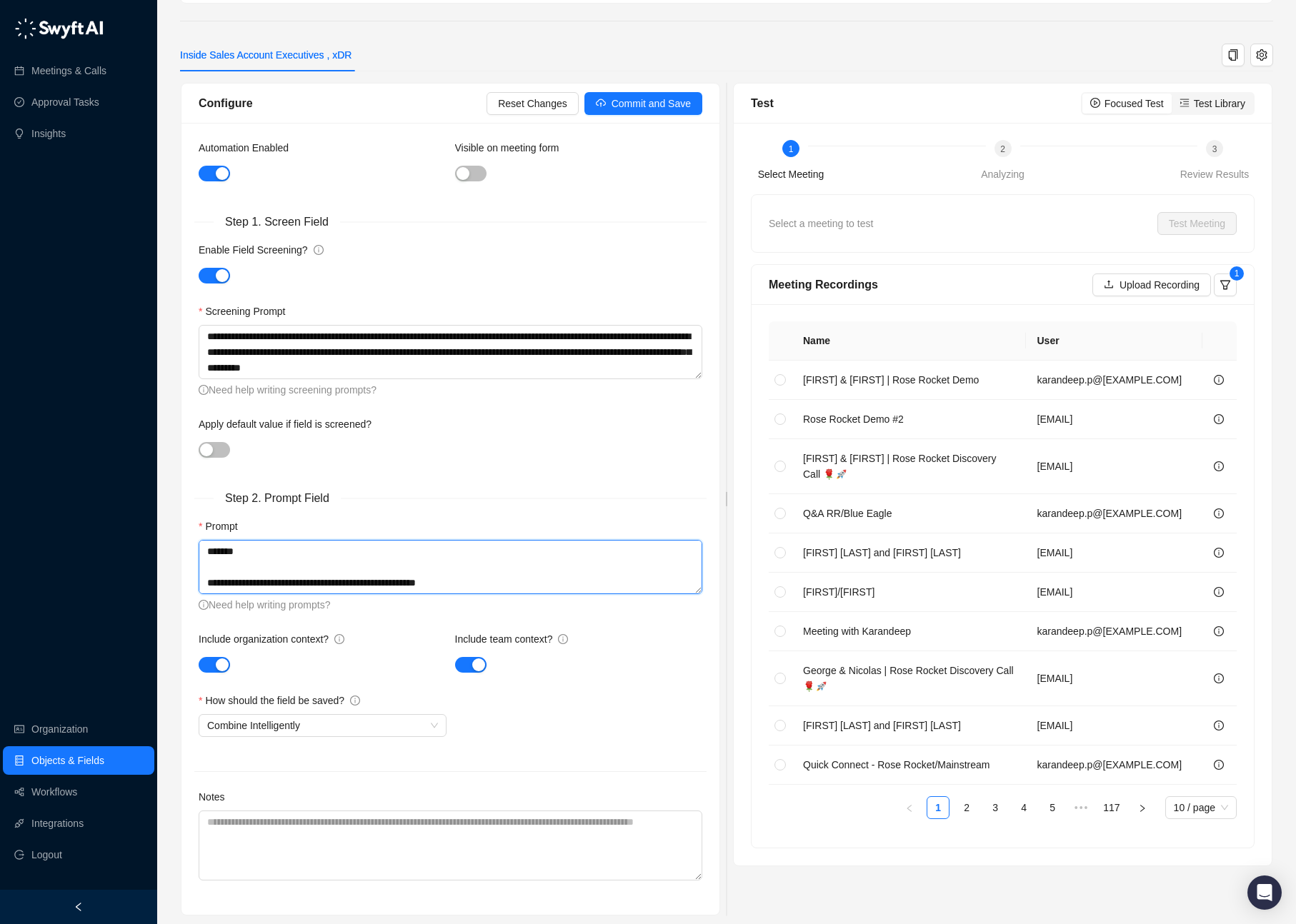 scroll, scrollTop: 203, scrollLeft: 0, axis: vertical 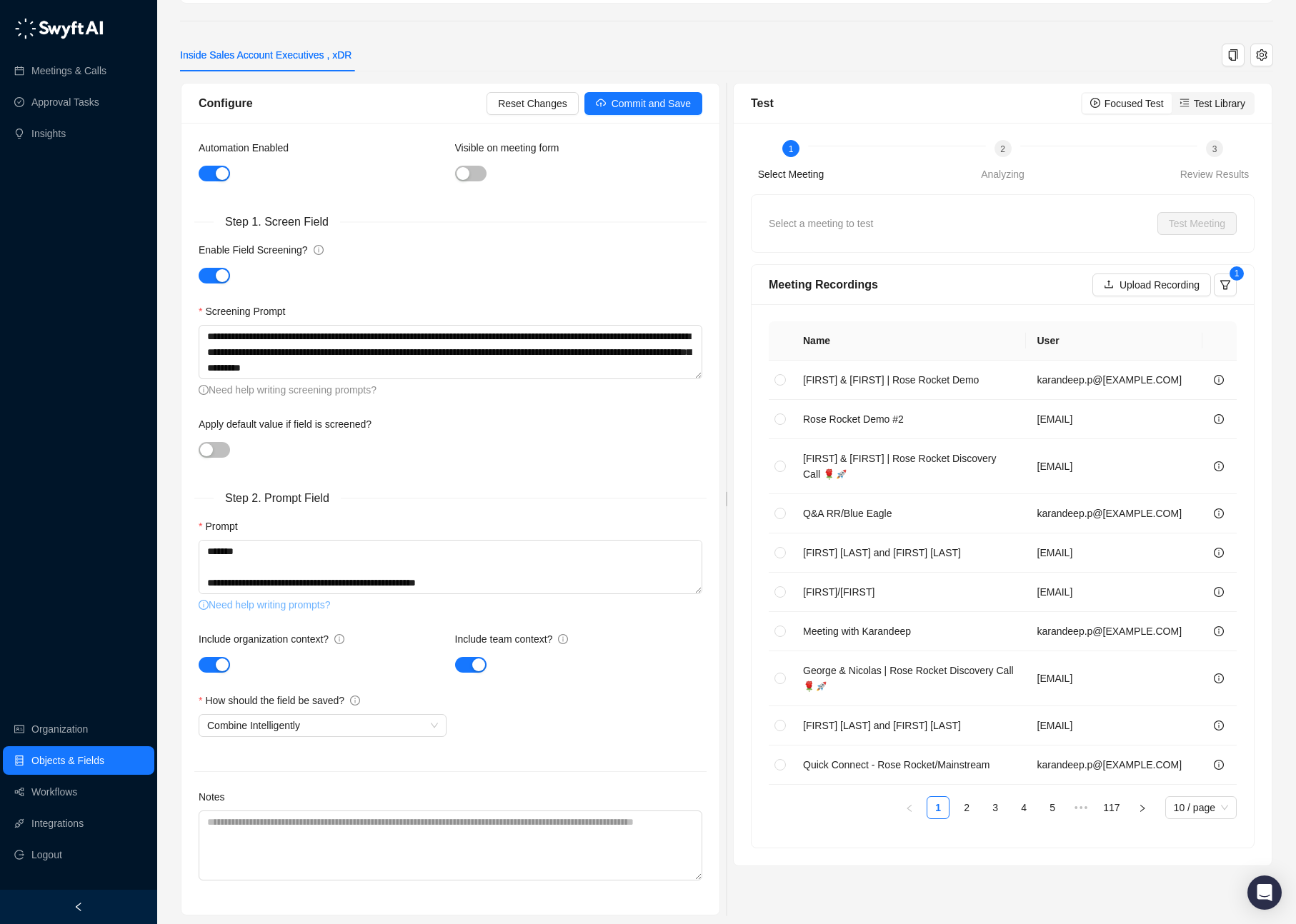 click on "Need help writing prompts?" at bounding box center (264, 605) 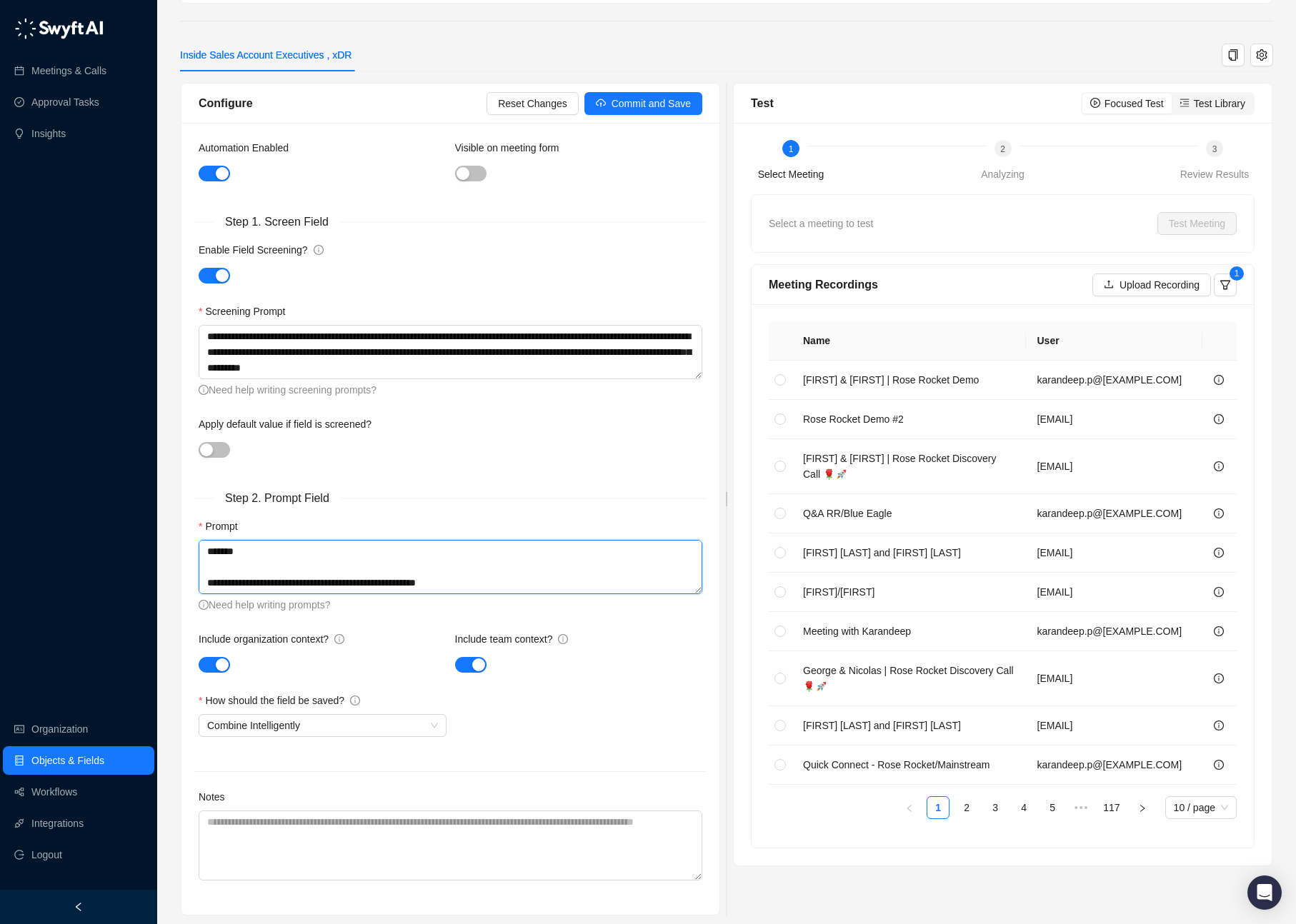 click on "**********" at bounding box center (450, 567) 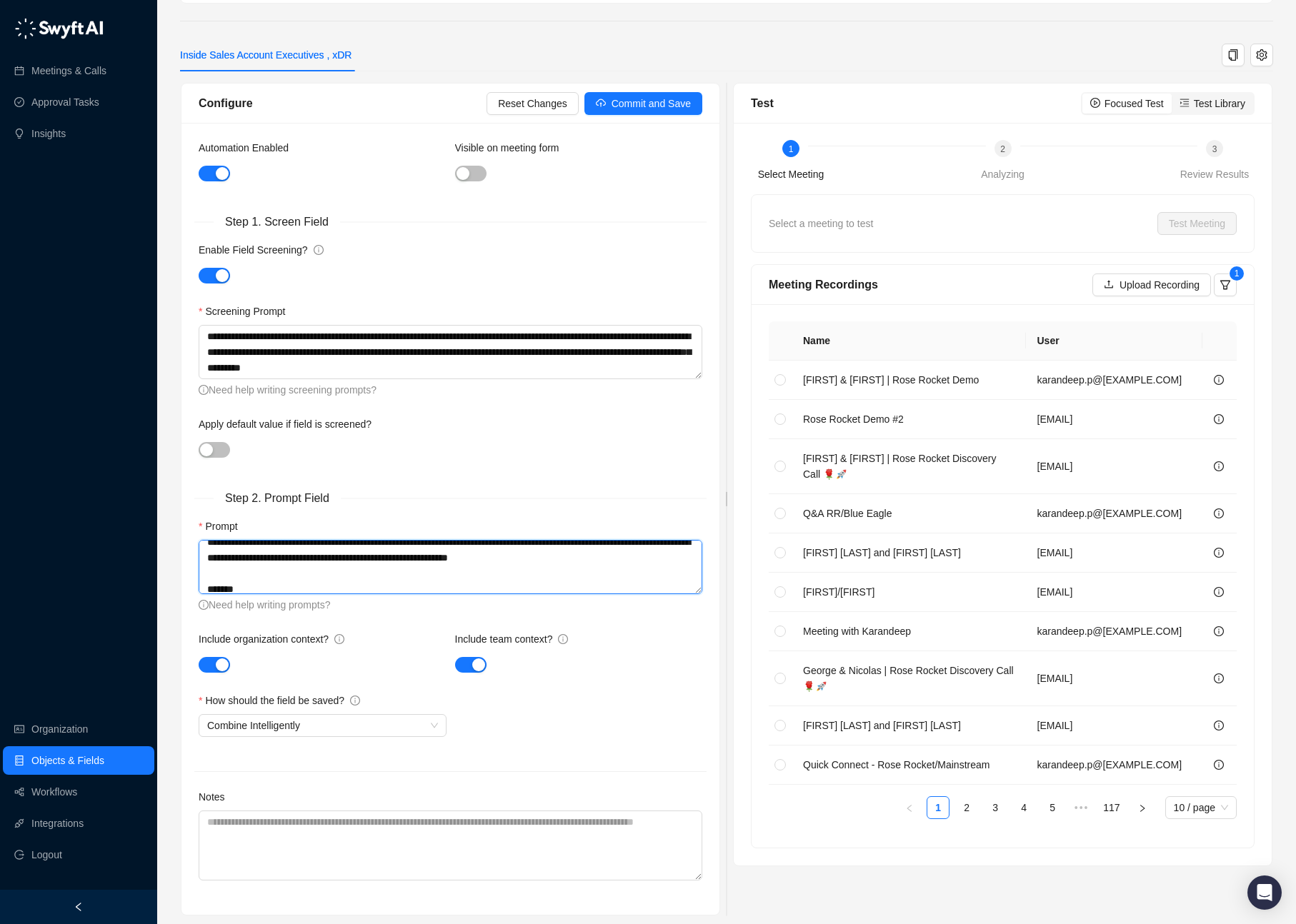 scroll, scrollTop: 0, scrollLeft: 0, axis: both 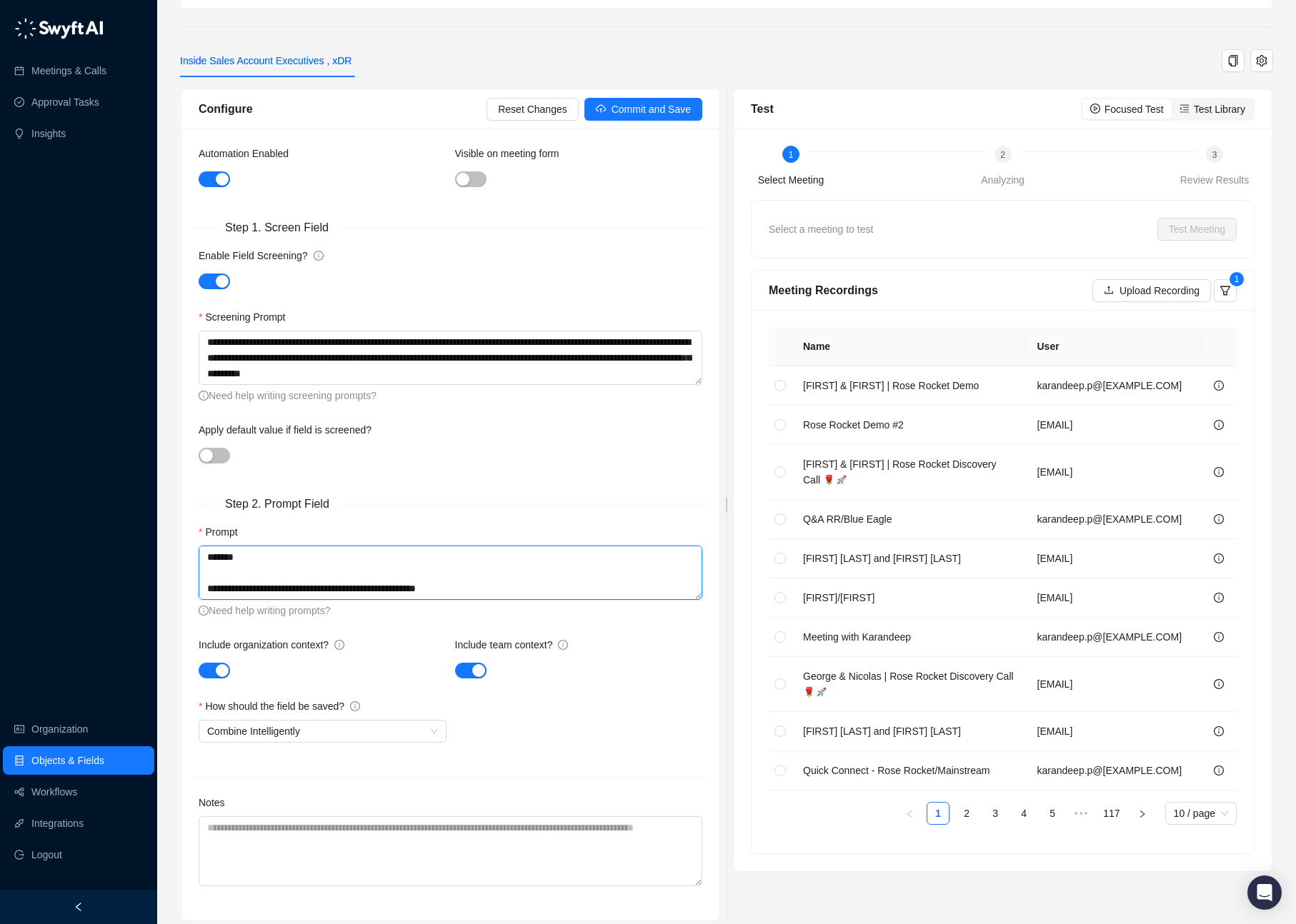 drag, startPoint x: 269, startPoint y: 594, endPoint x: 315, endPoint y: 596, distance: 46.04346 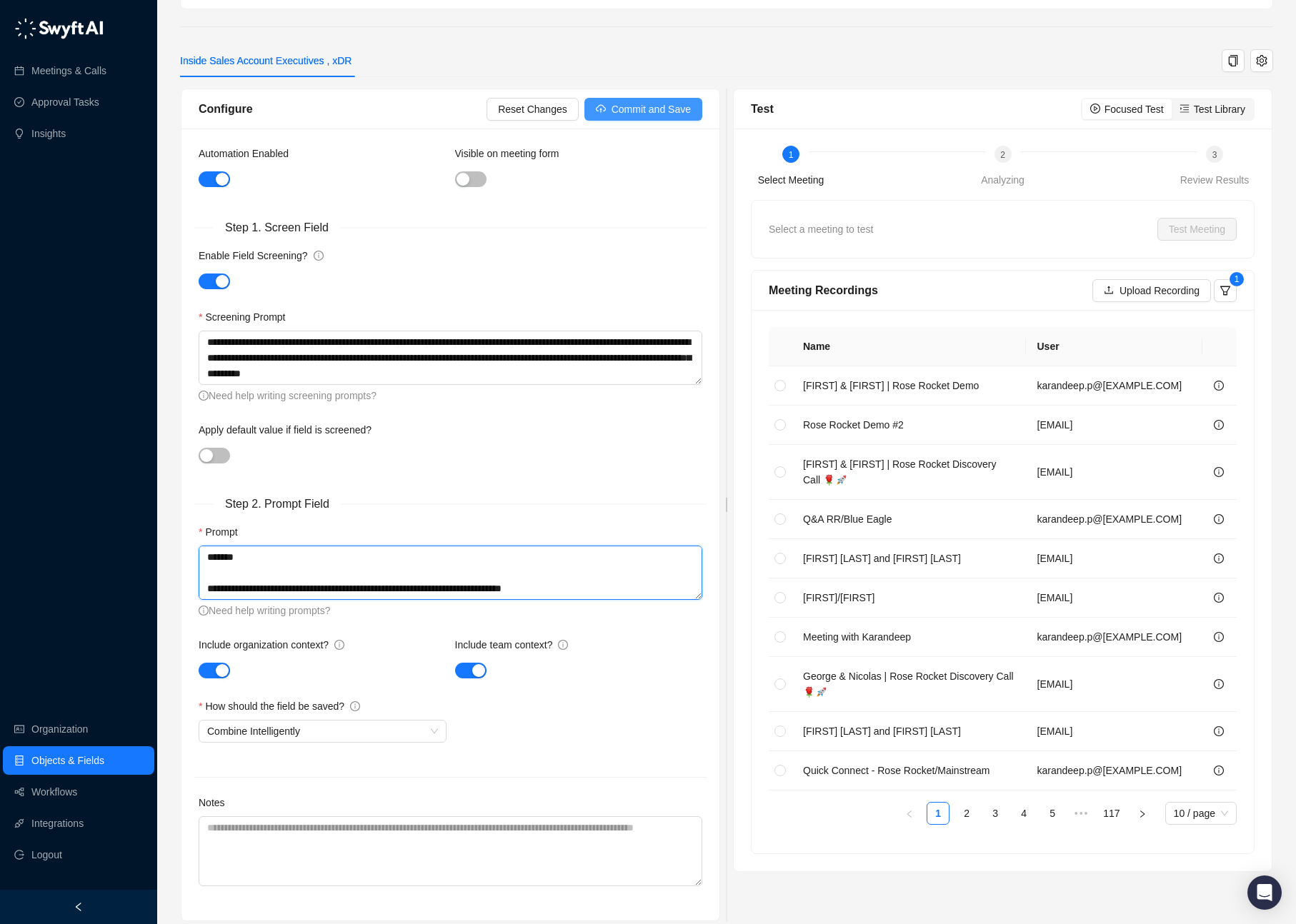 type on "**********" 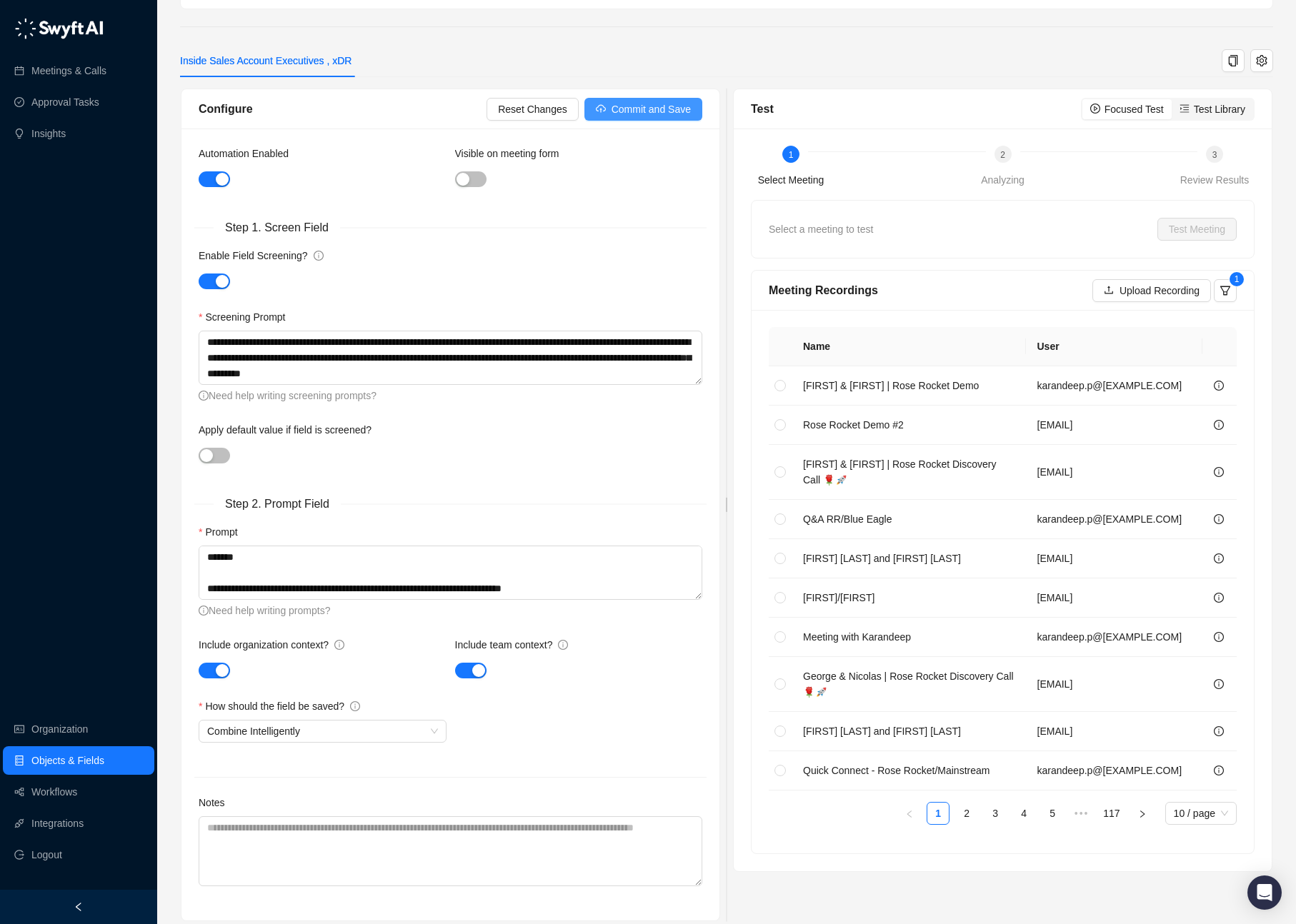 click on "Commit and Save" at bounding box center (651, 109) 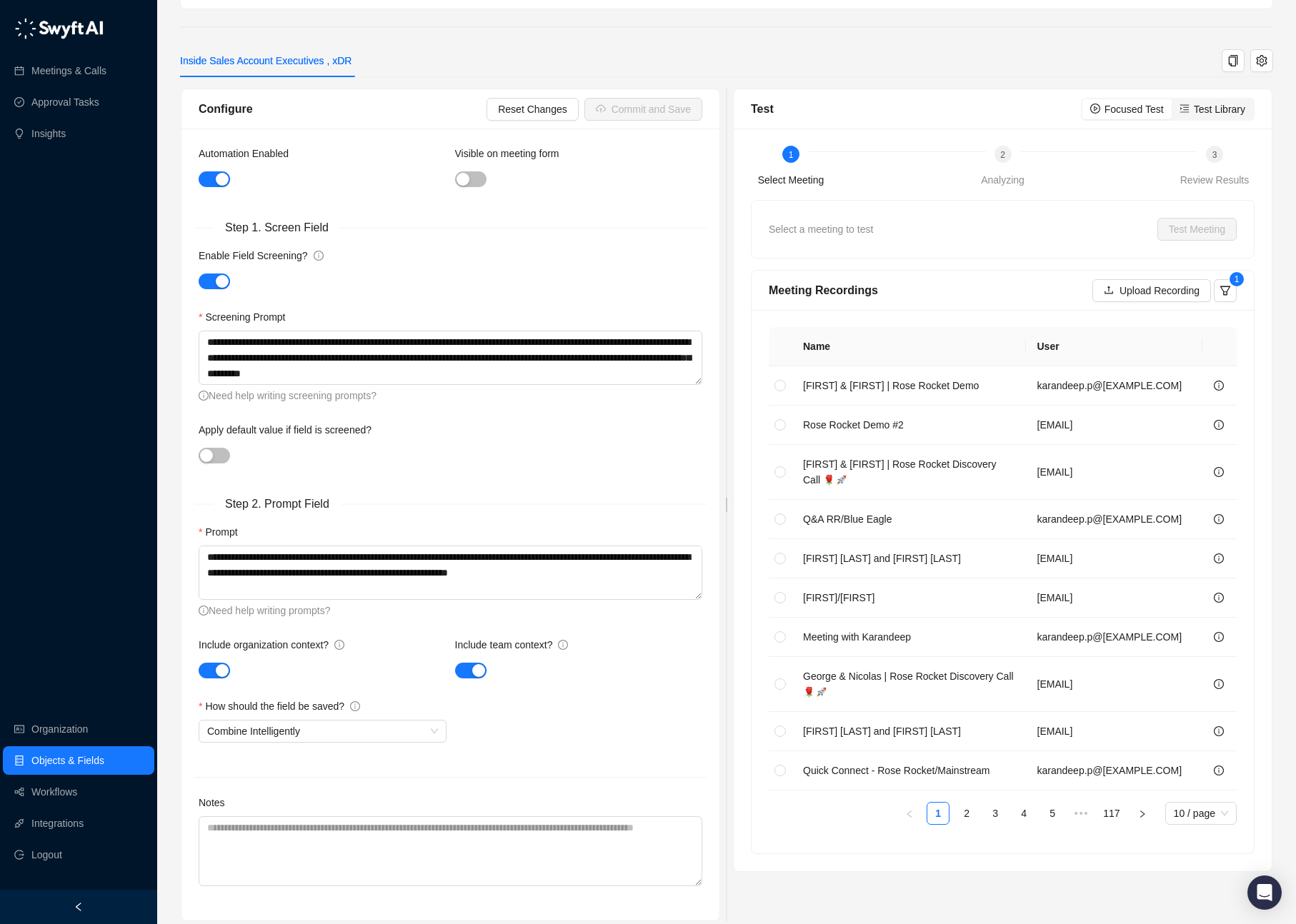 click on "**********" at bounding box center [450, 366] 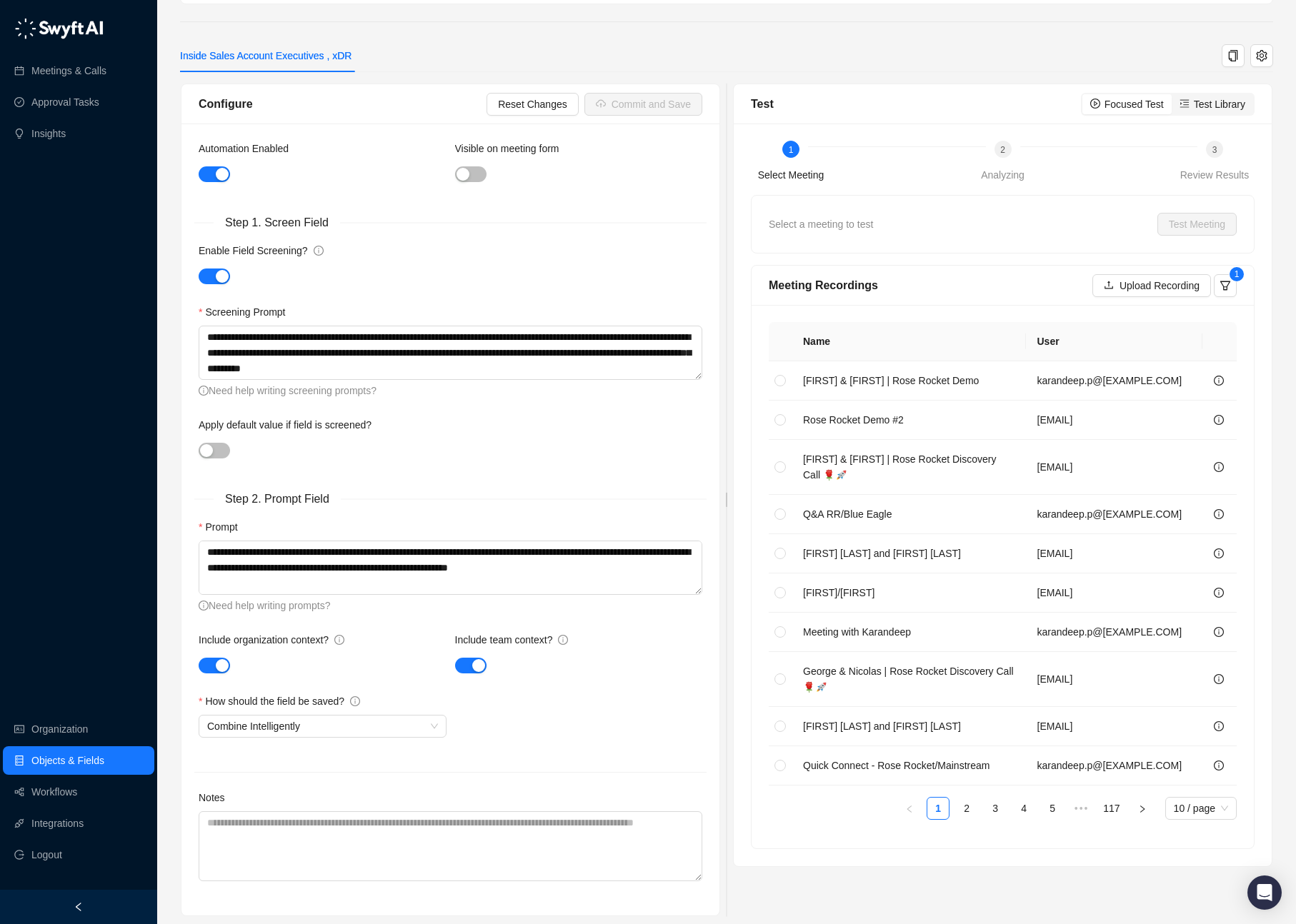 scroll, scrollTop: 170, scrollLeft: 0, axis: vertical 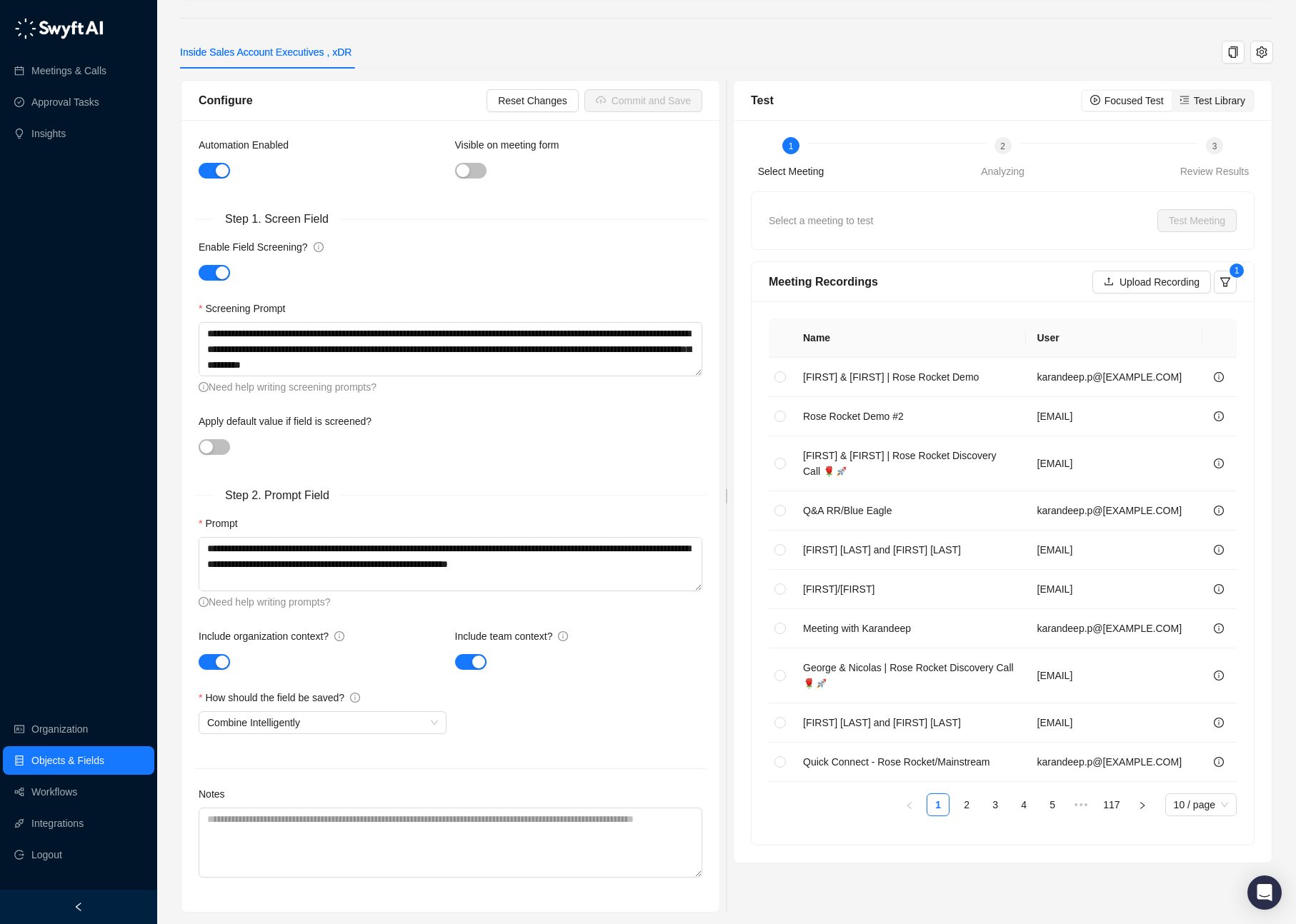 click on "Objects & Fields" at bounding box center (68, 760) 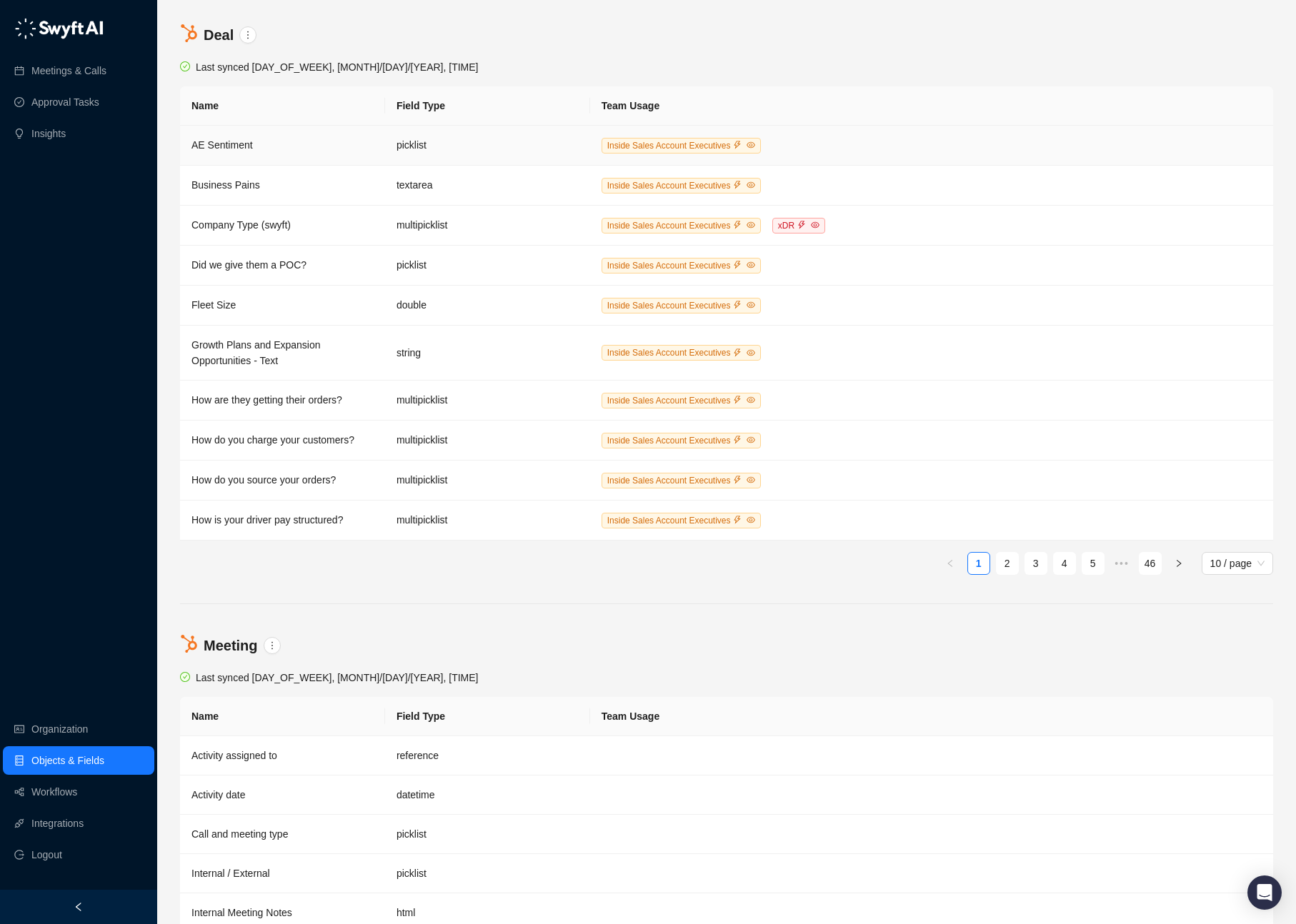 scroll, scrollTop: 1307, scrollLeft: 0, axis: vertical 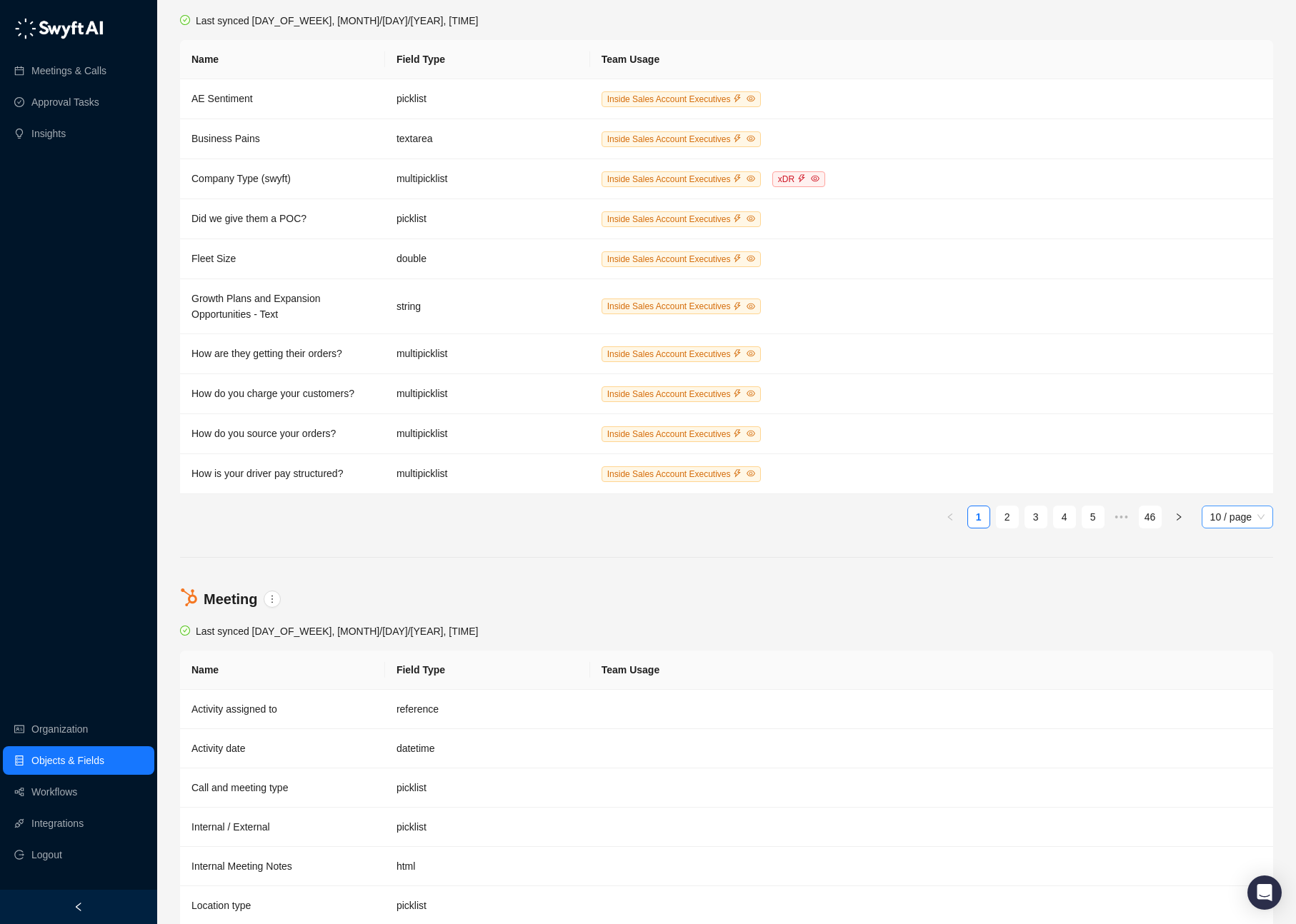 click on "10 / page" at bounding box center [1237, 517] 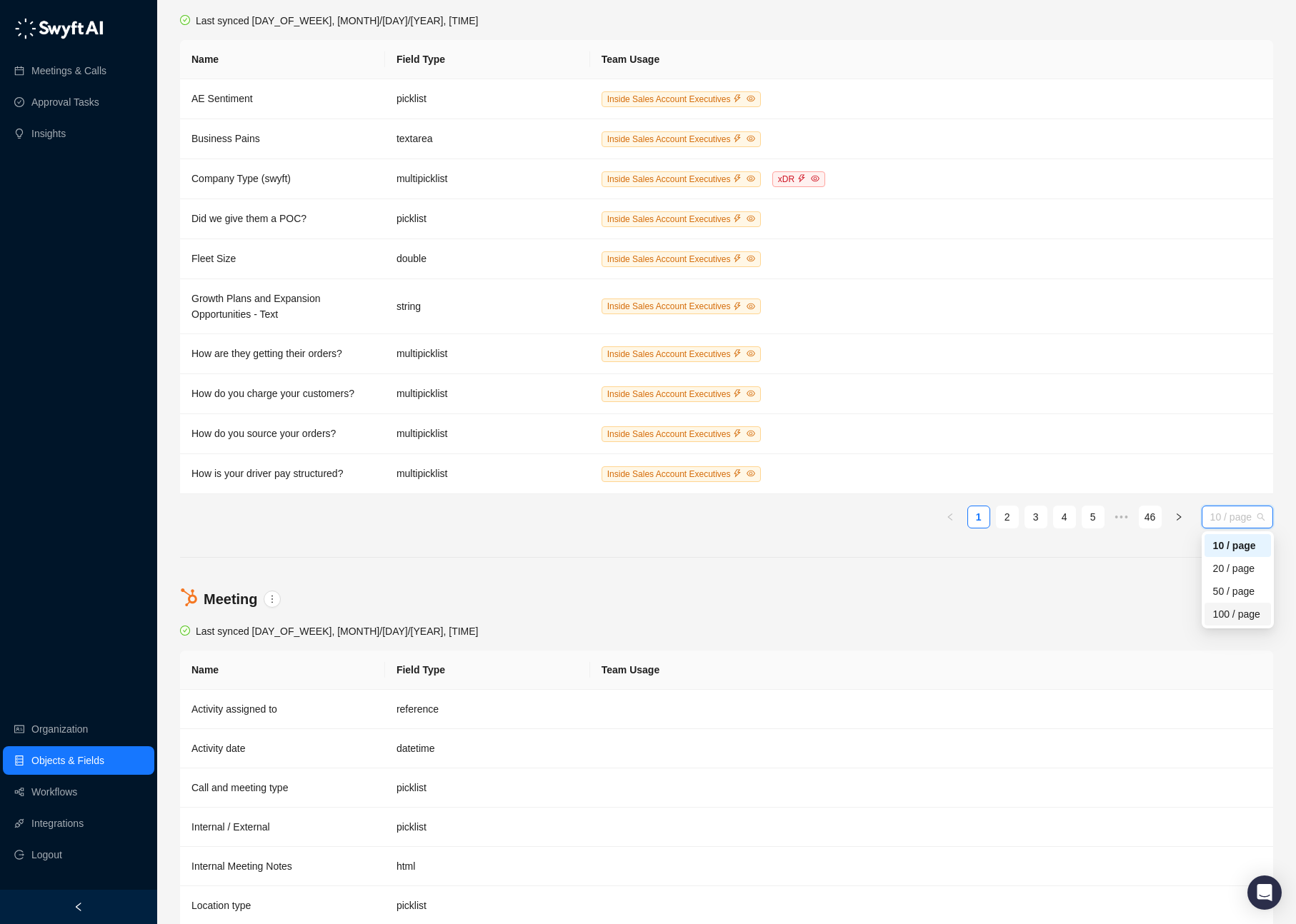 click on "100 / page" at bounding box center (1237, 614) 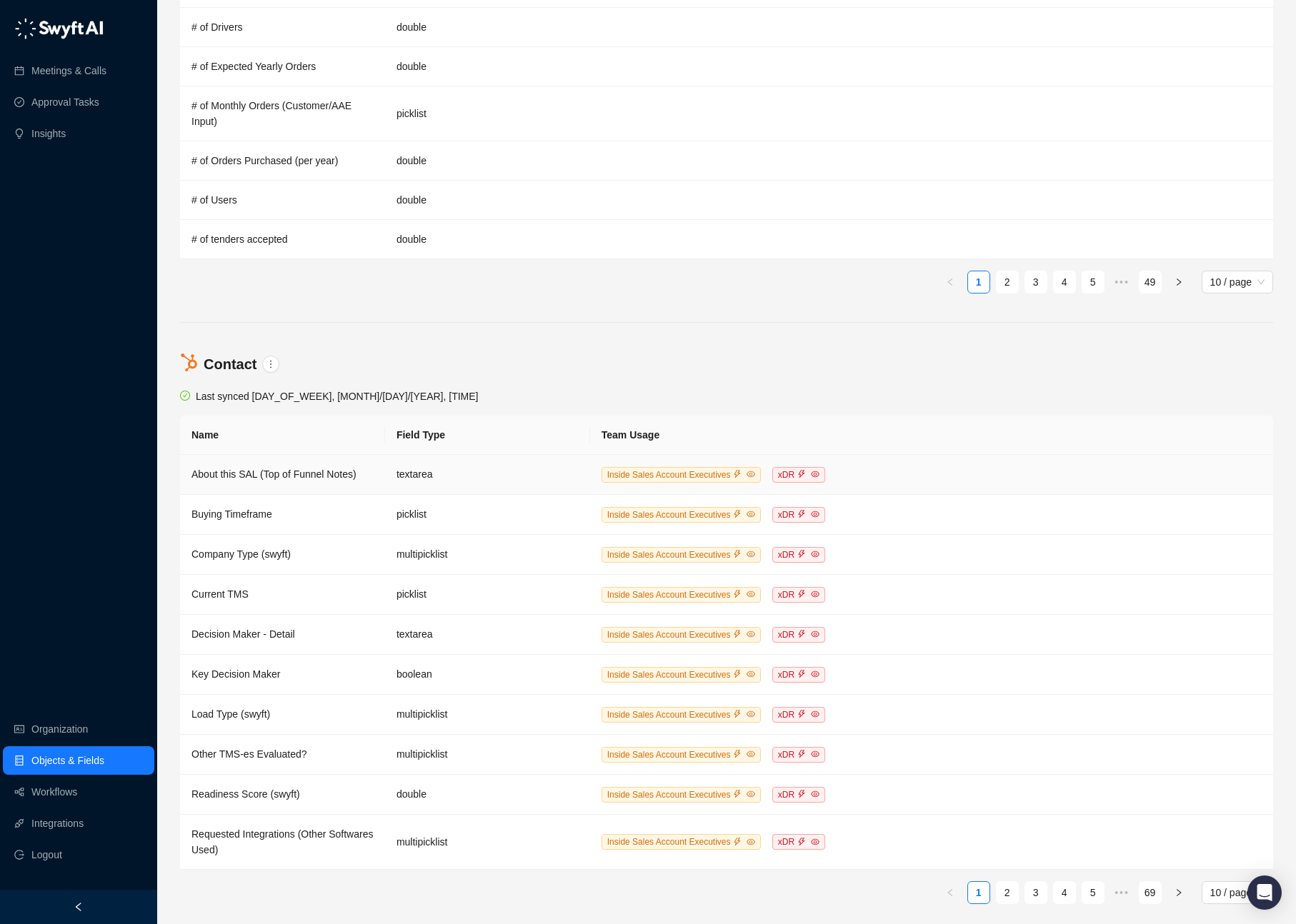 scroll, scrollTop: 501, scrollLeft: 0, axis: vertical 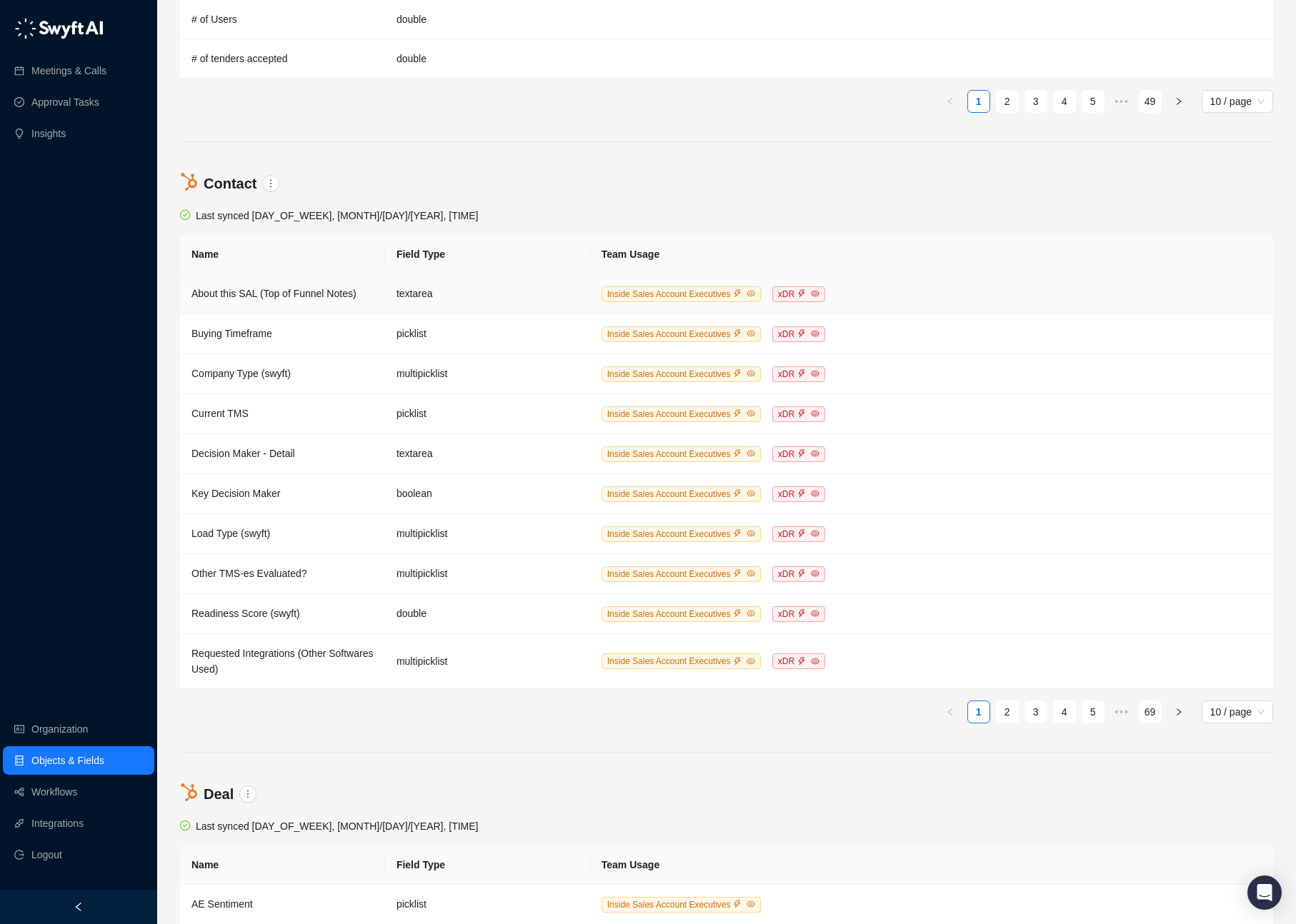 click on "textarea" at bounding box center (487, 294) 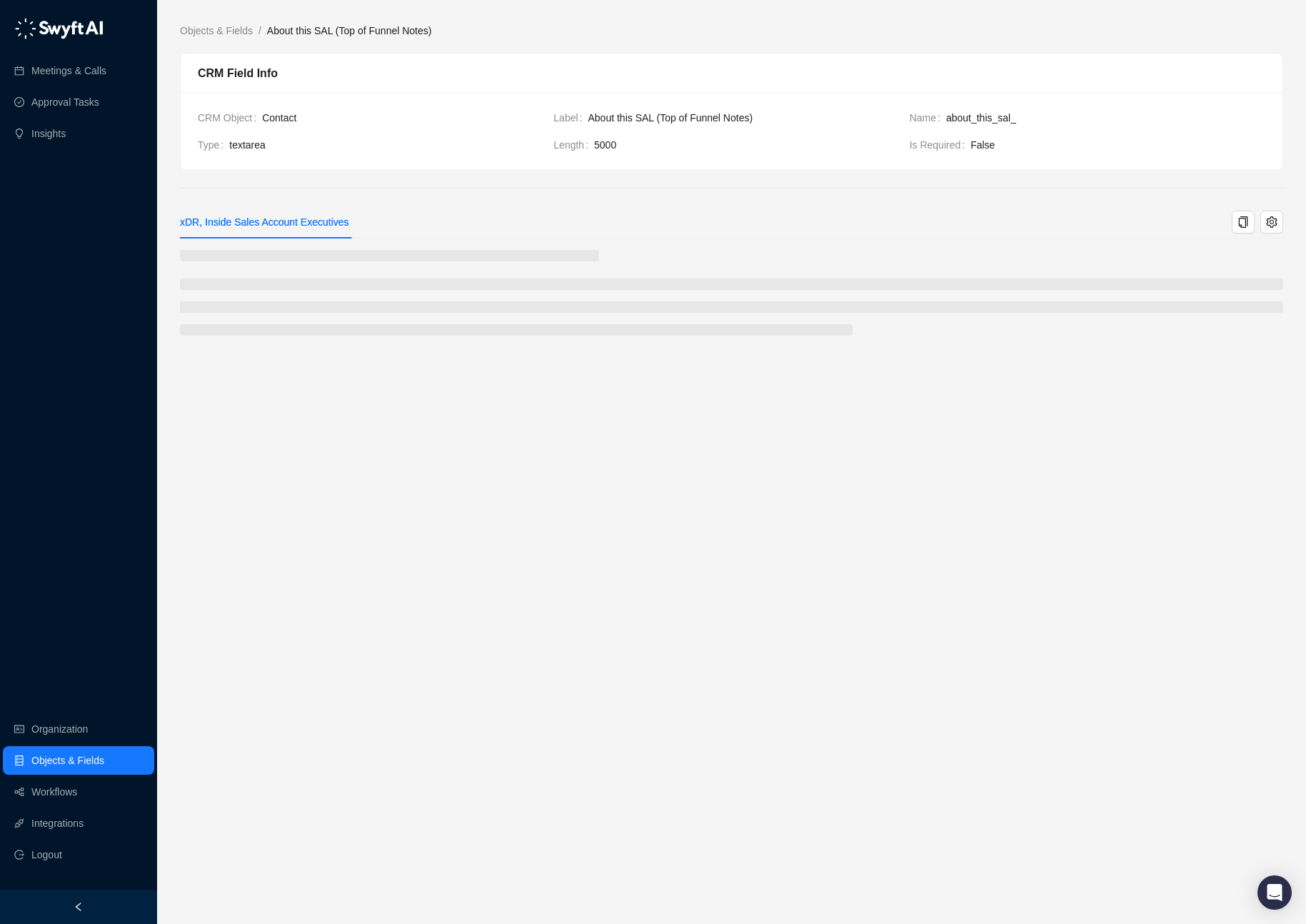 type 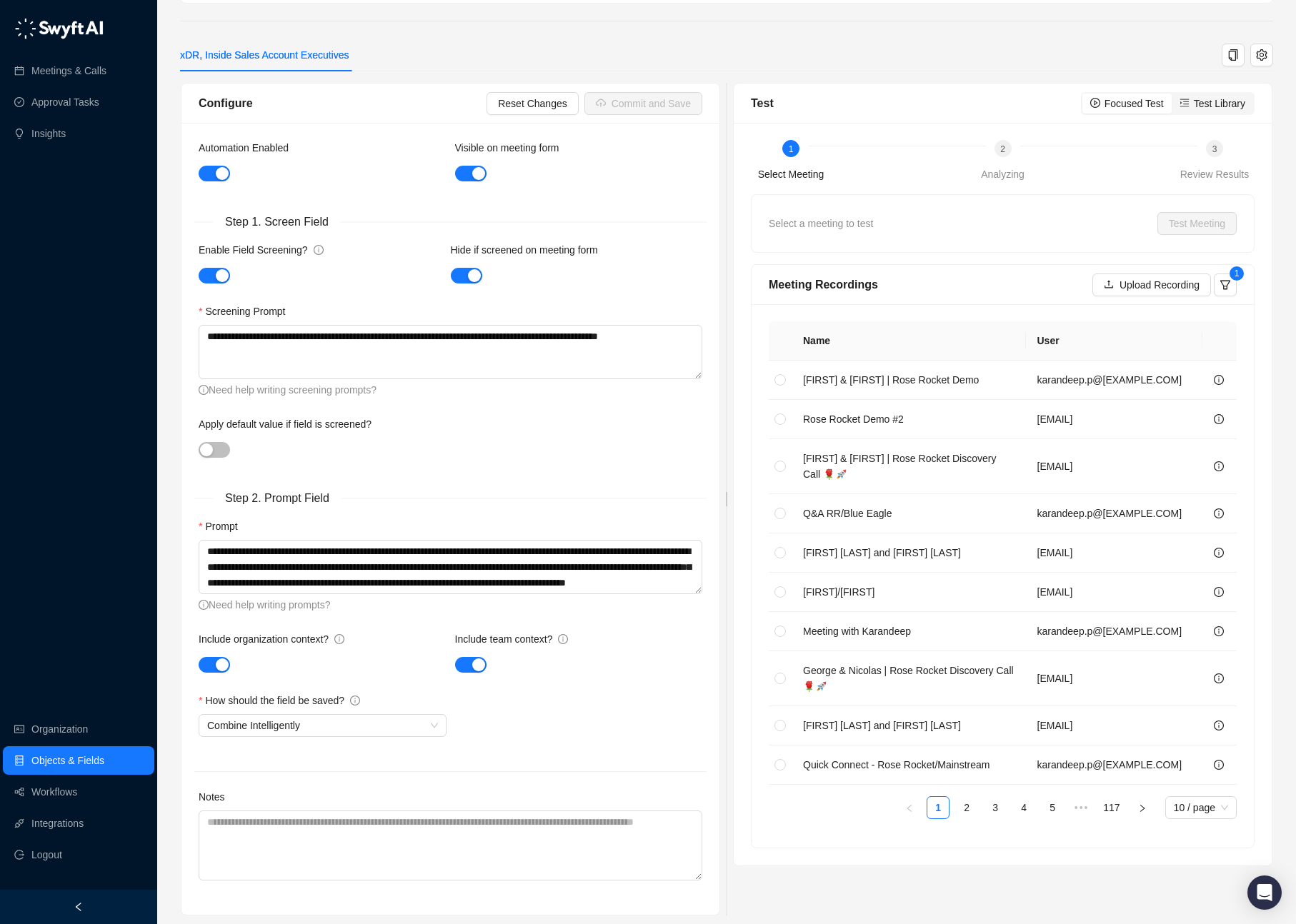scroll, scrollTop: 170, scrollLeft: 0, axis: vertical 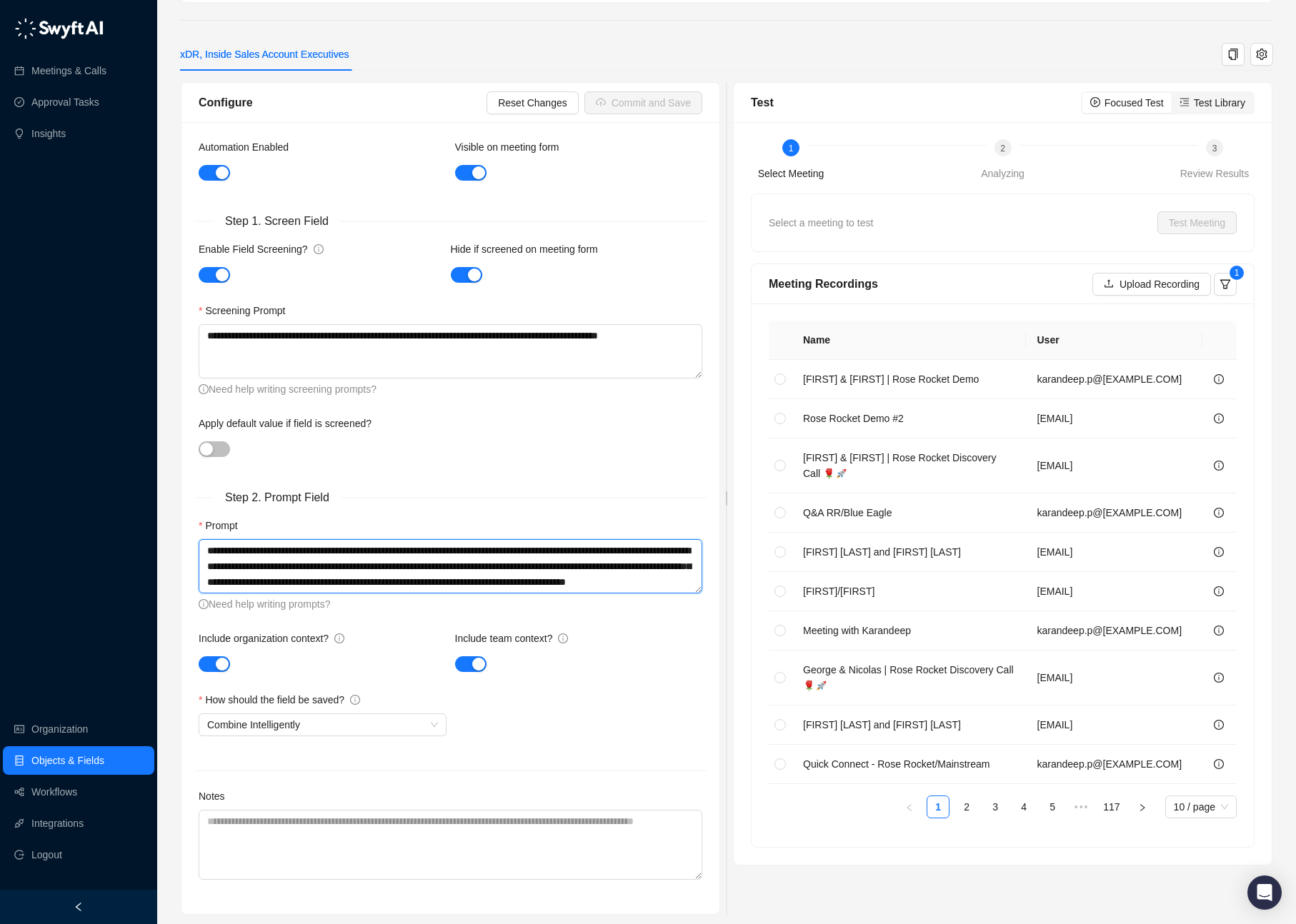 click on "**********" at bounding box center [450, 566] 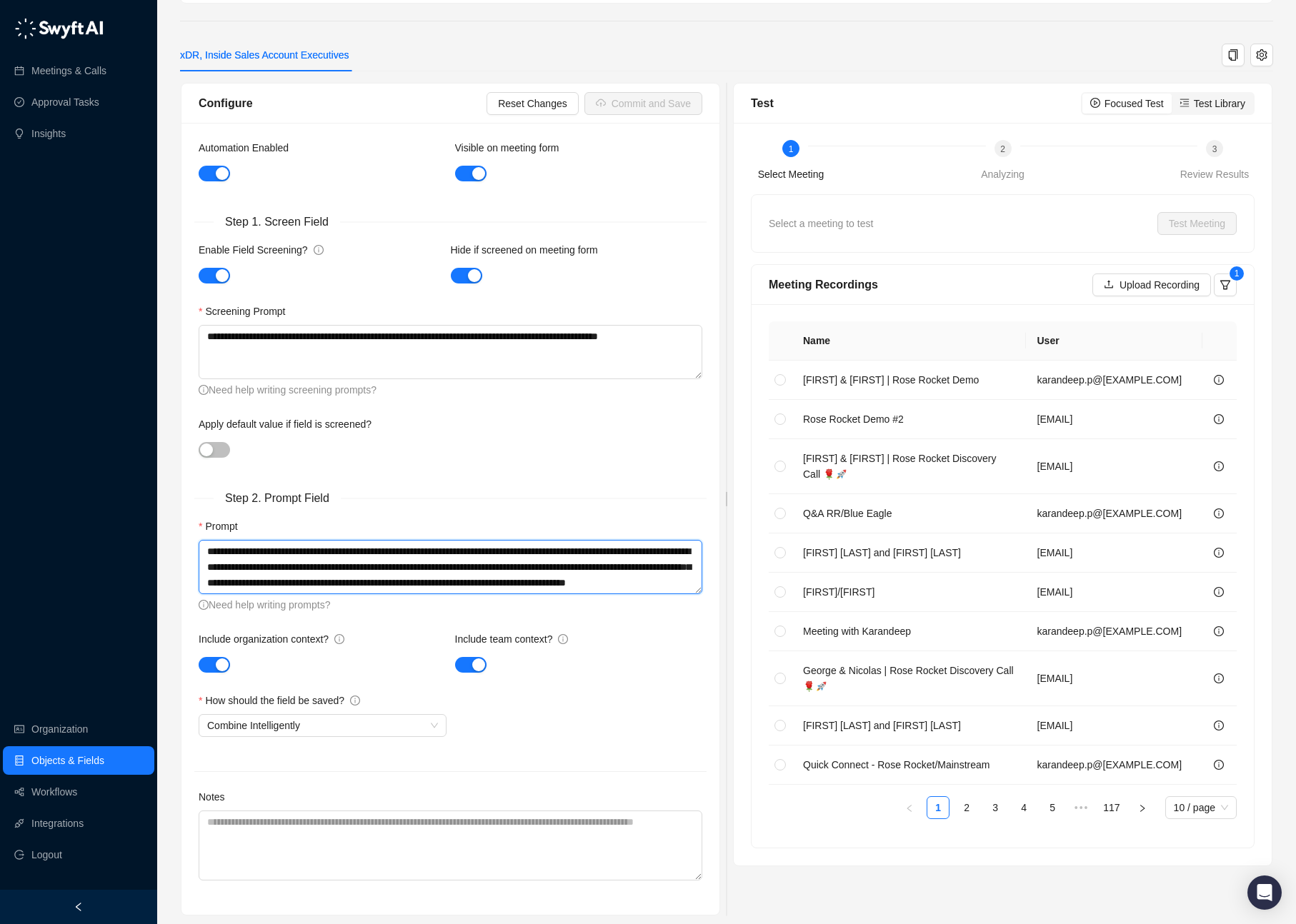 scroll, scrollTop: 16, scrollLeft: 0, axis: vertical 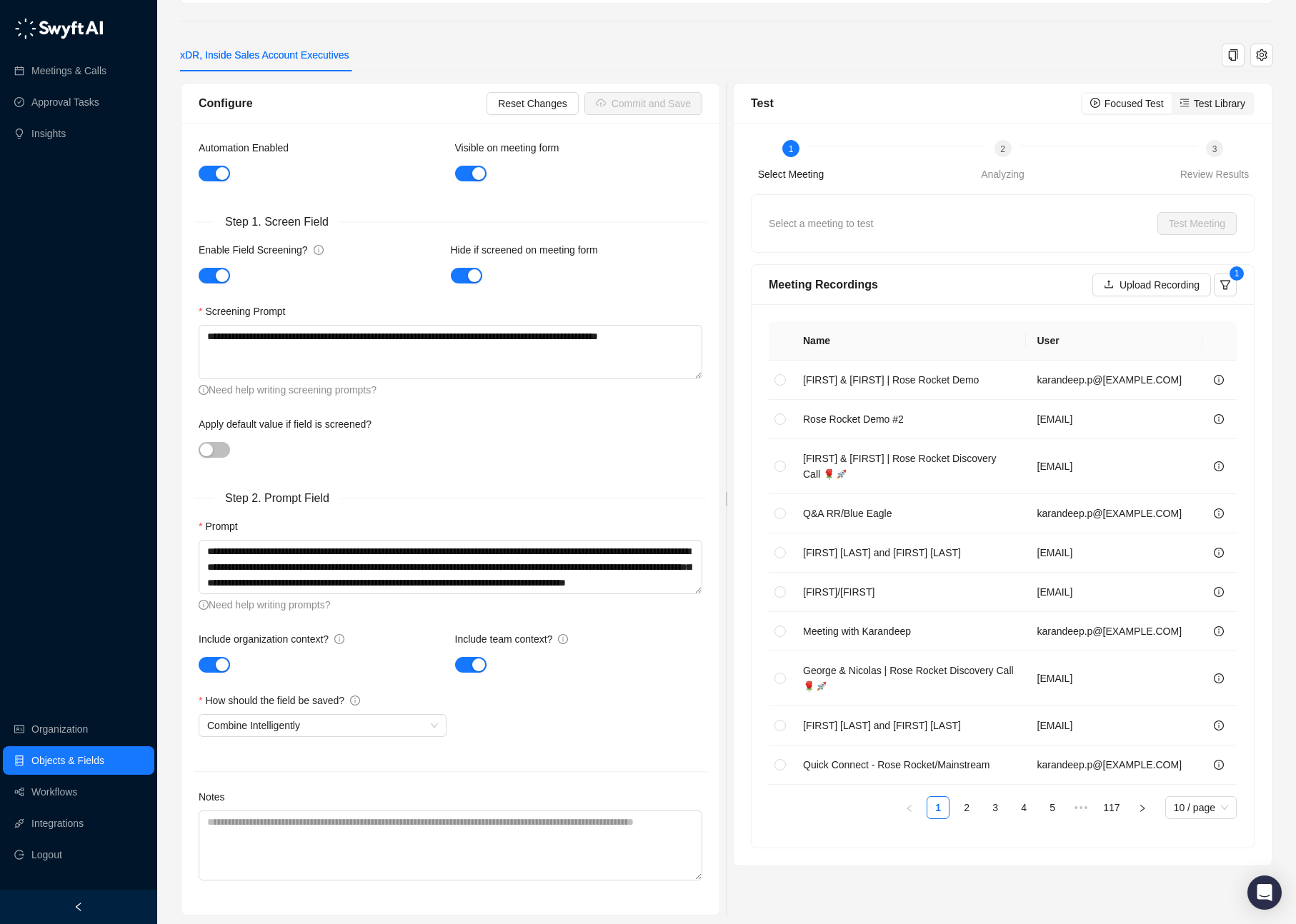click on "Apply default value if field is screened?" at bounding box center (450, 427) 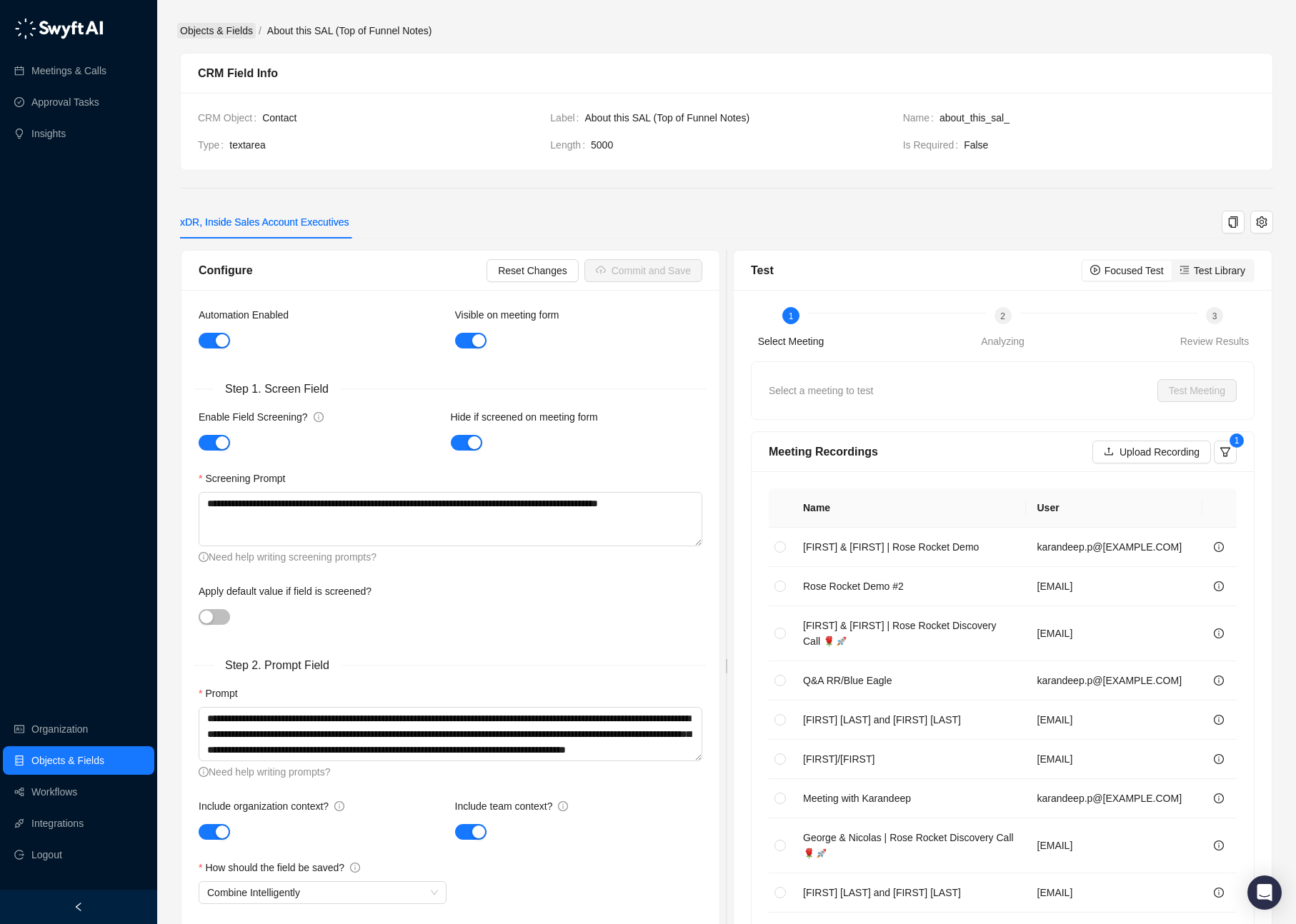 click on "Objects & Fields" at bounding box center (216, 31) 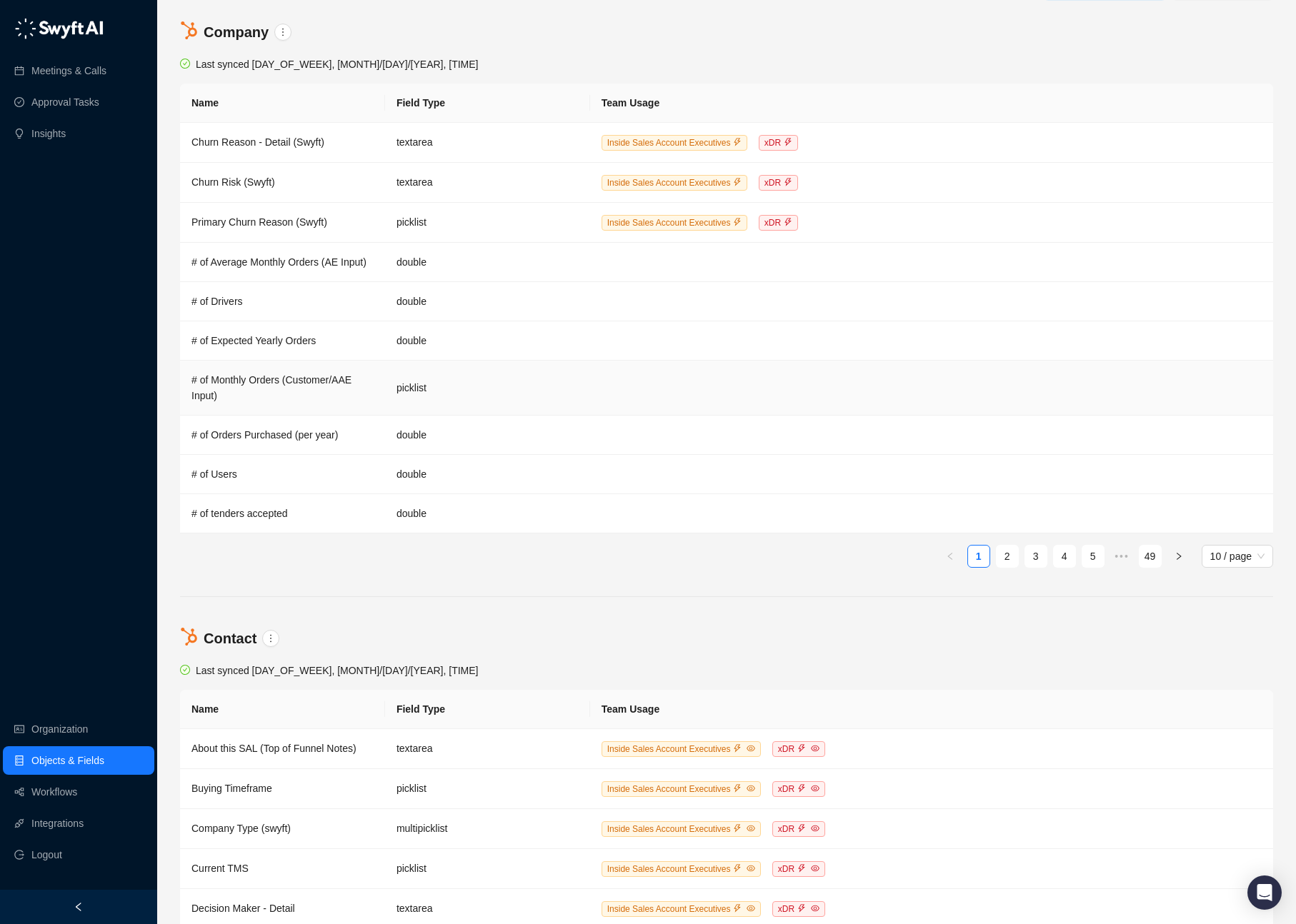 scroll, scrollTop: 900, scrollLeft: 0, axis: vertical 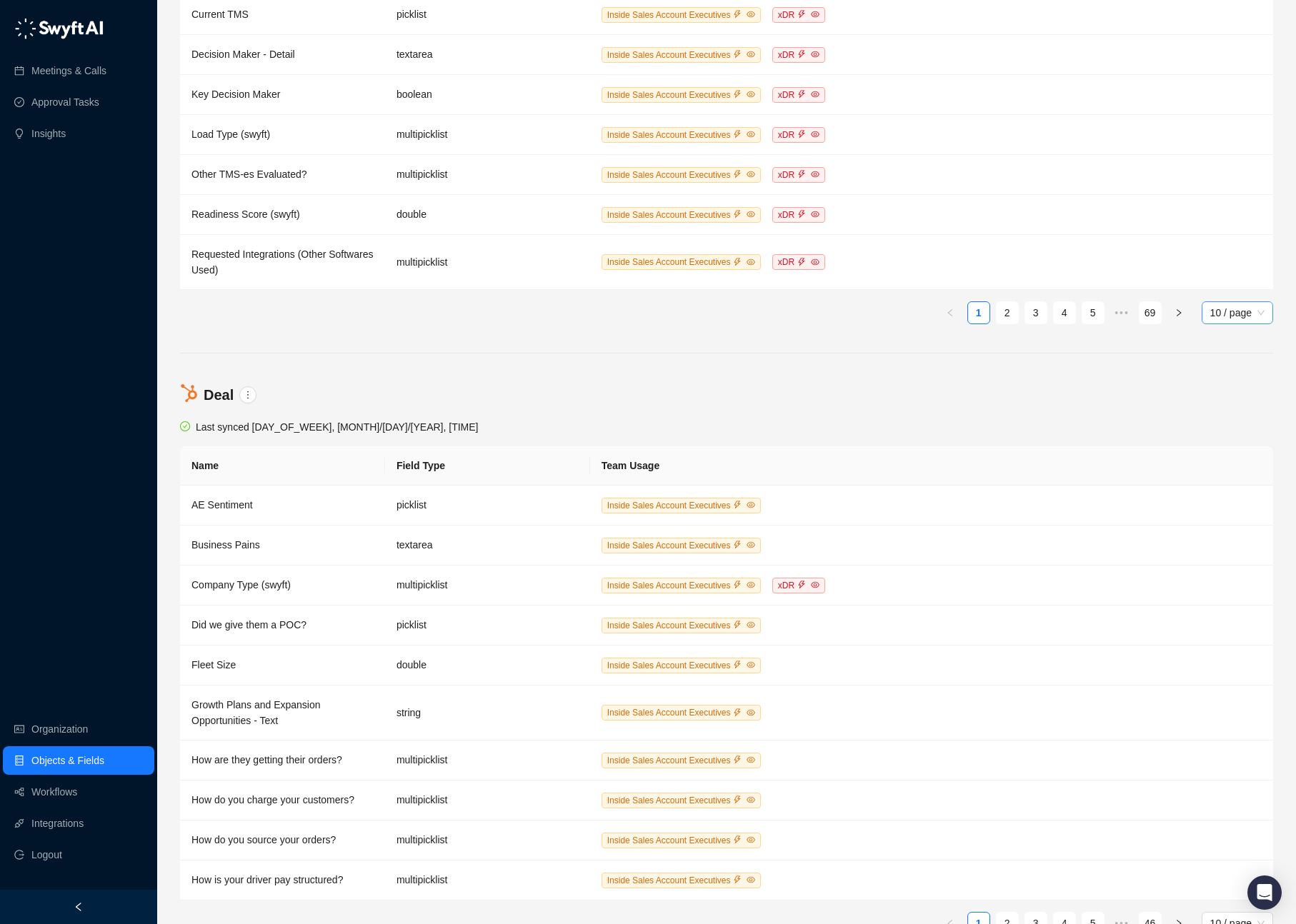 drag, startPoint x: 1202, startPoint y: 311, endPoint x: 1210, endPoint y: 317, distance: 10 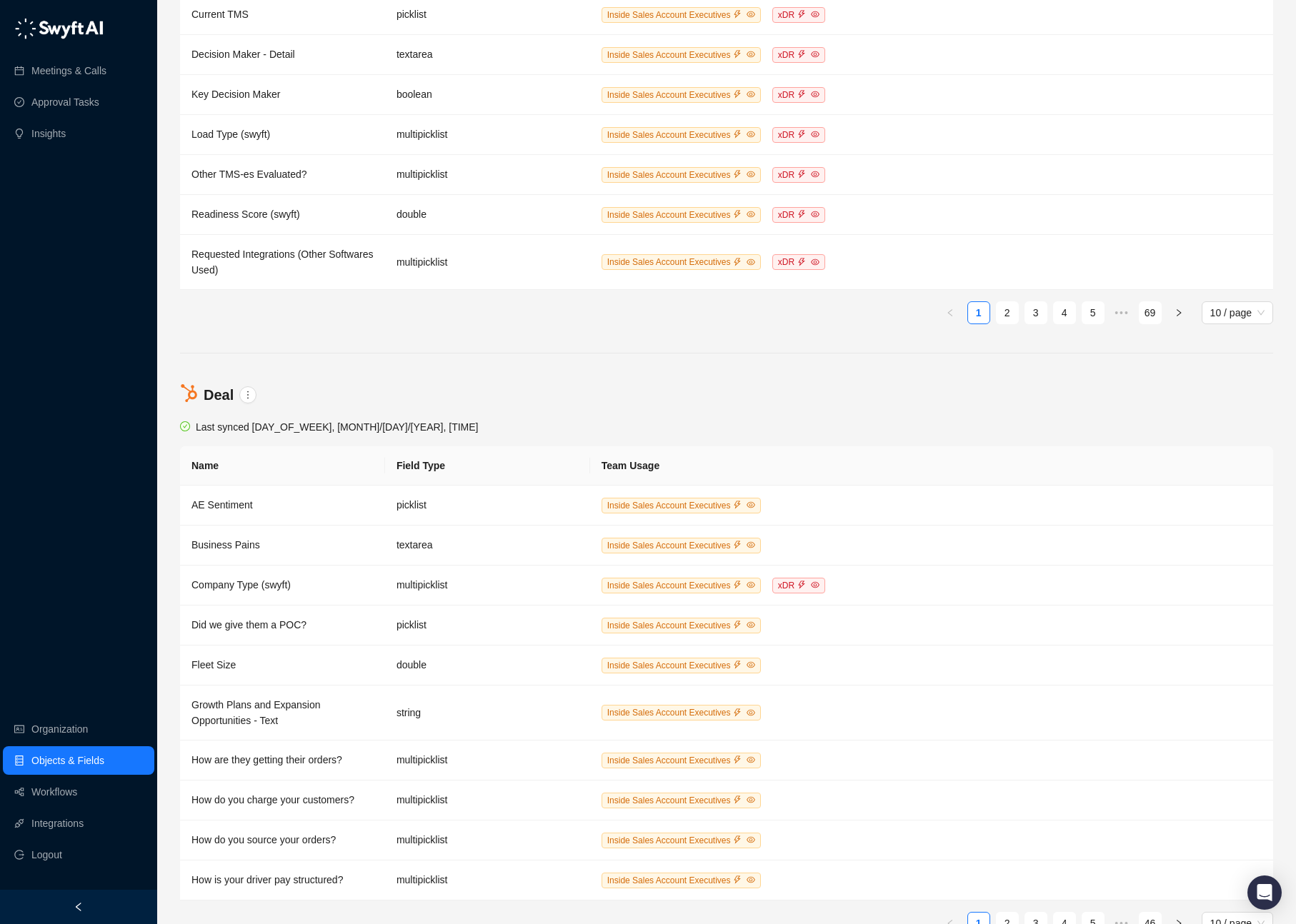 click on "Deal" at bounding box center (727, 395) 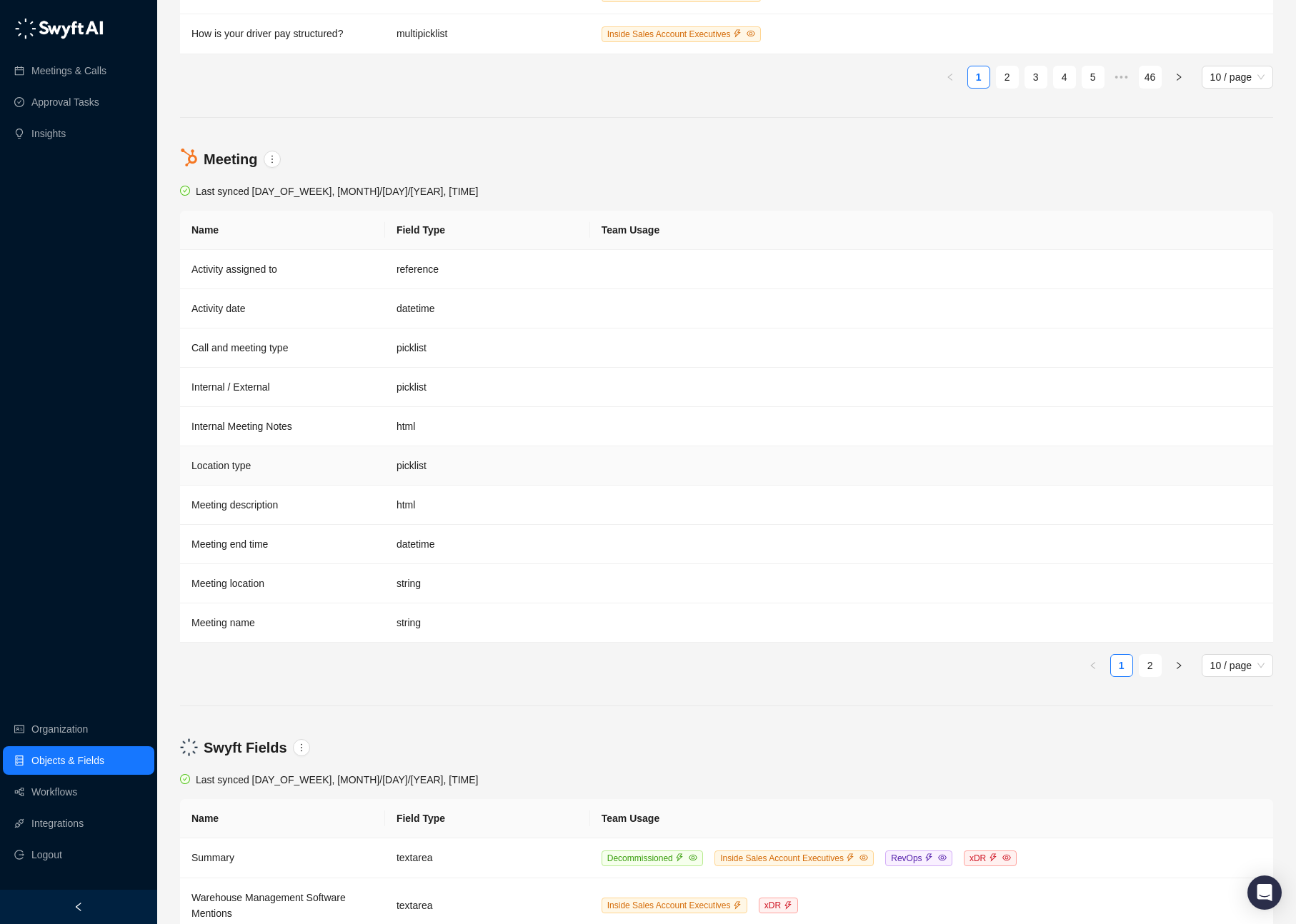 scroll, scrollTop: 1757, scrollLeft: 0, axis: vertical 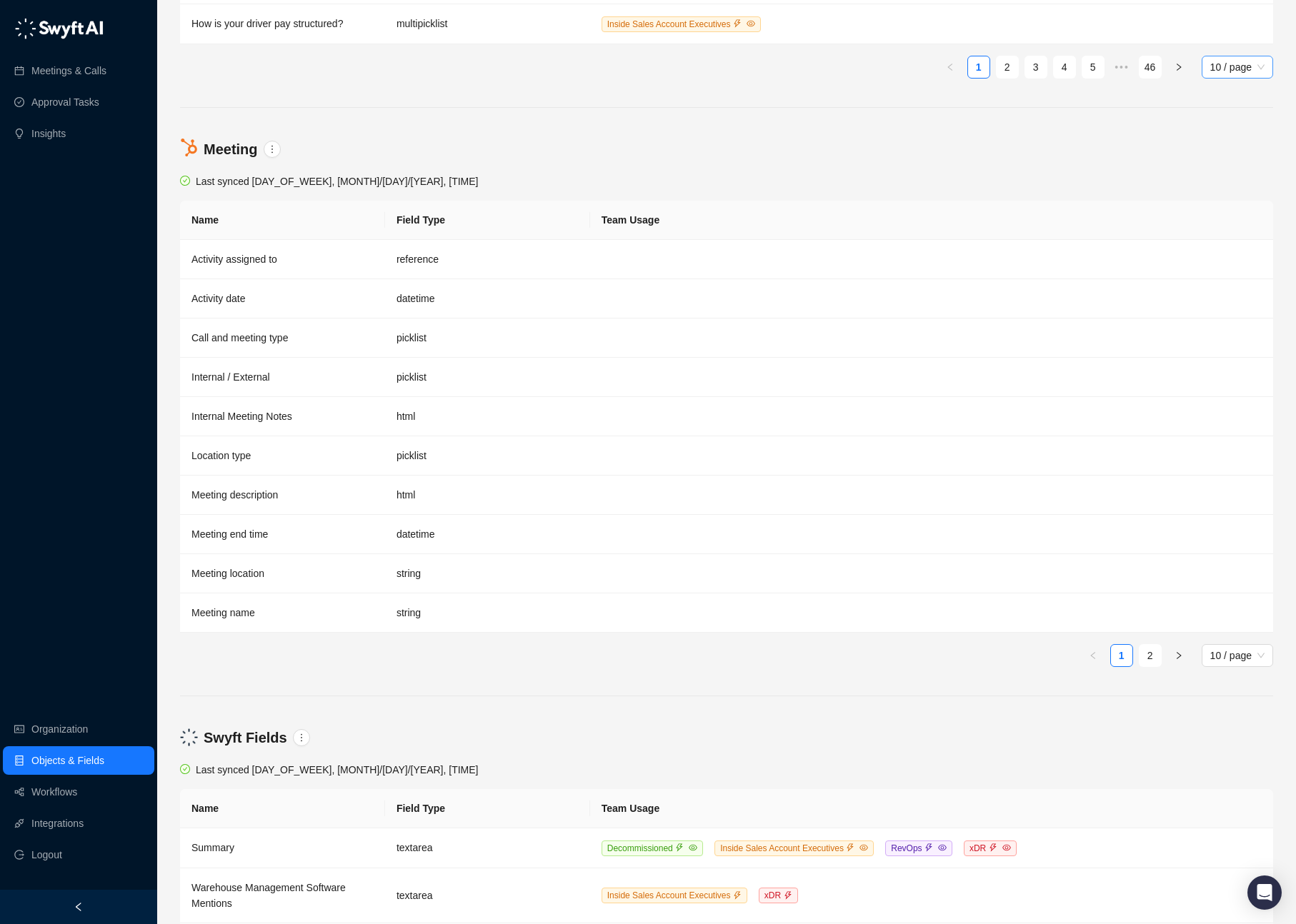 click on "10 / page" at bounding box center (1237, 67) 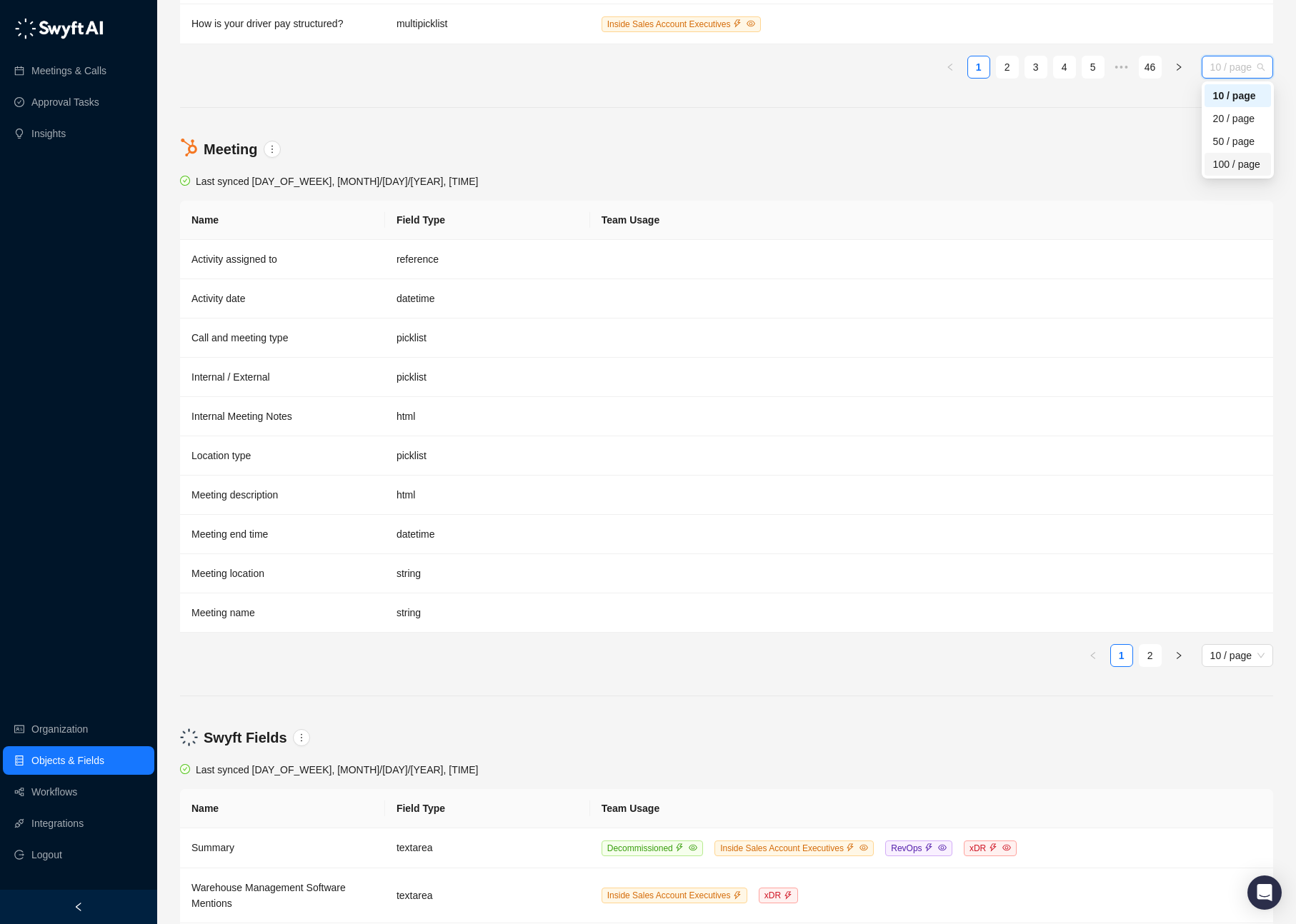 click on "100 / page" at bounding box center [1237, 164] 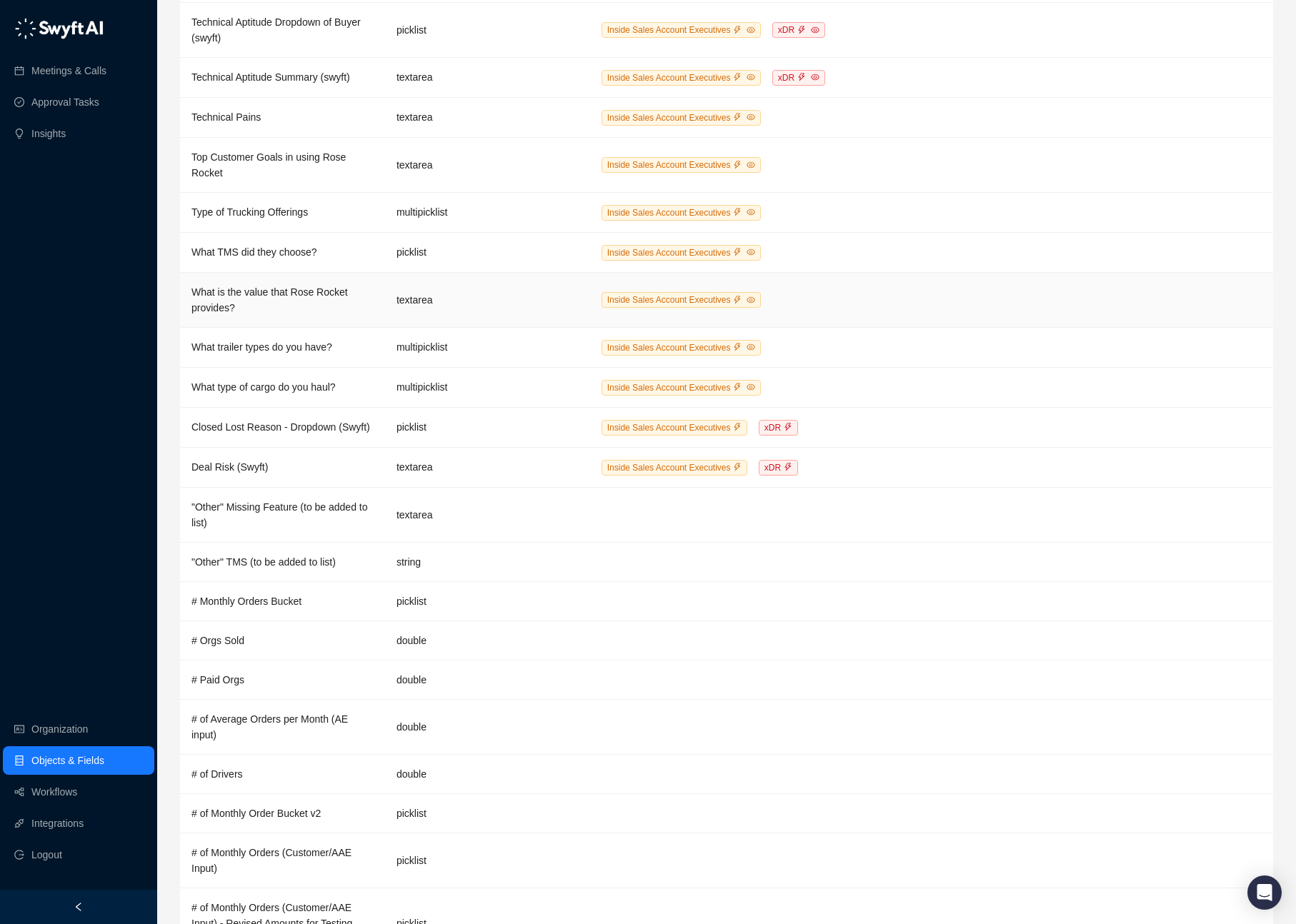 scroll, scrollTop: 2386, scrollLeft: 0, axis: vertical 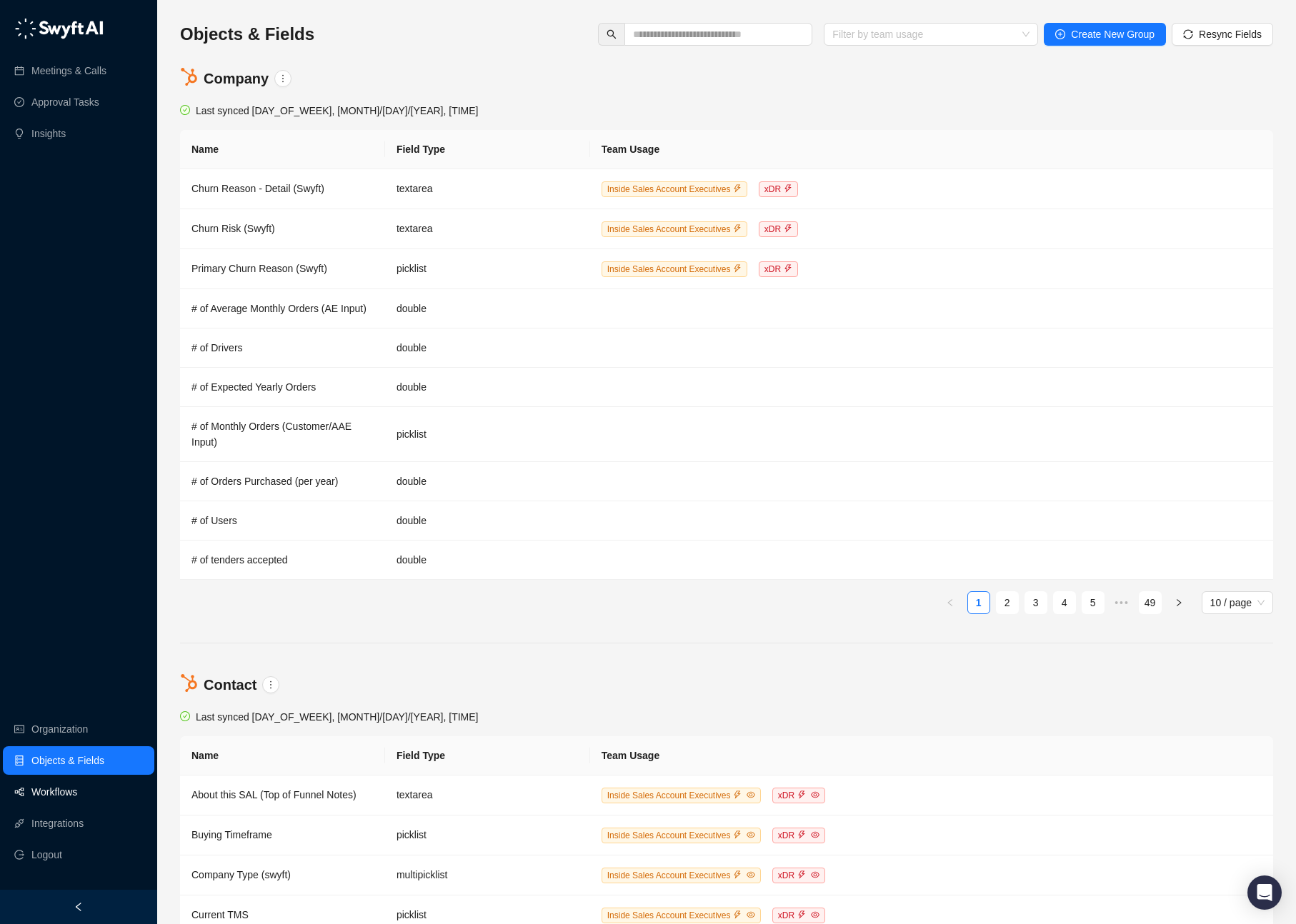 click on "Workflows" at bounding box center [54, 792] 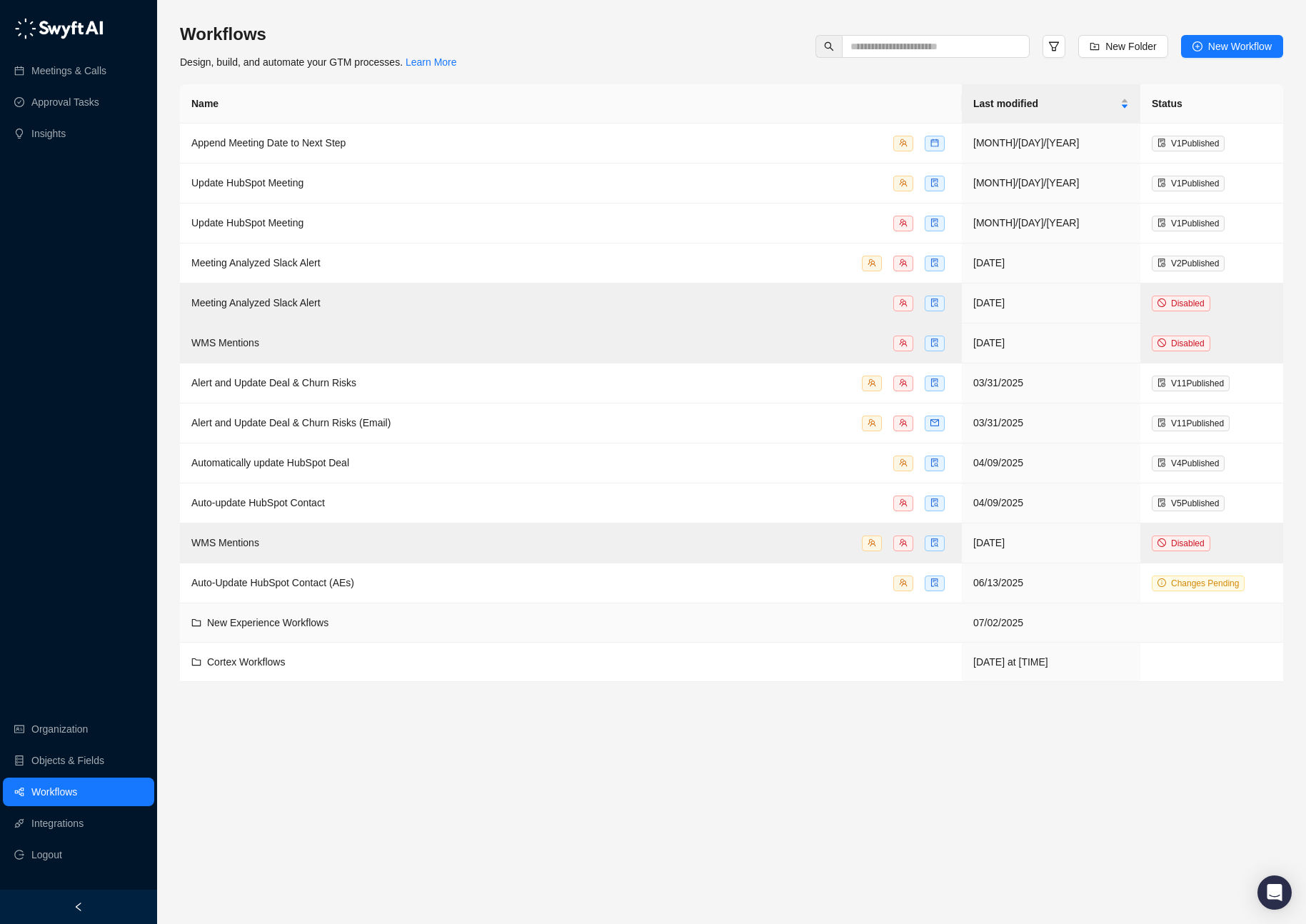 click on "New Experience Workflows" at bounding box center [571, 623] 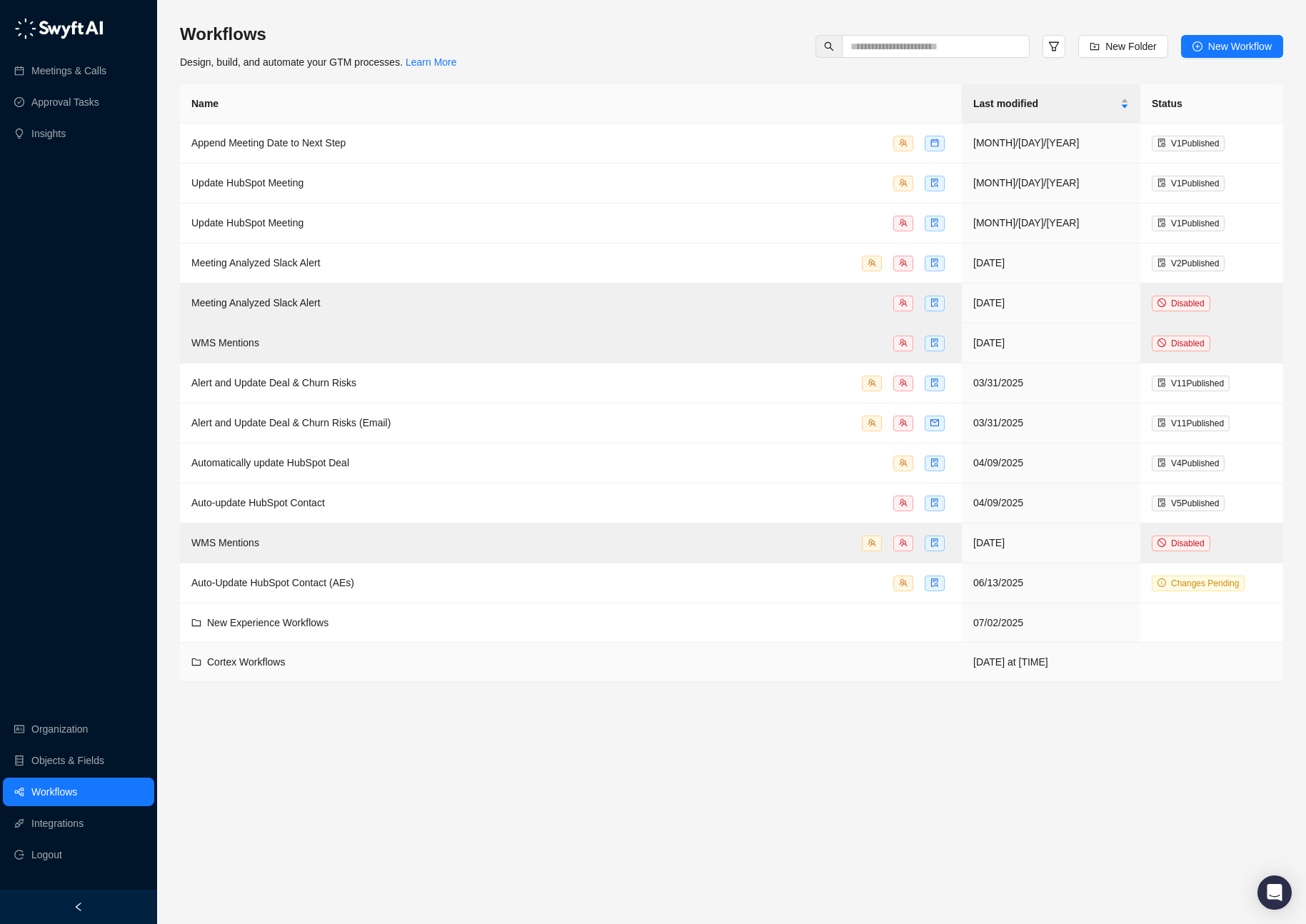 click on "Cortex Workflows" at bounding box center [571, 662] 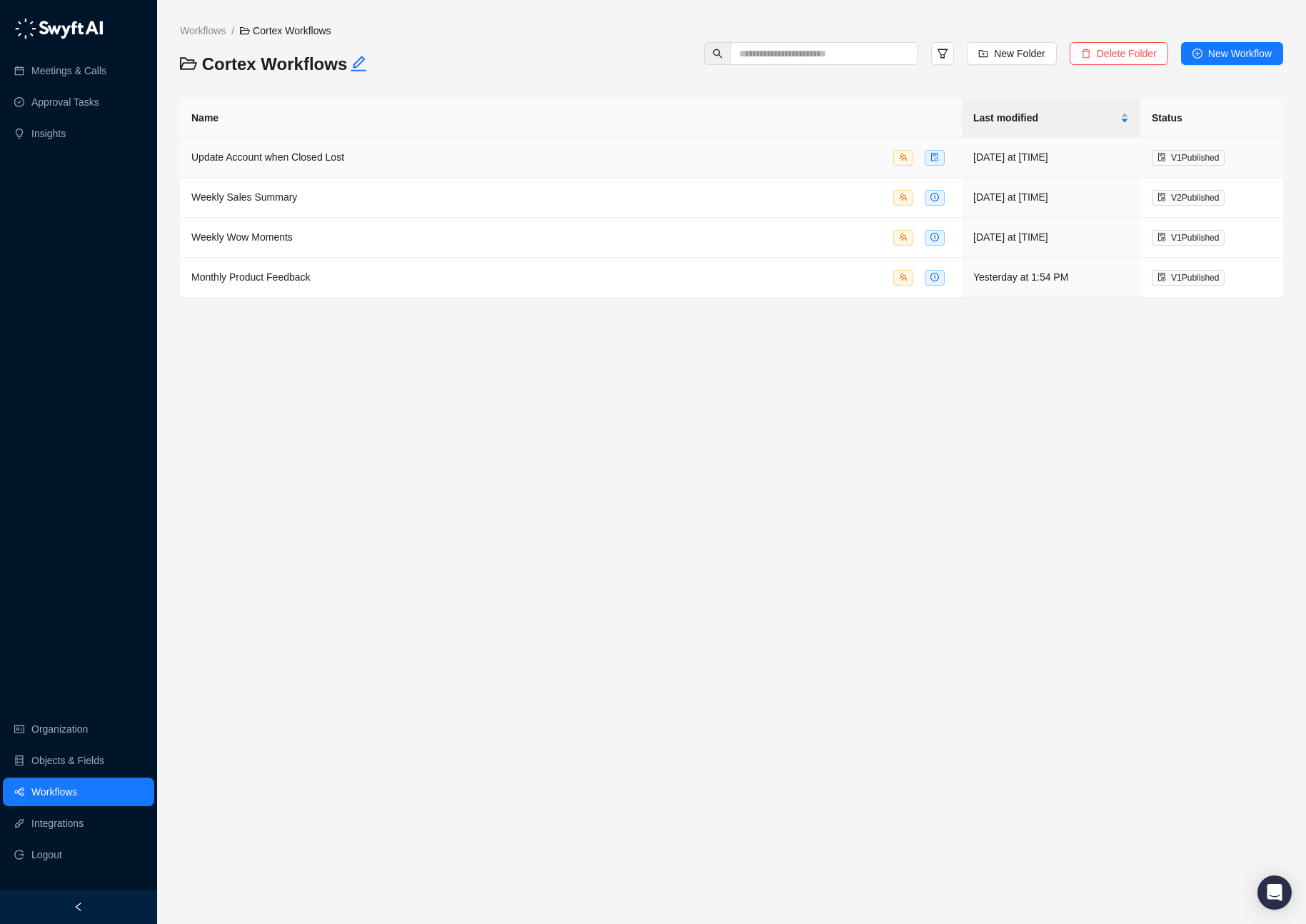 click on "Update Account when Closed Lost" at bounding box center (571, 157) 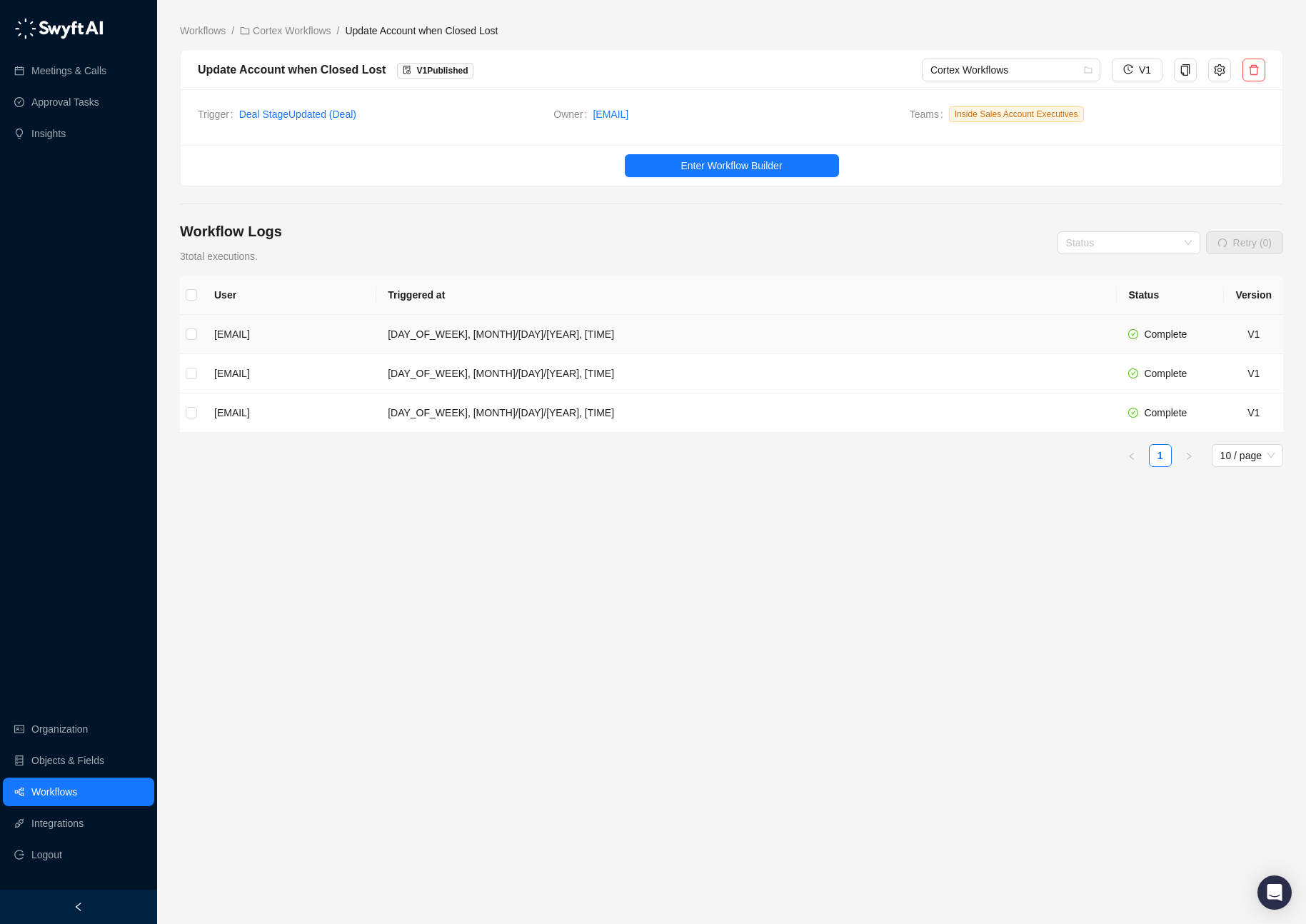 click on "[DAY_OF_WEEK], [MONTH]/[DAY]/[YEAR], [TIME]" at bounding box center (746, 334) 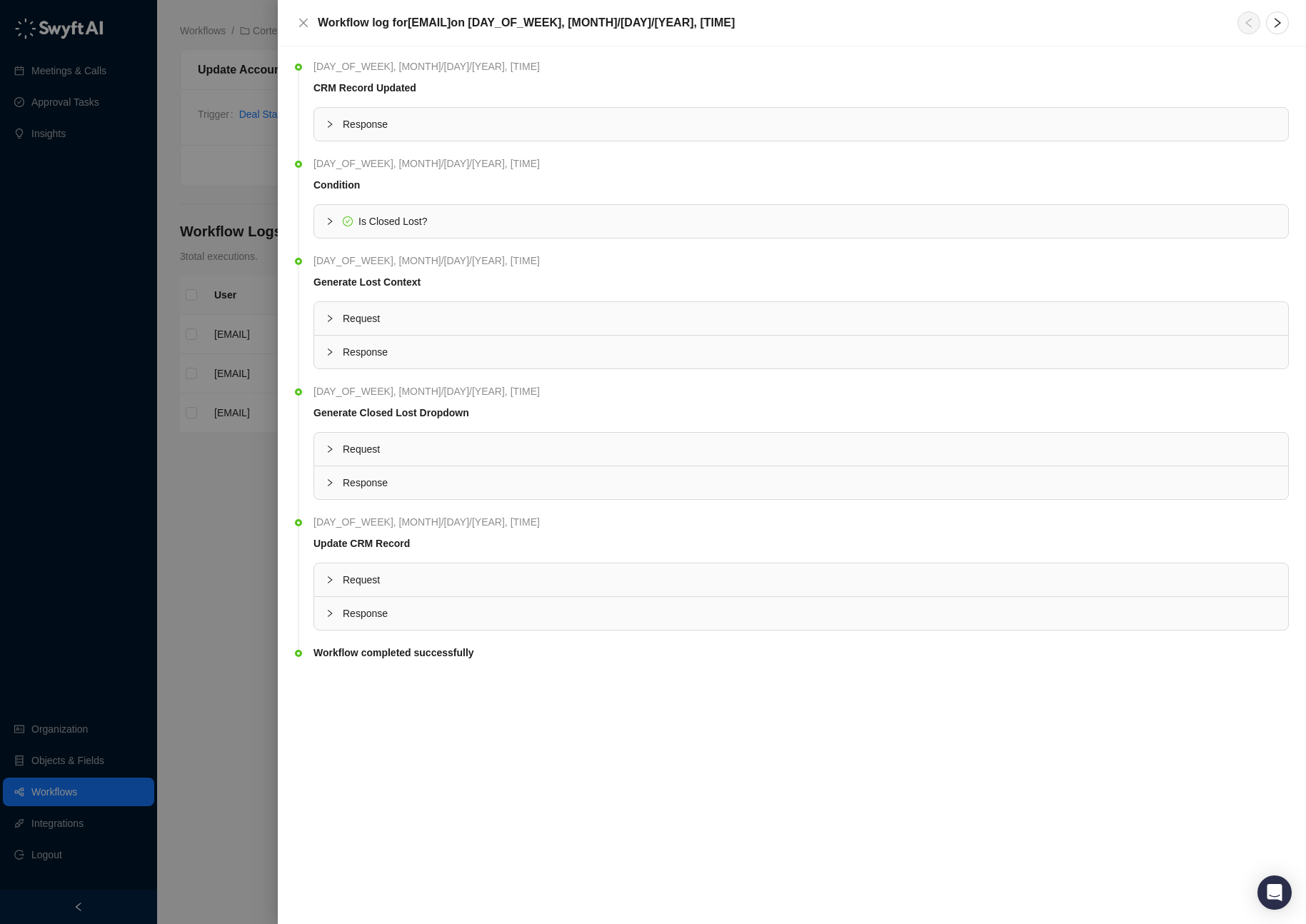 click on "Response" at bounding box center [810, 124] 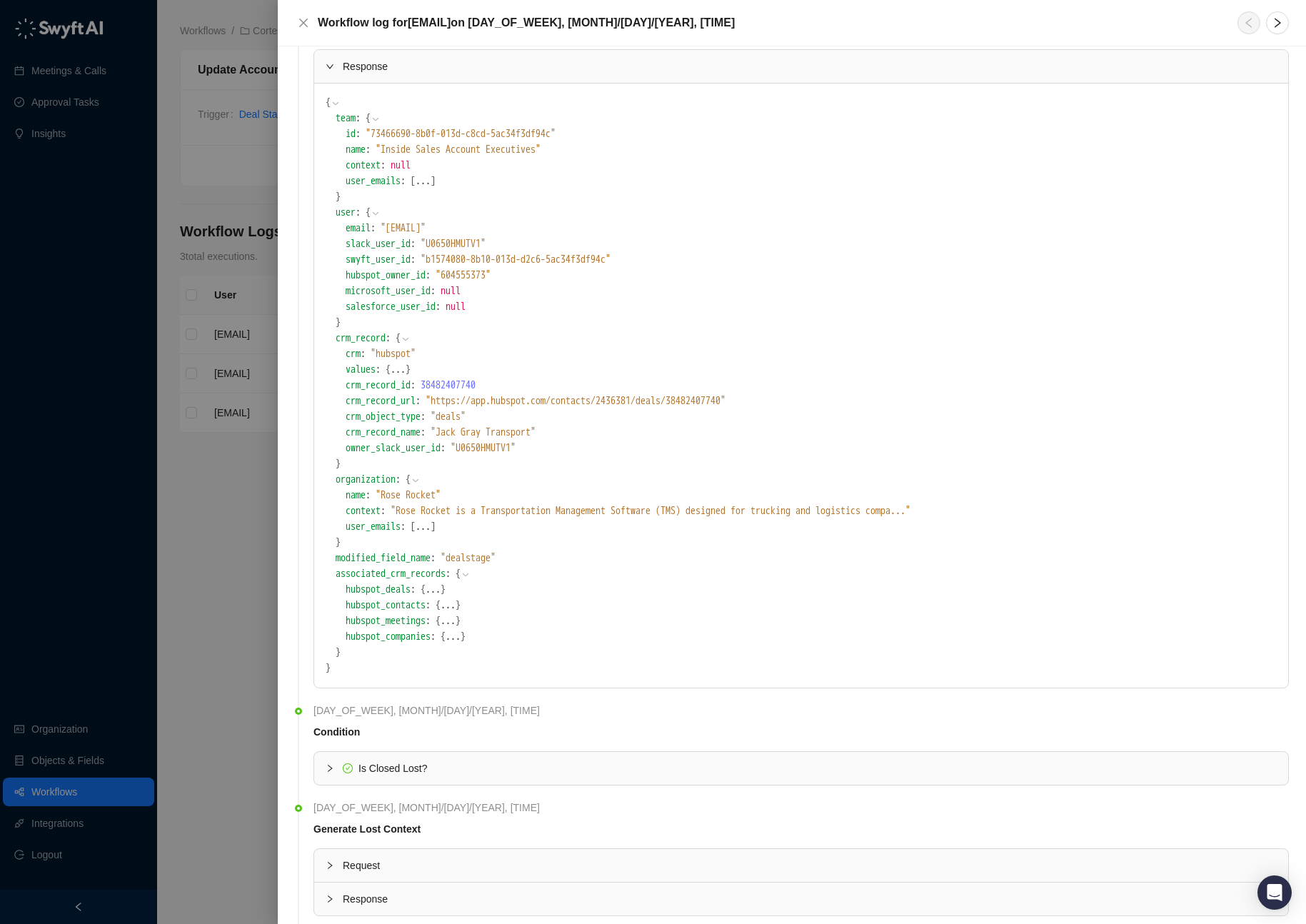 scroll, scrollTop: 61, scrollLeft: 0, axis: vertical 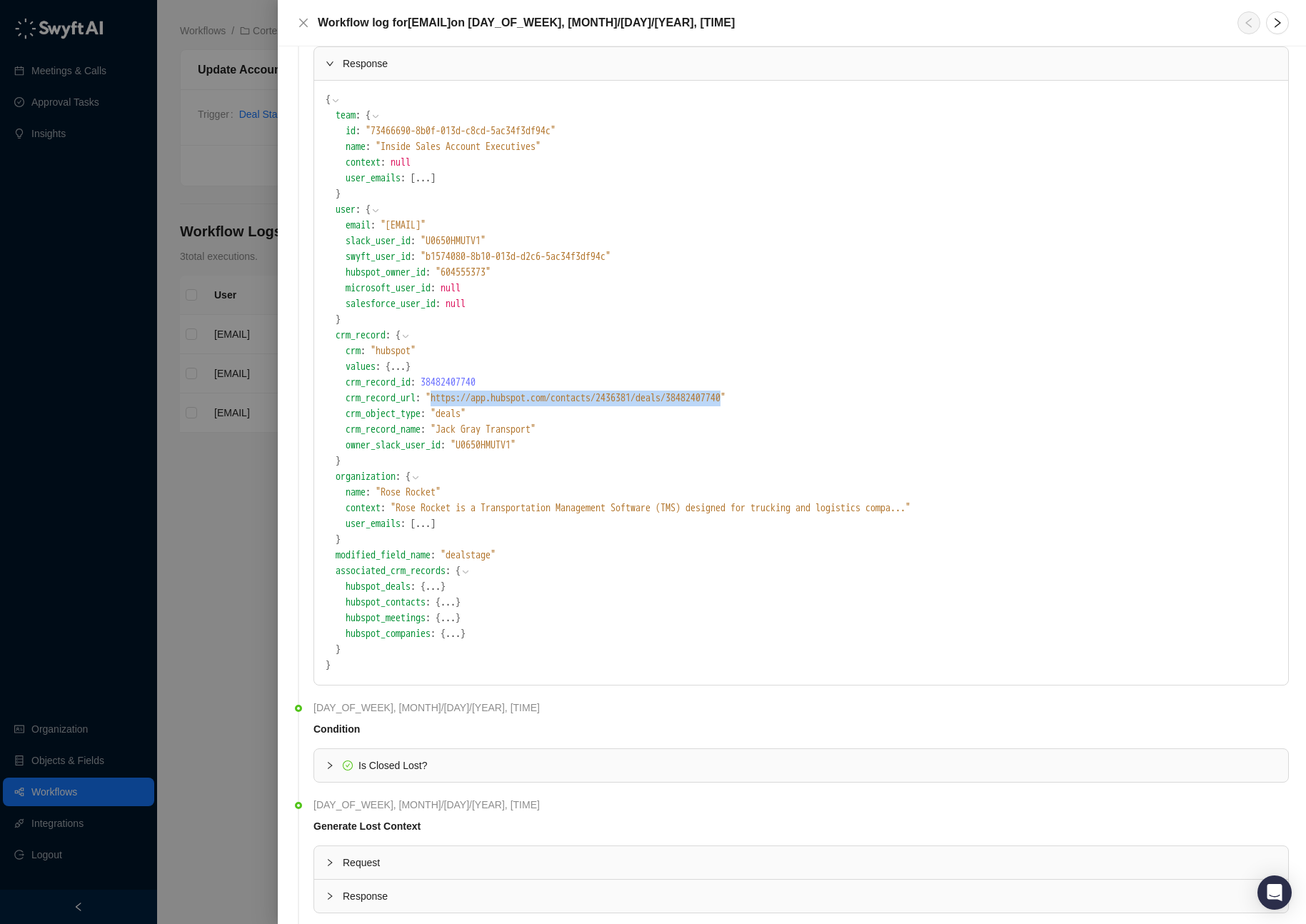 drag, startPoint x: 447, startPoint y: 398, endPoint x: 801, endPoint y: 399, distance: 354.001 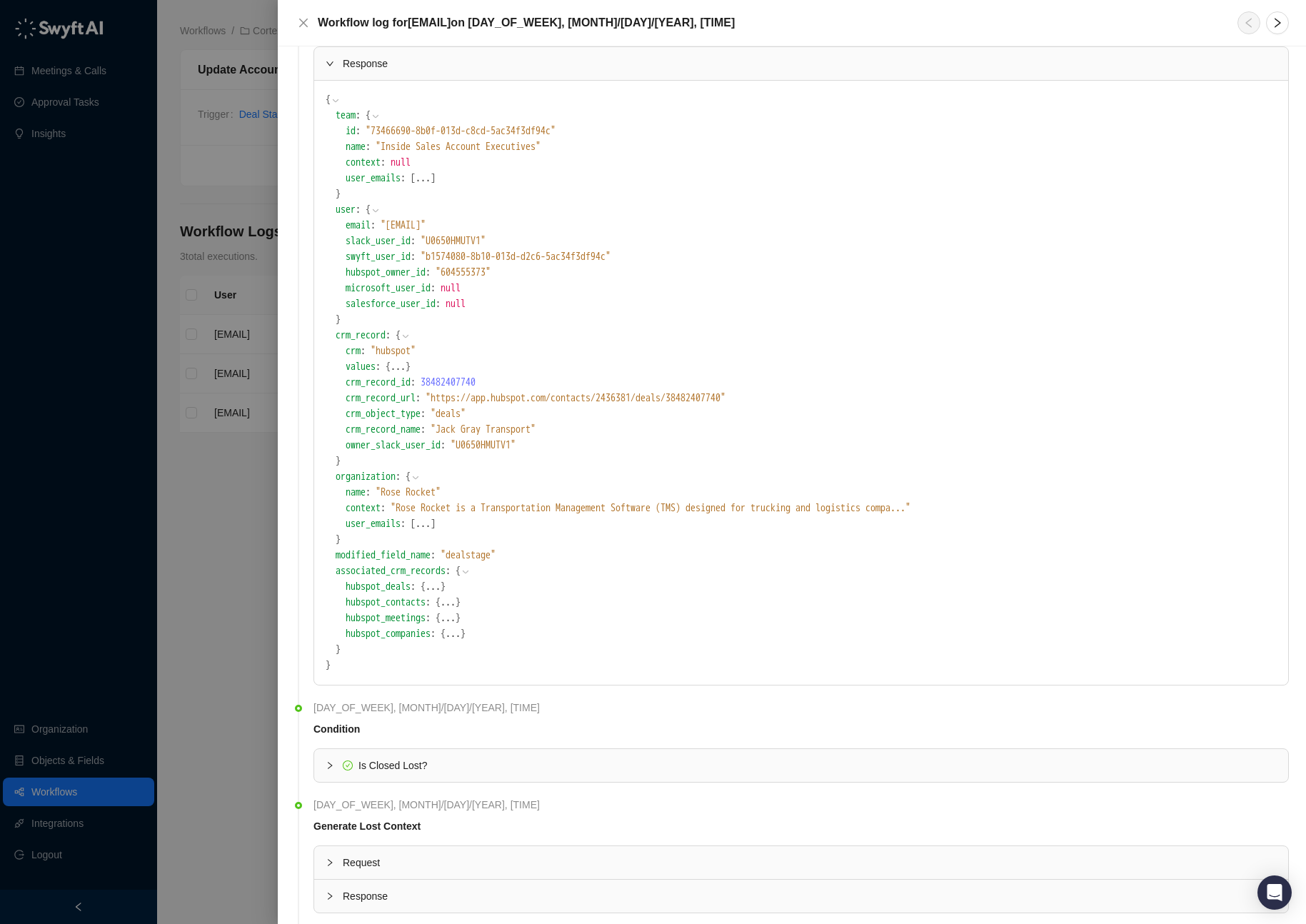 click 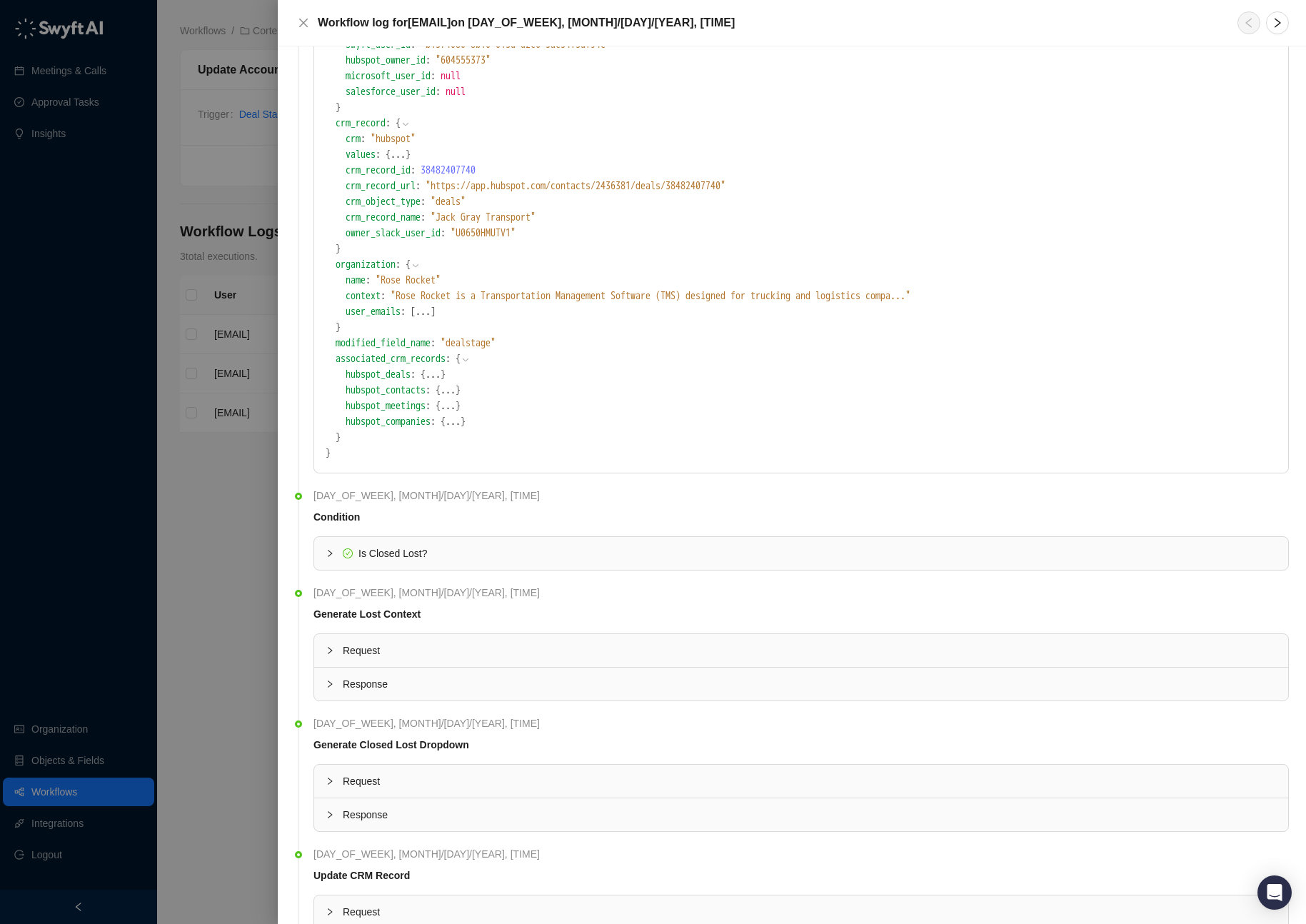 scroll, scrollTop: 396, scrollLeft: 0, axis: vertical 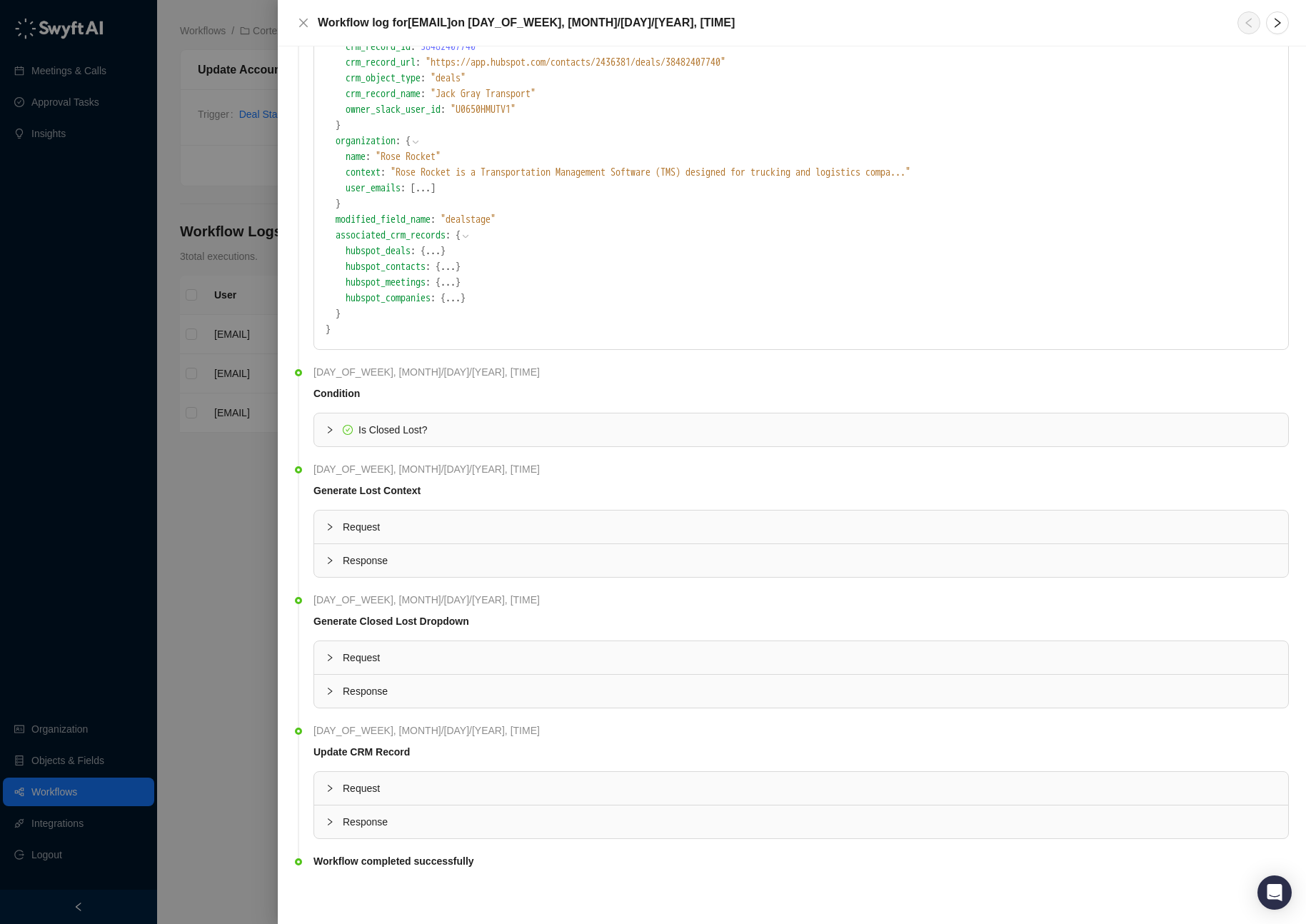 click 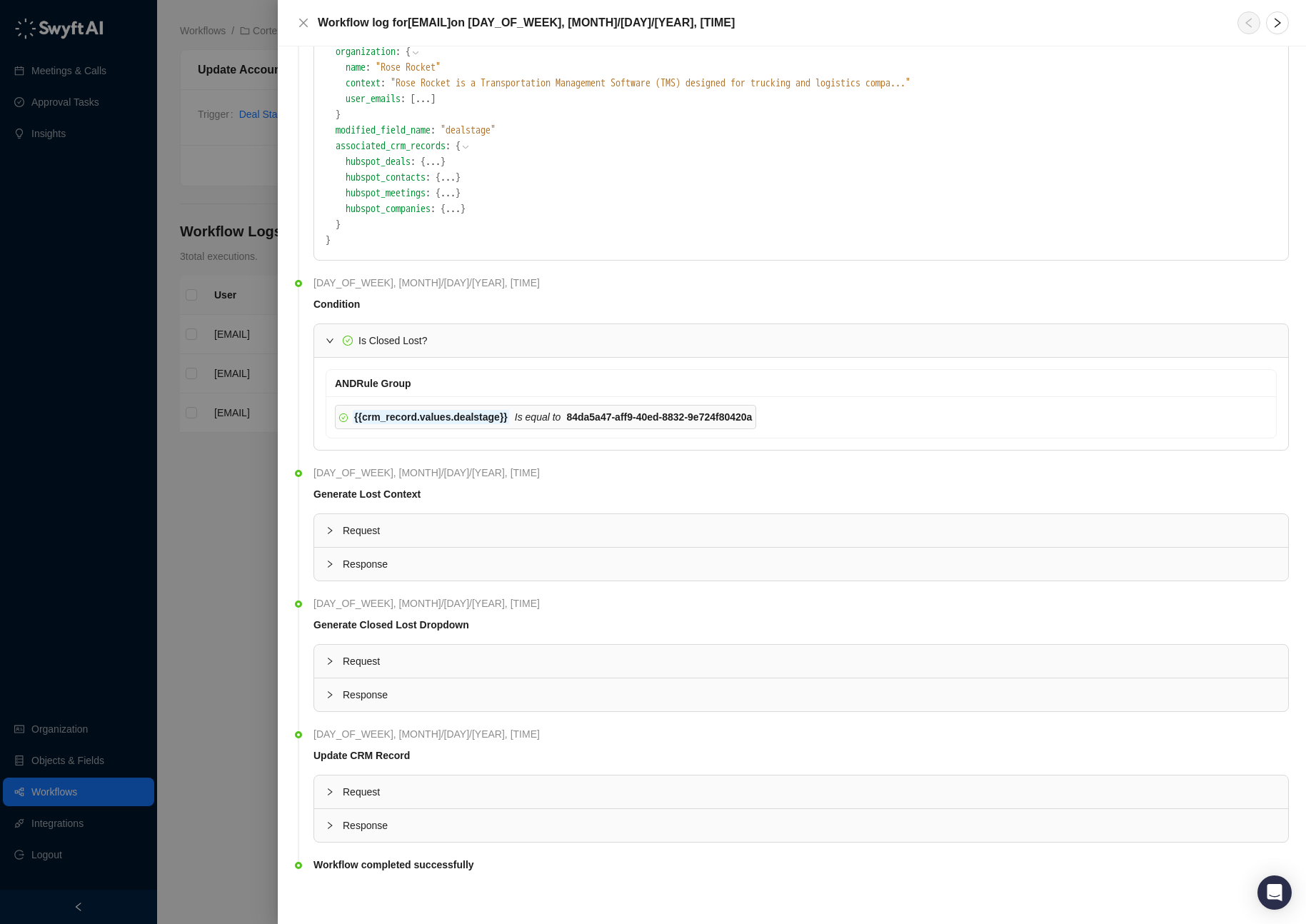 scroll, scrollTop: 489, scrollLeft: 0, axis: vertical 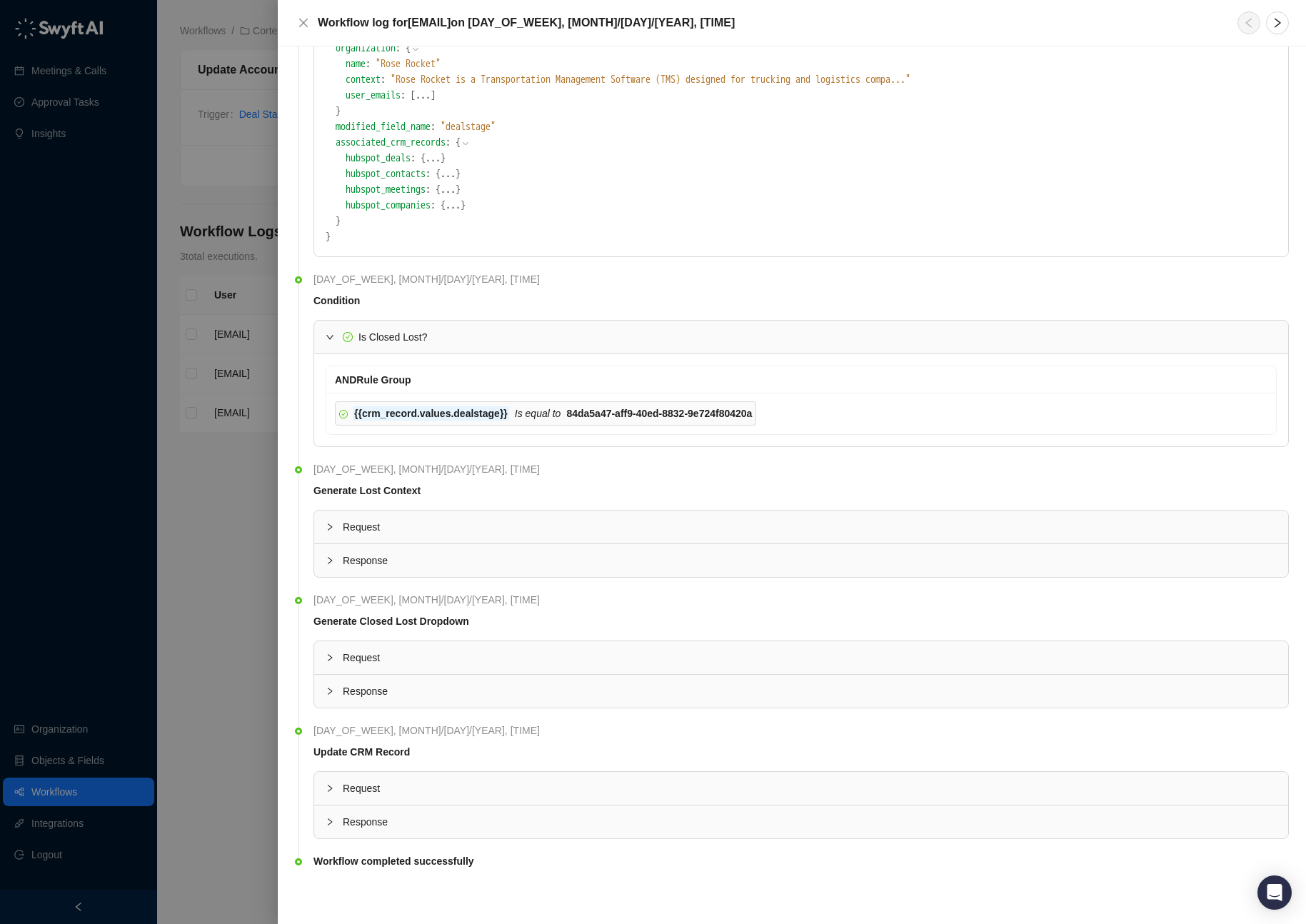 click 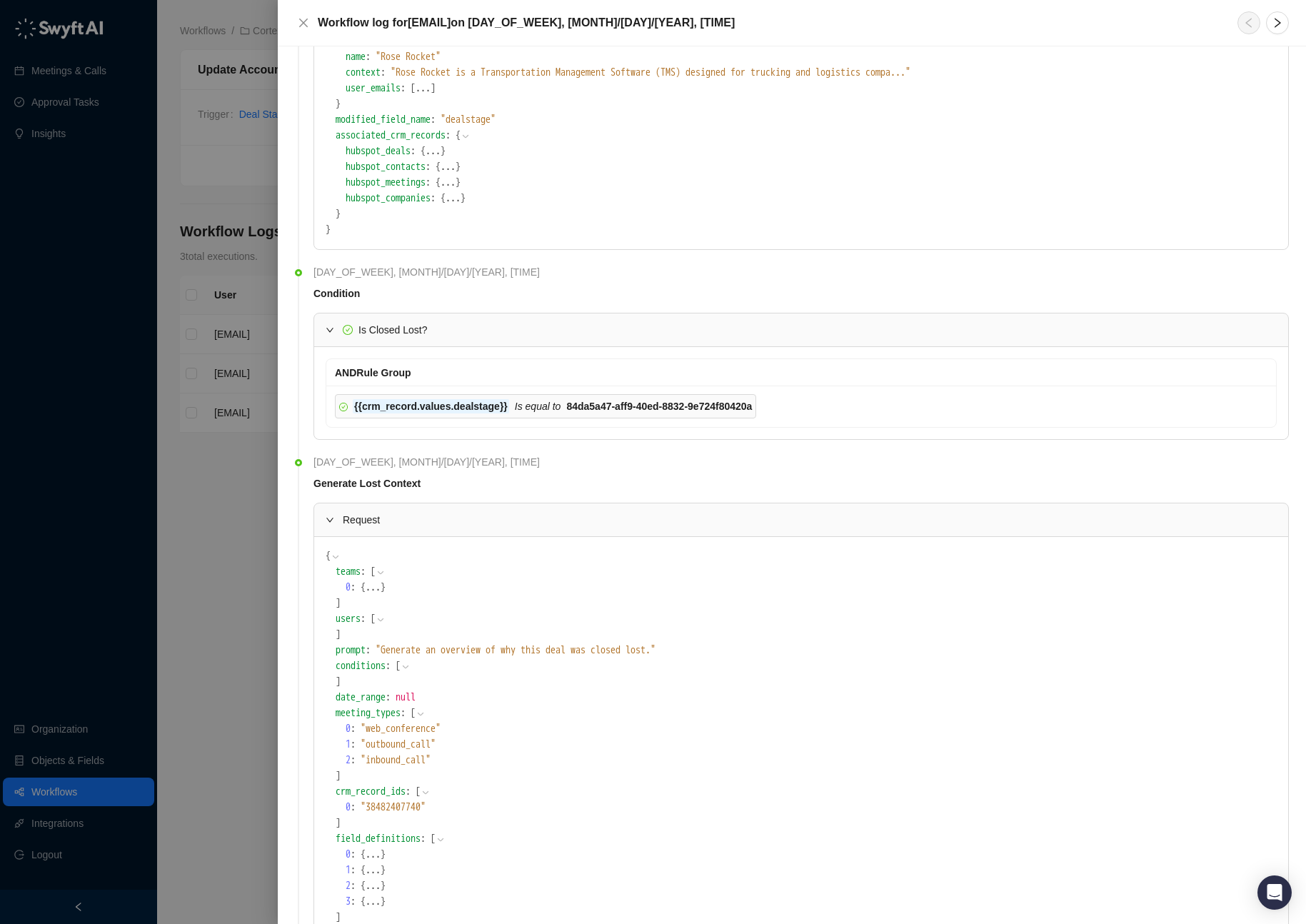 scroll, scrollTop: 754, scrollLeft: 0, axis: vertical 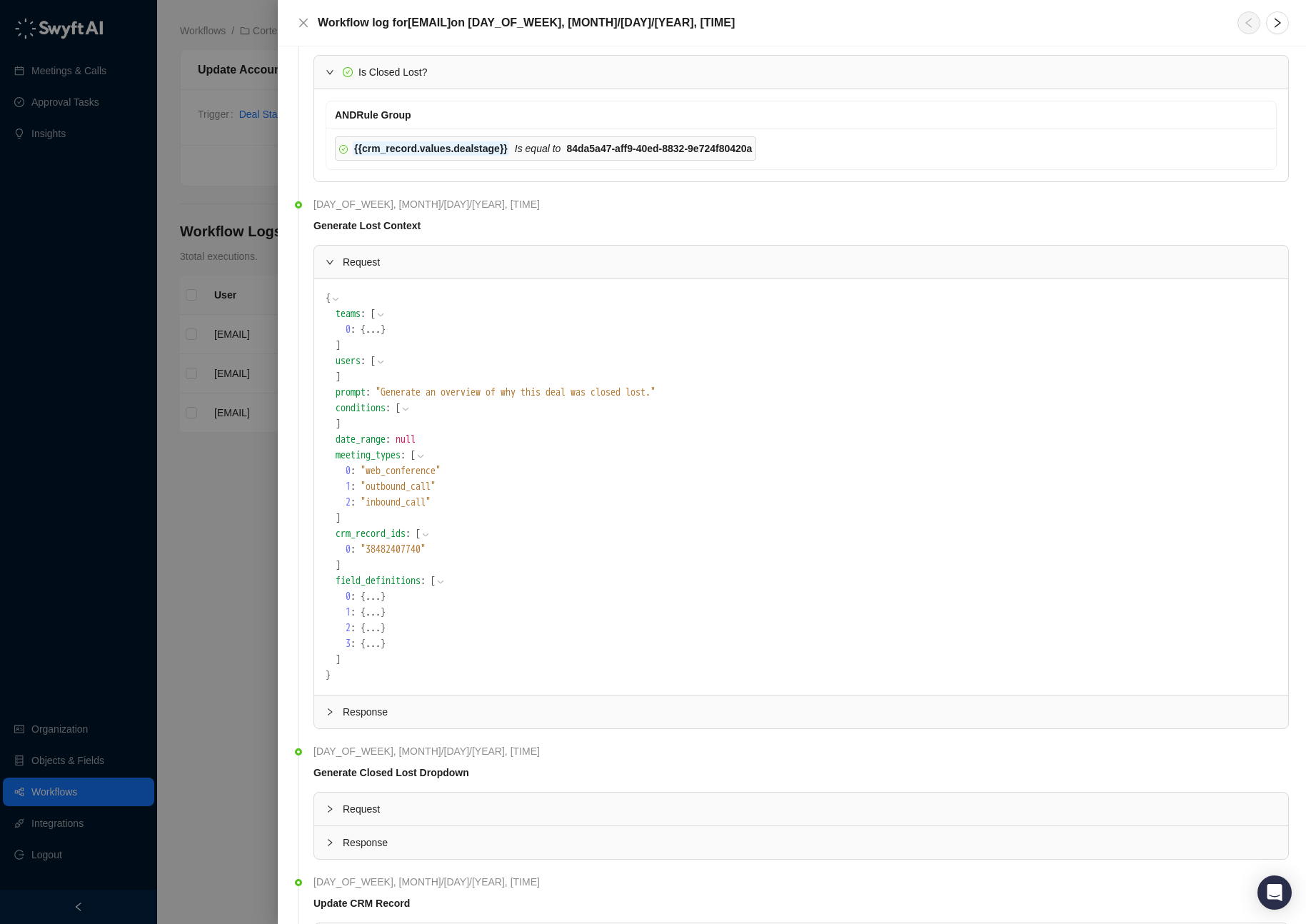 click 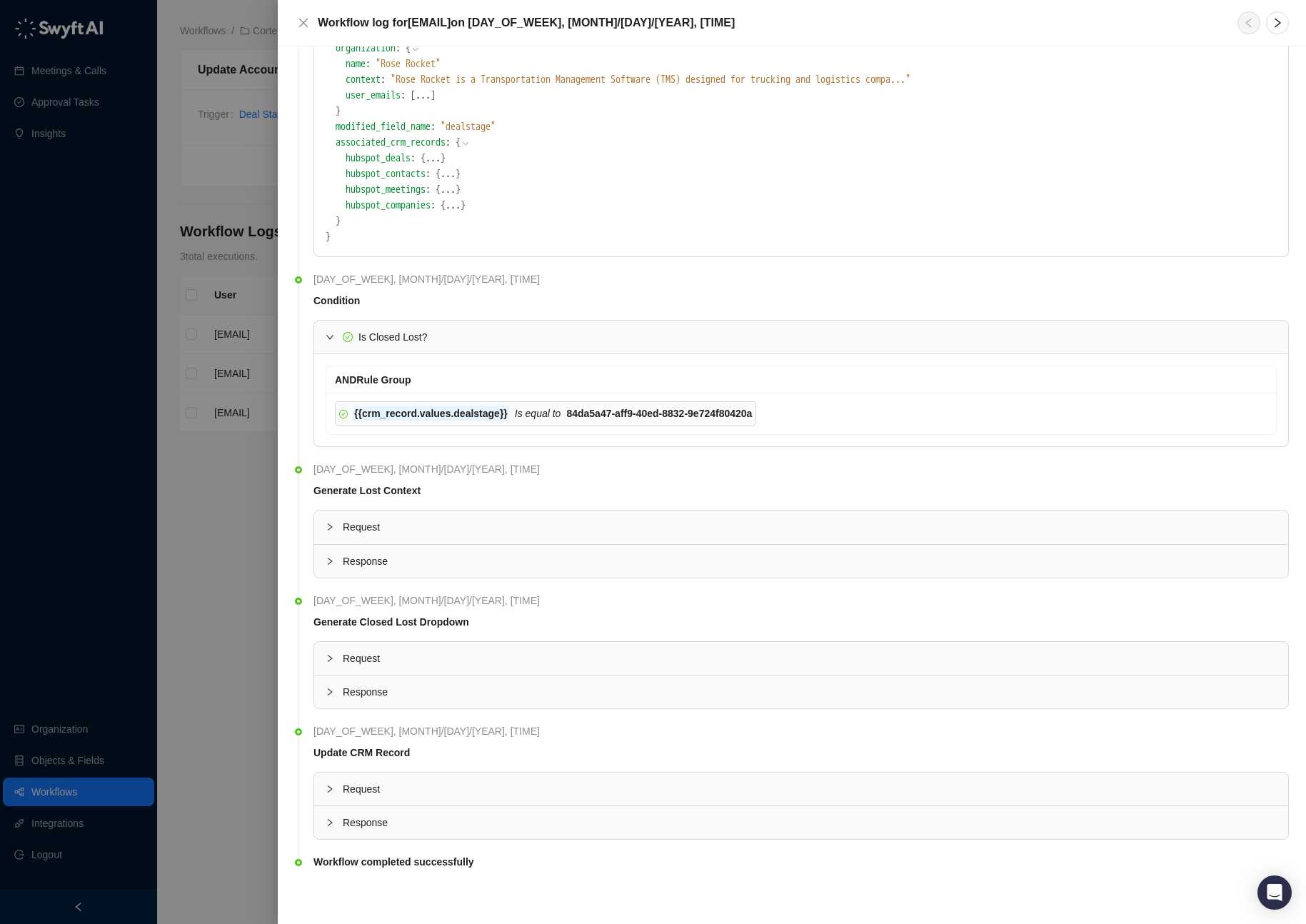 scroll, scrollTop: 489, scrollLeft: 0, axis: vertical 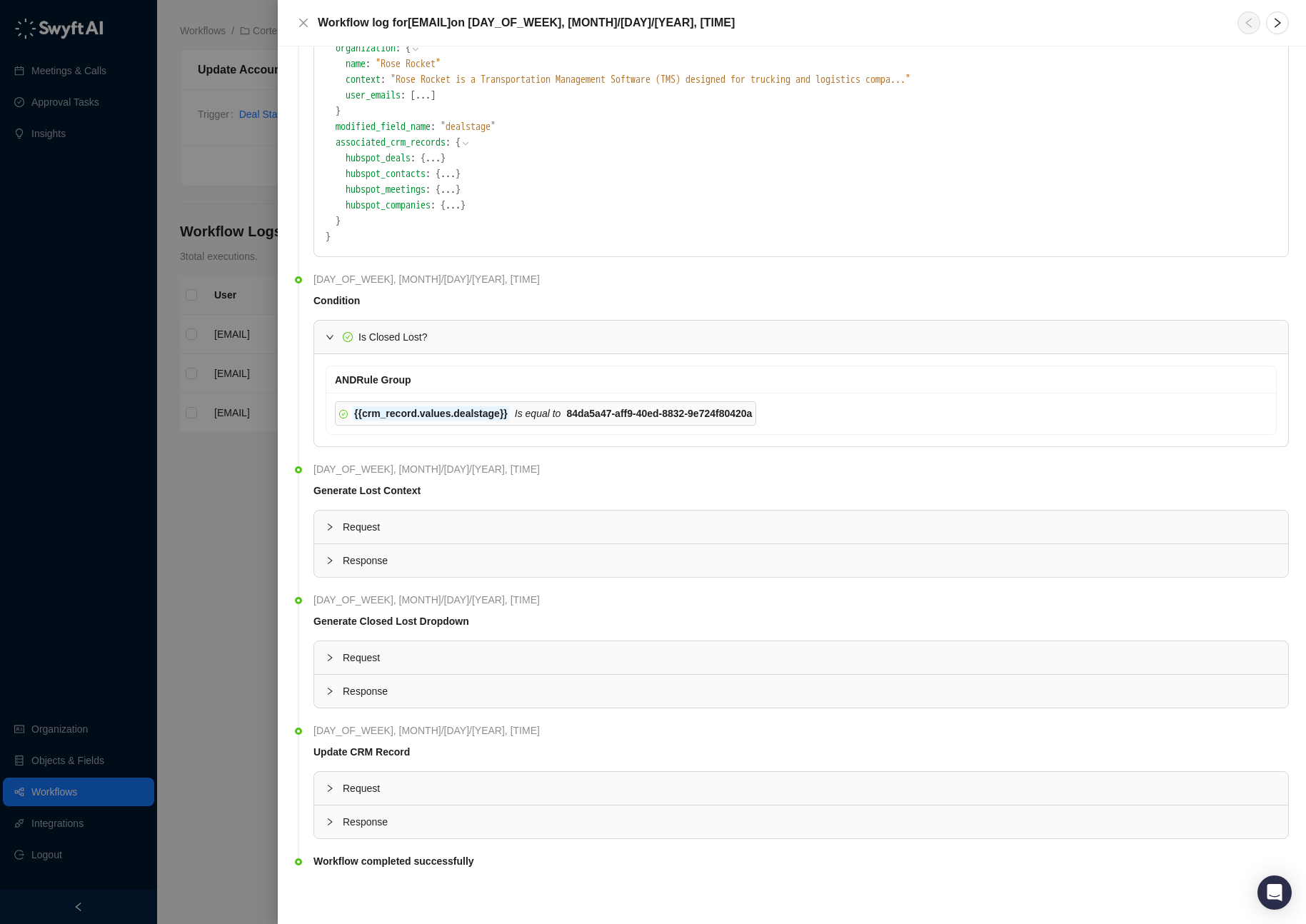 click at bounding box center [334, 788] 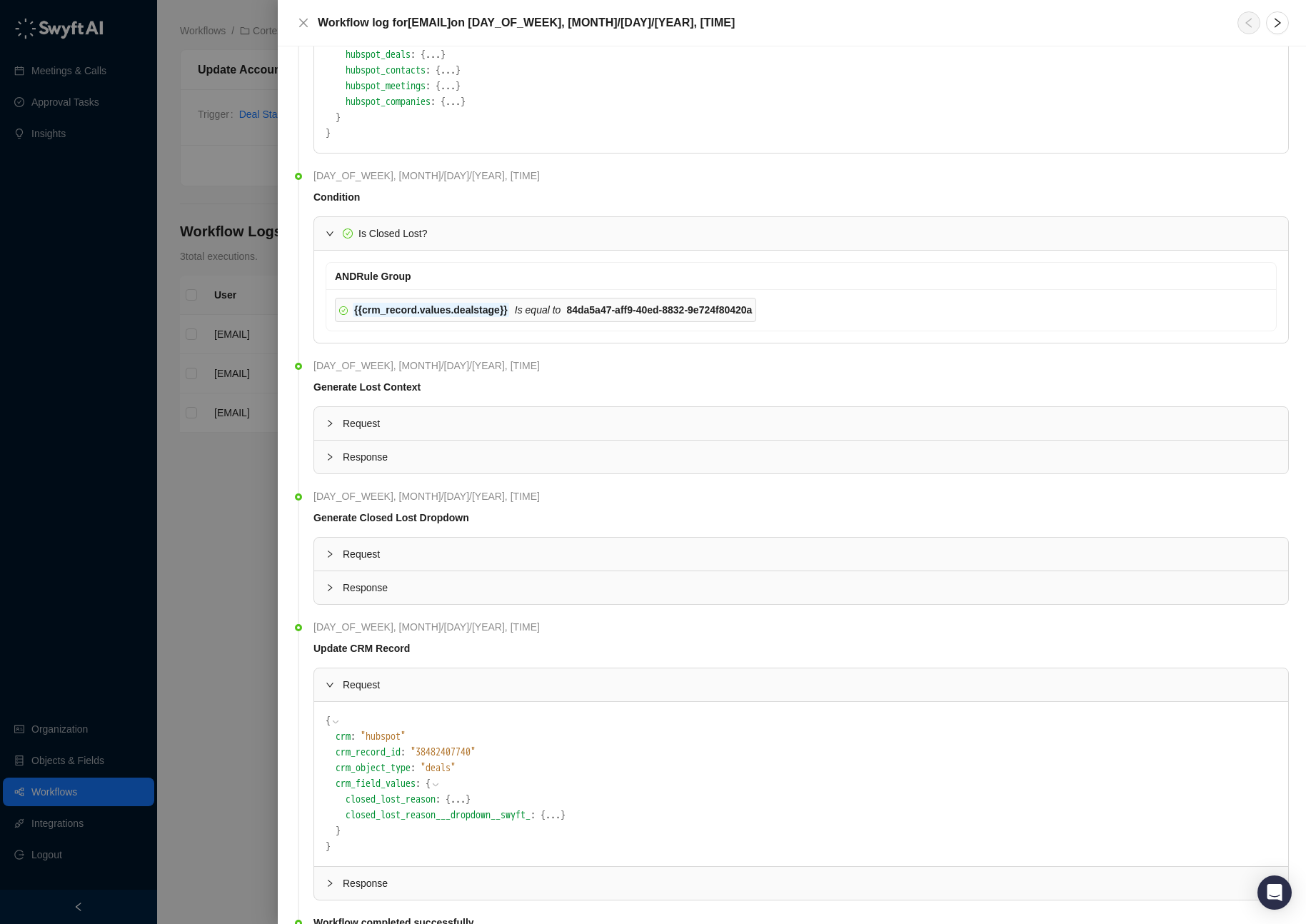 scroll, scrollTop: 654, scrollLeft: 0, axis: vertical 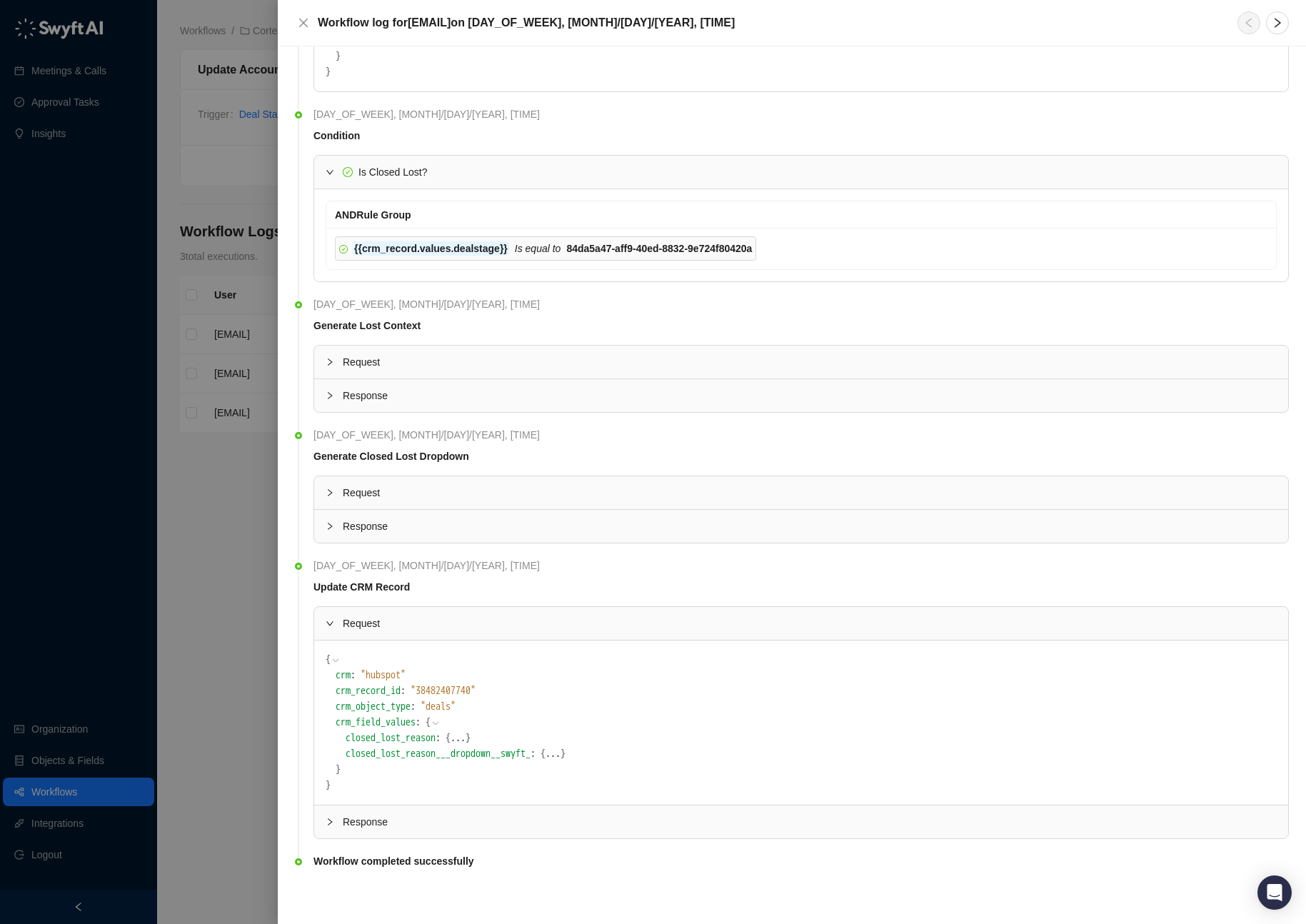 click 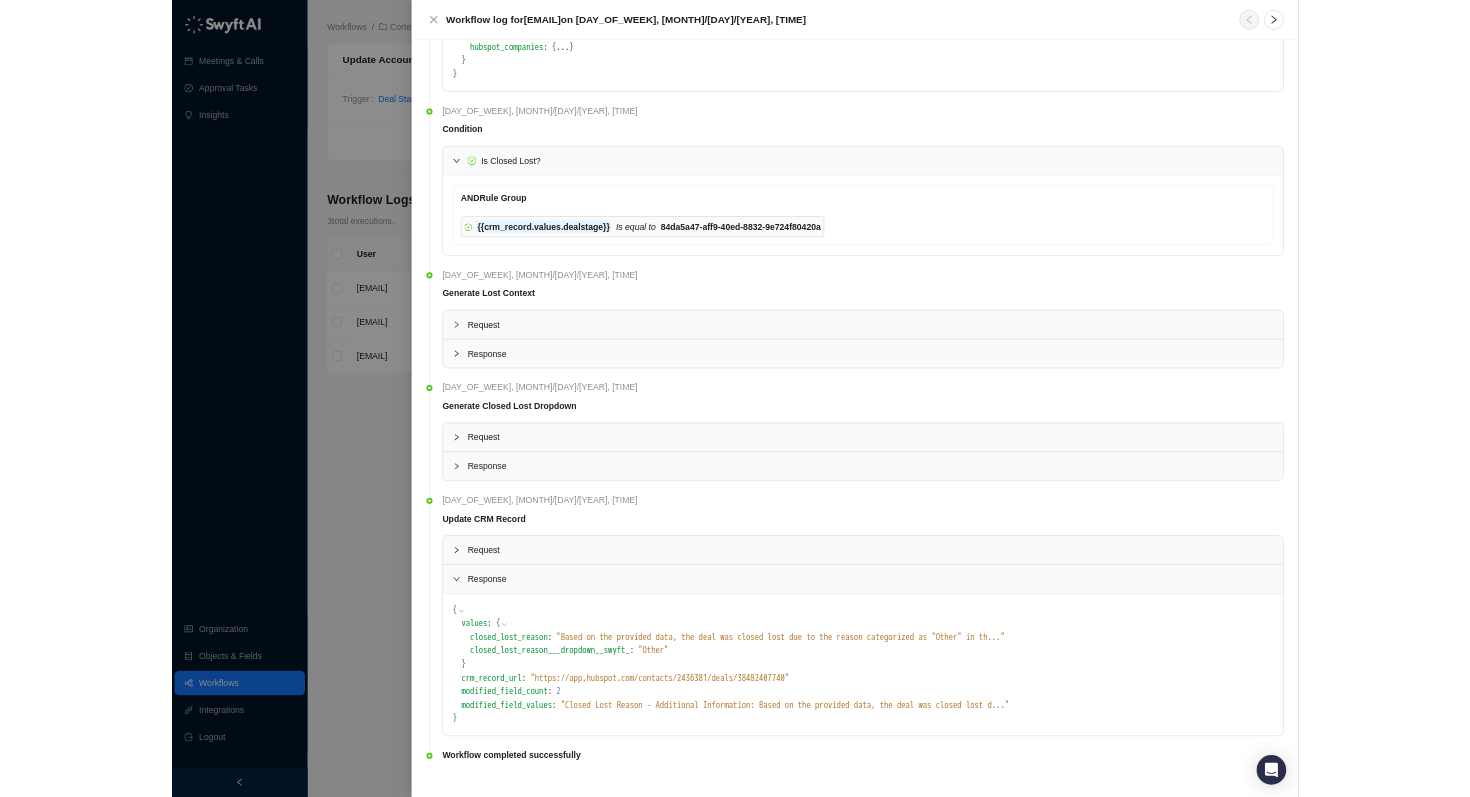 scroll, scrollTop: 895, scrollLeft: 0, axis: vertical 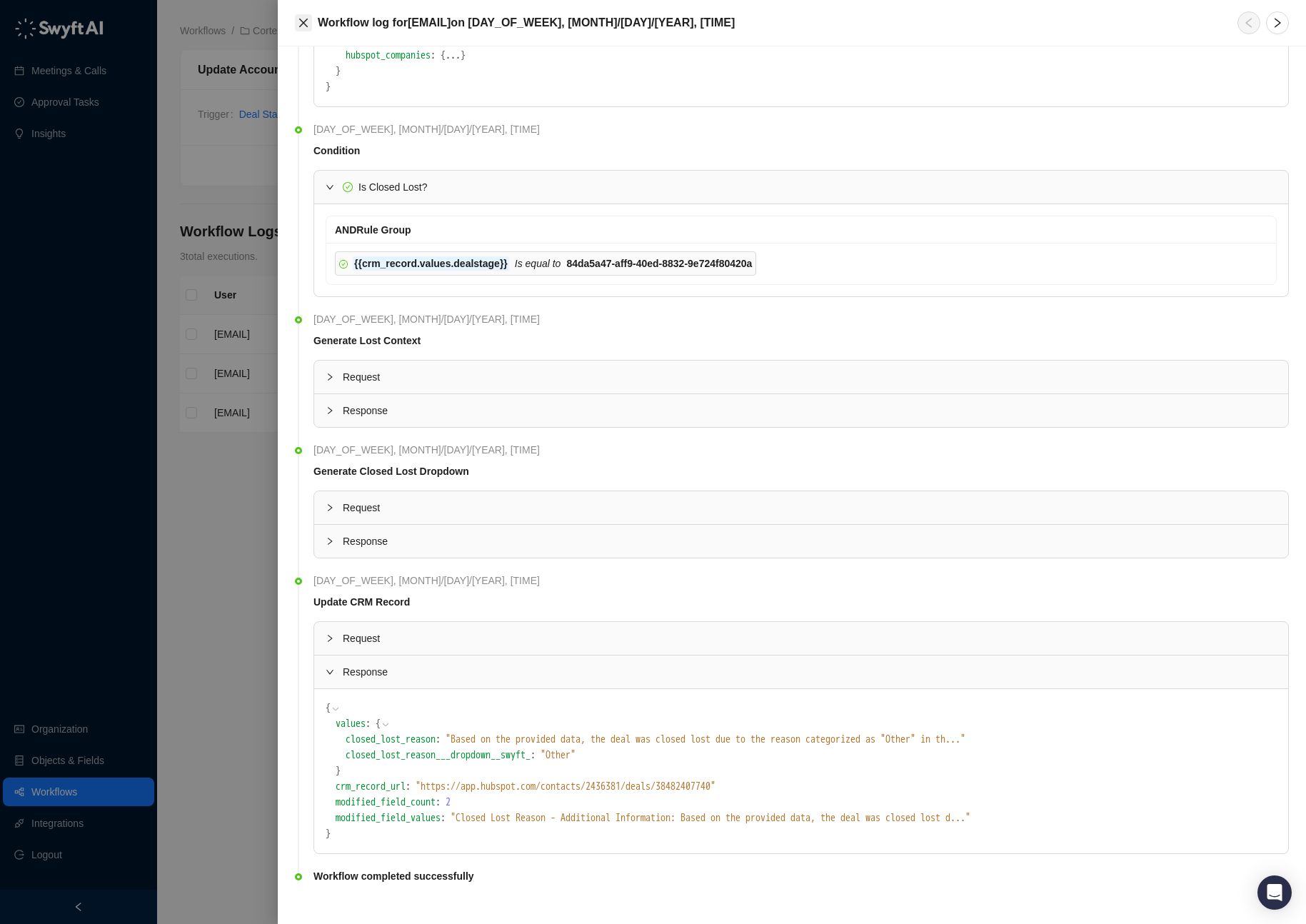 click 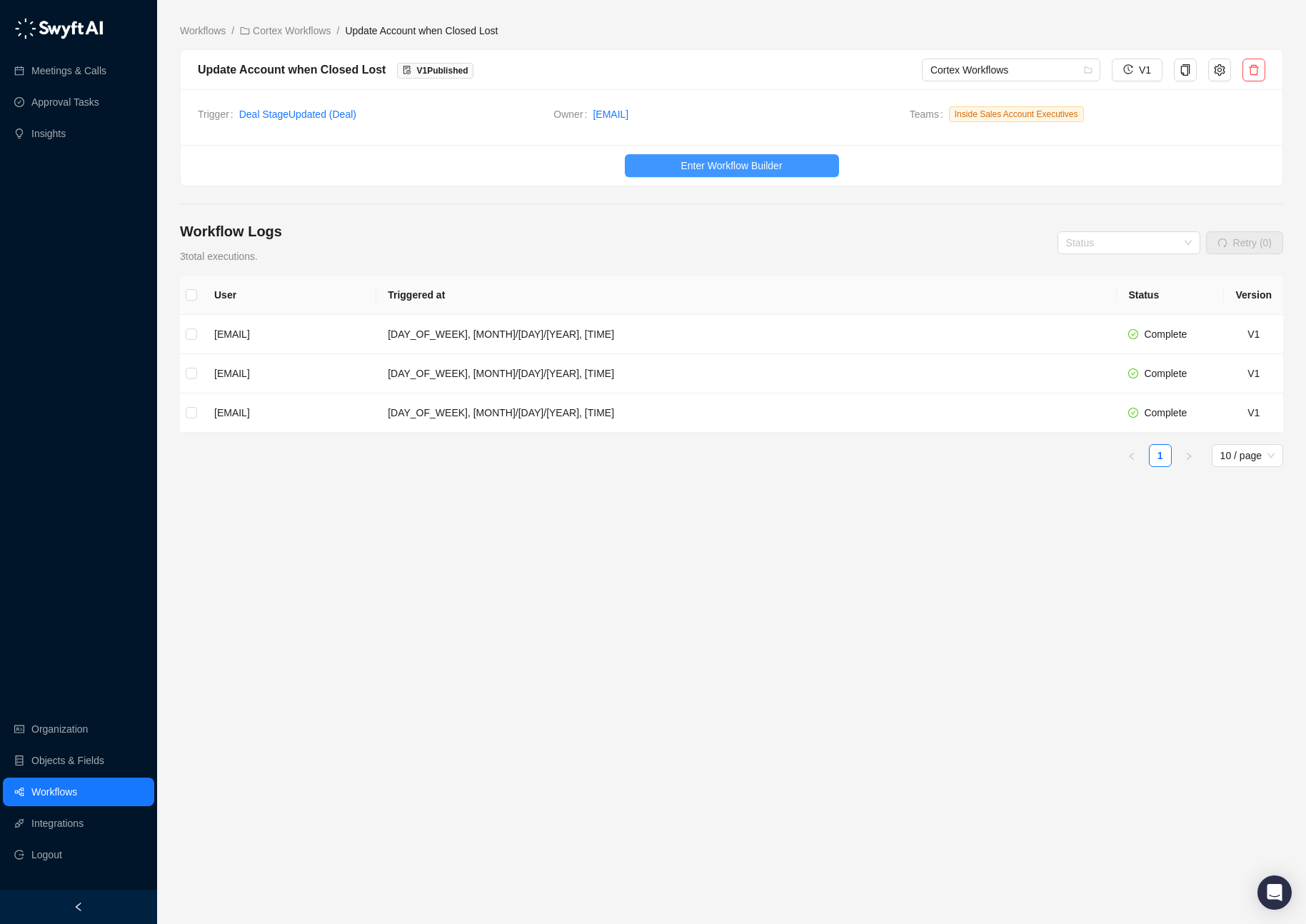 click on "Enter Workflow Builder" at bounding box center (731, 166) 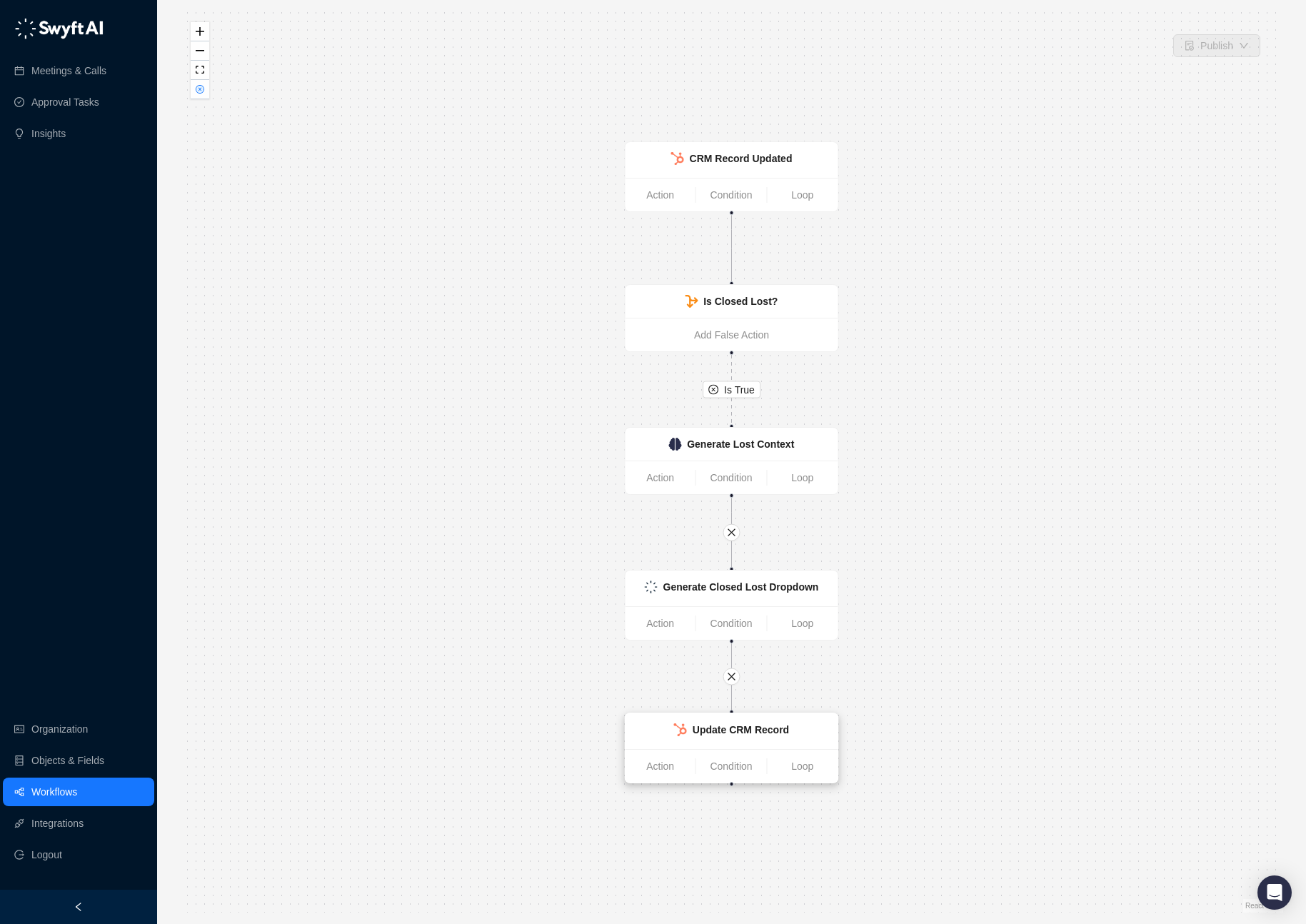 click on "Update CRM Record" at bounding box center [740, 730] 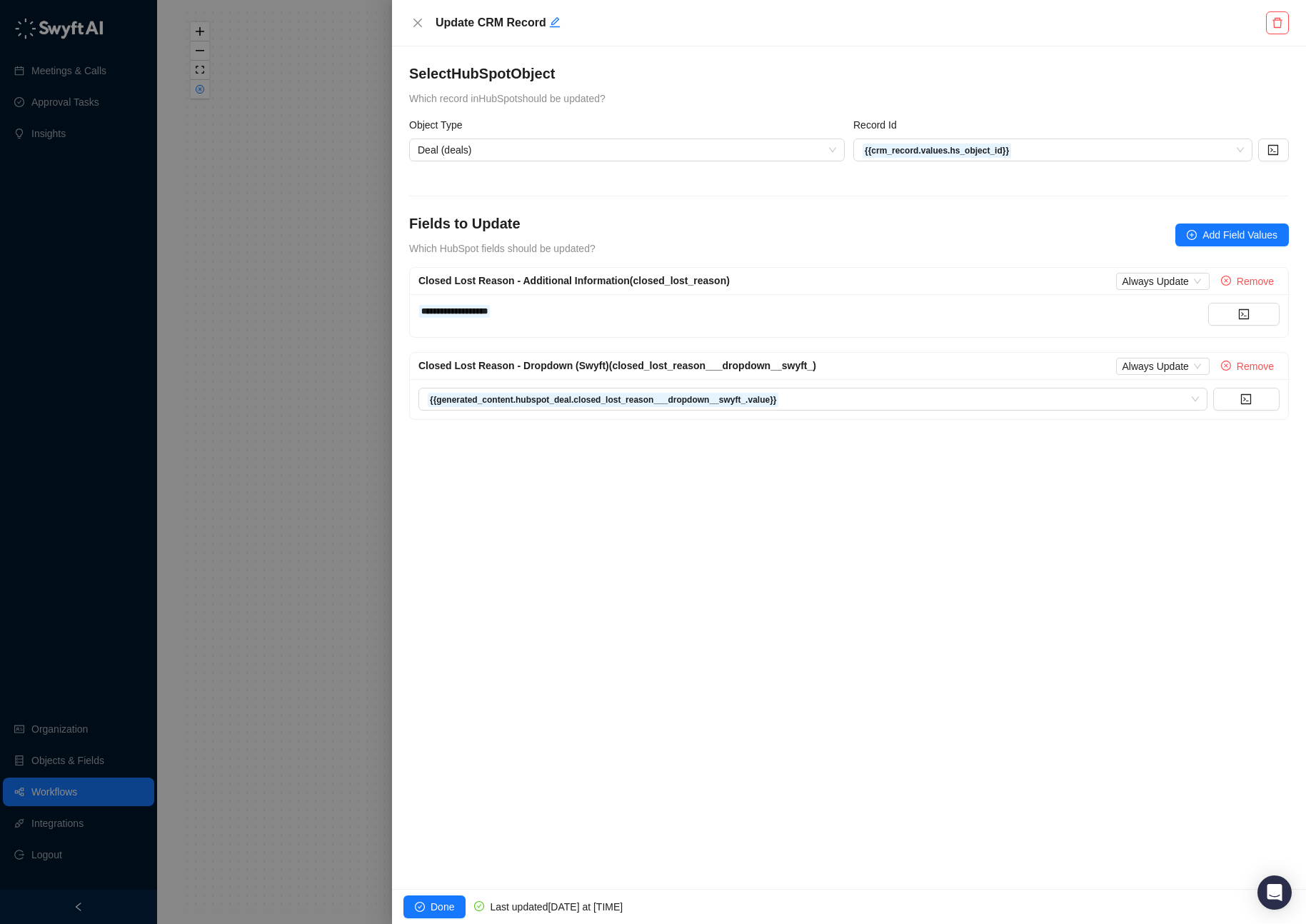 click on "Closed Lost Reason - Additional Information  (closed_lost_reason)" at bounding box center (574, 281) 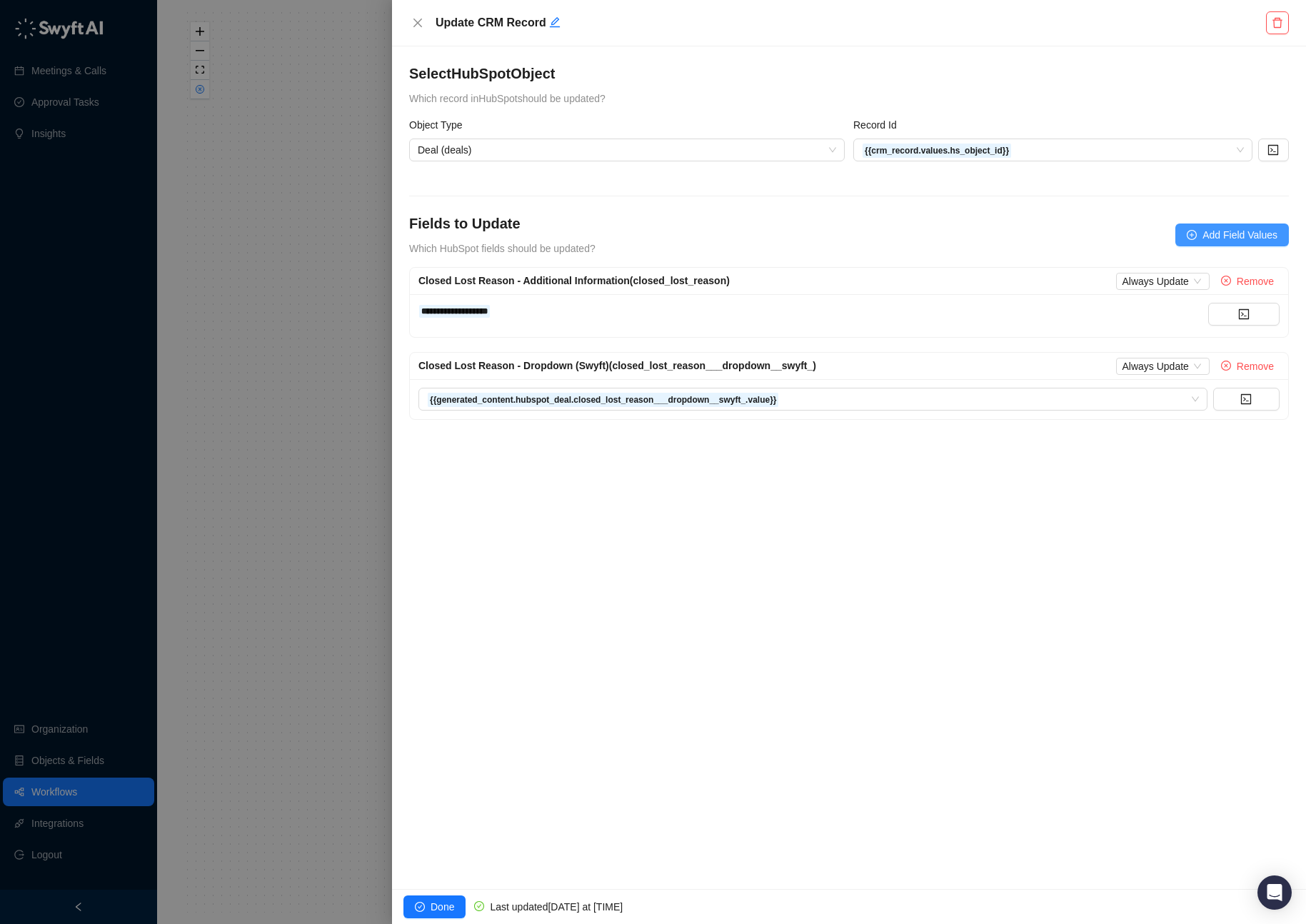 click on "Add Field Values" at bounding box center [1240, 235] 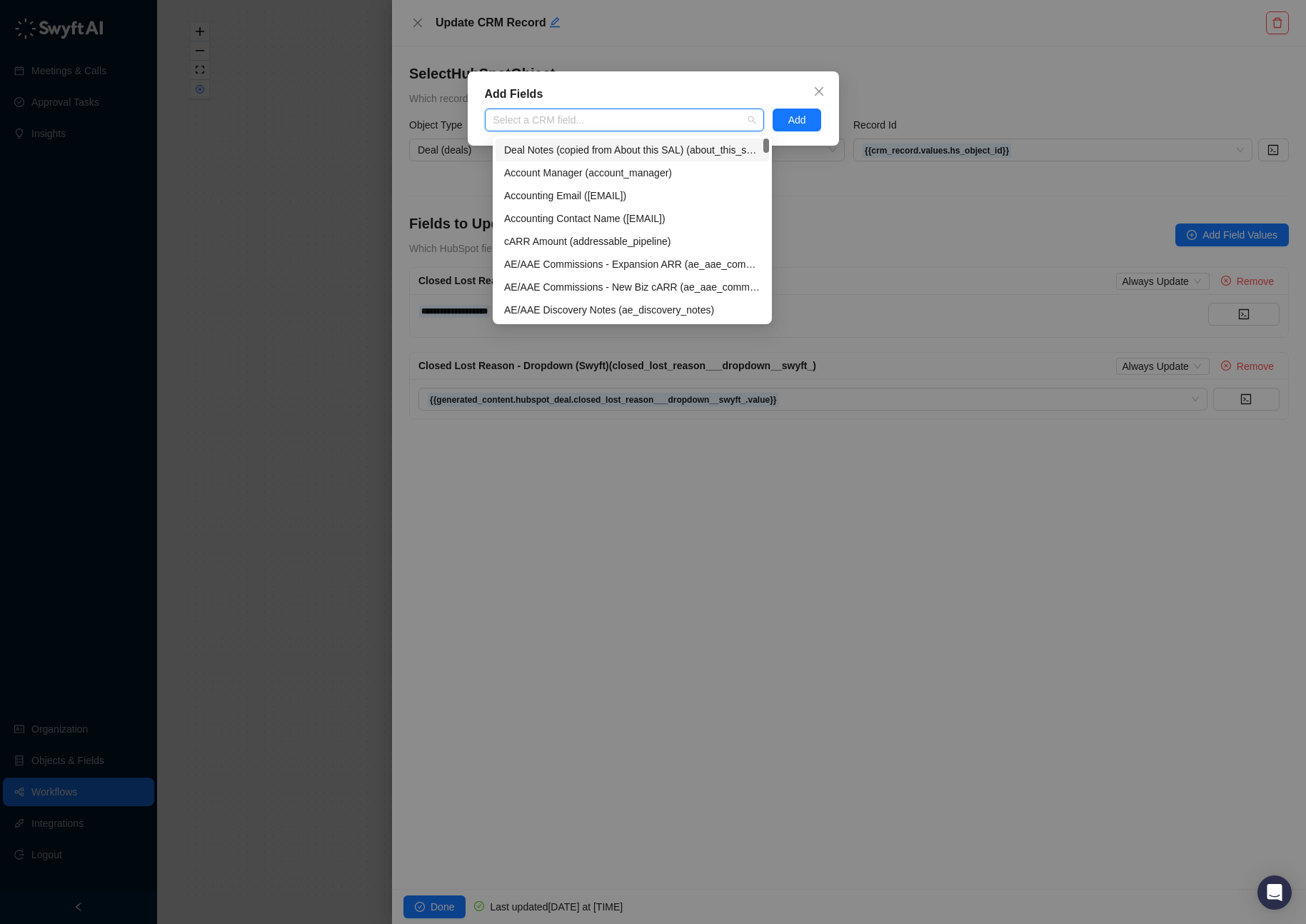 click at bounding box center [617, 120] 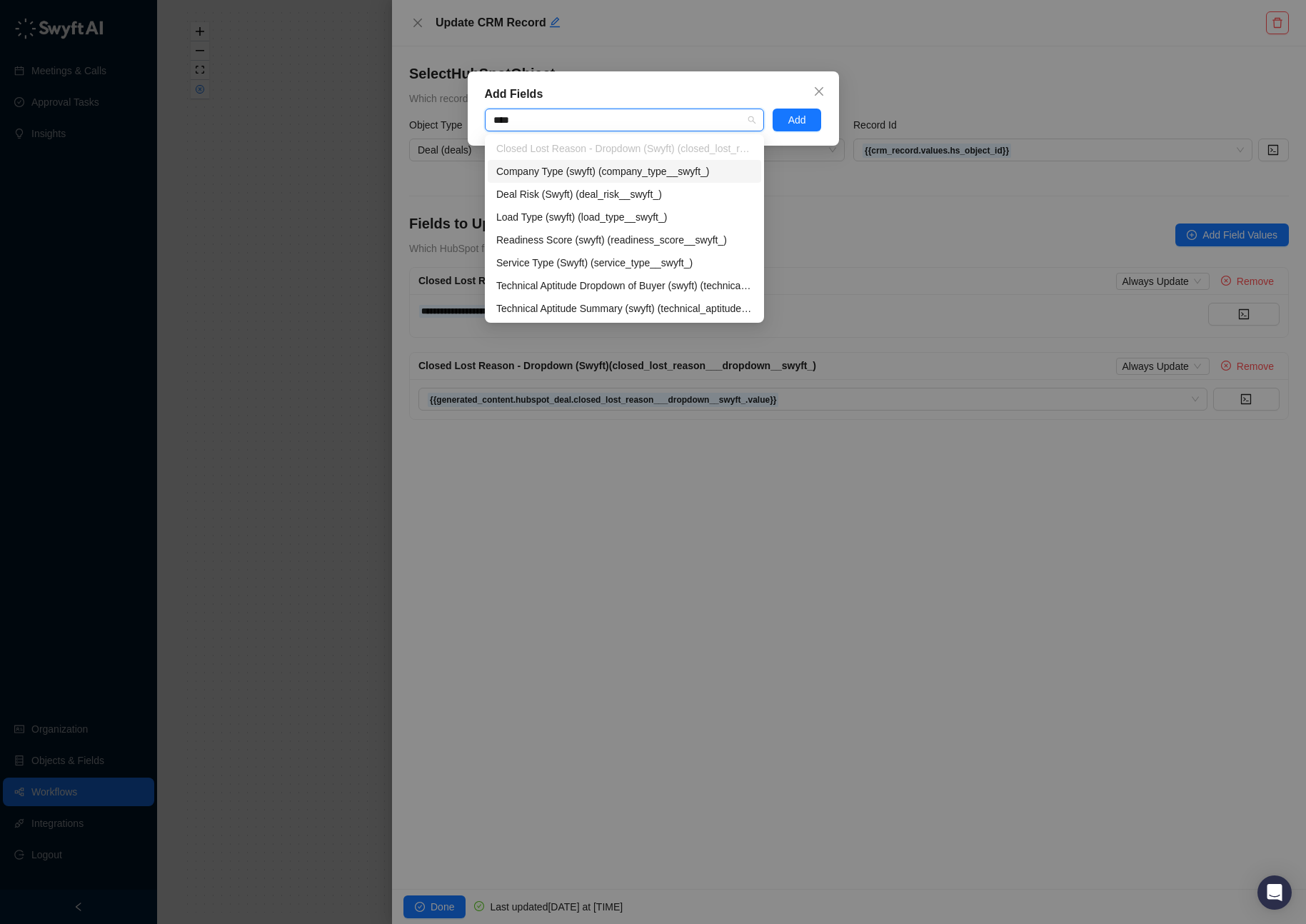 type on "*****" 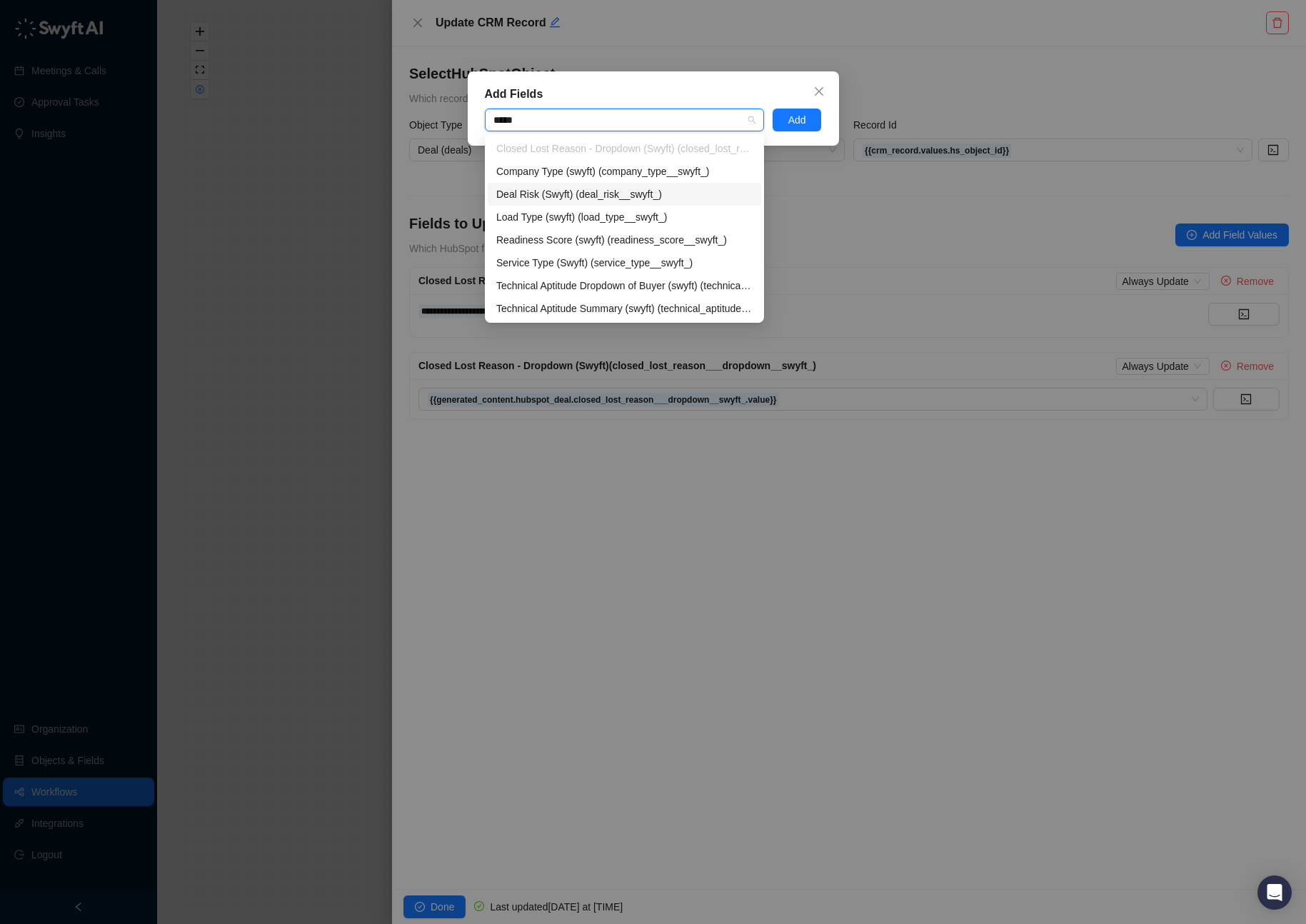 click on "Deal Risk (Swyft) (deal_risk__swyft_)" at bounding box center [624, 194] 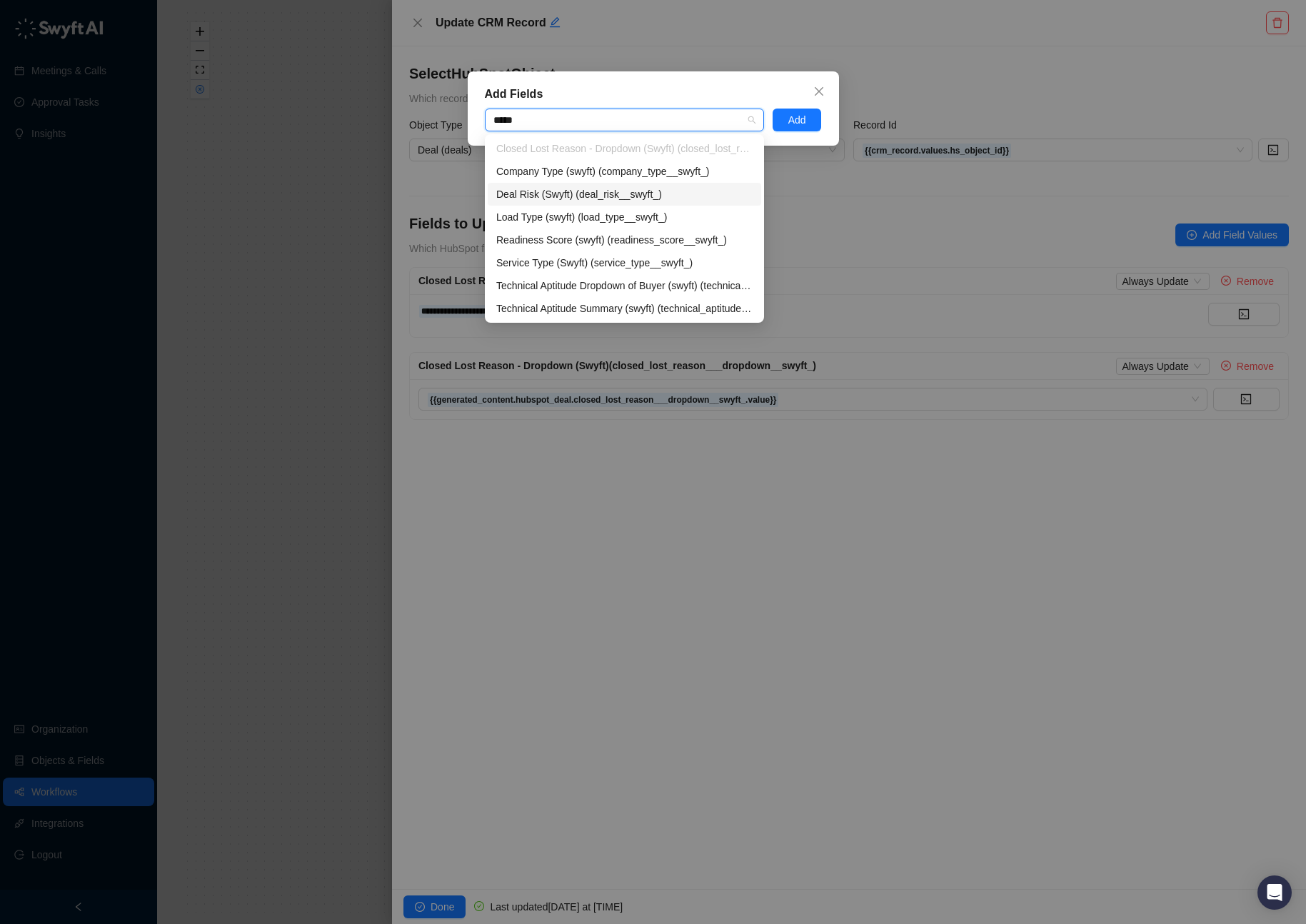 type 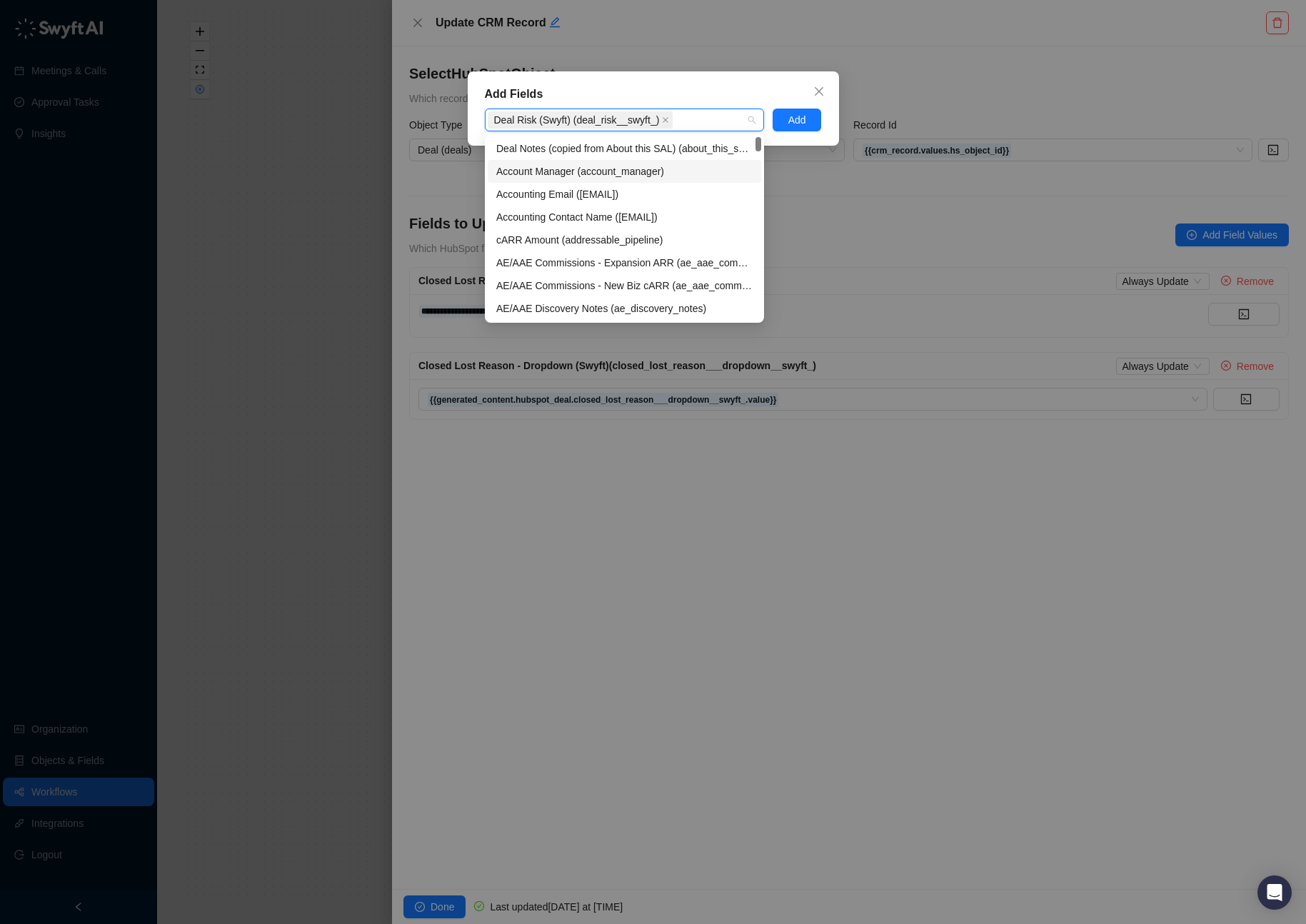 click on "Add Fields" at bounding box center [653, 94] 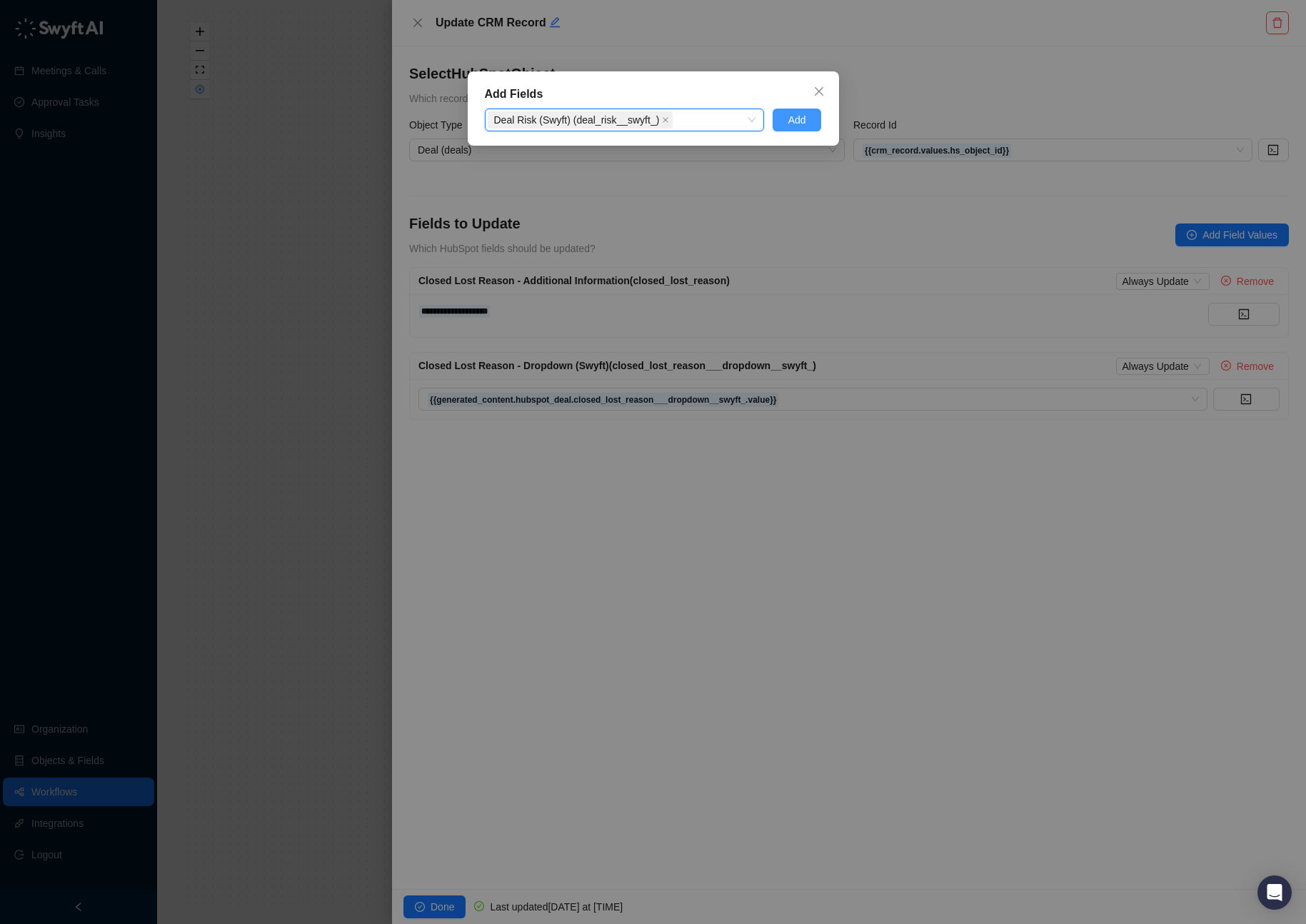 click on "Add" at bounding box center (797, 120) 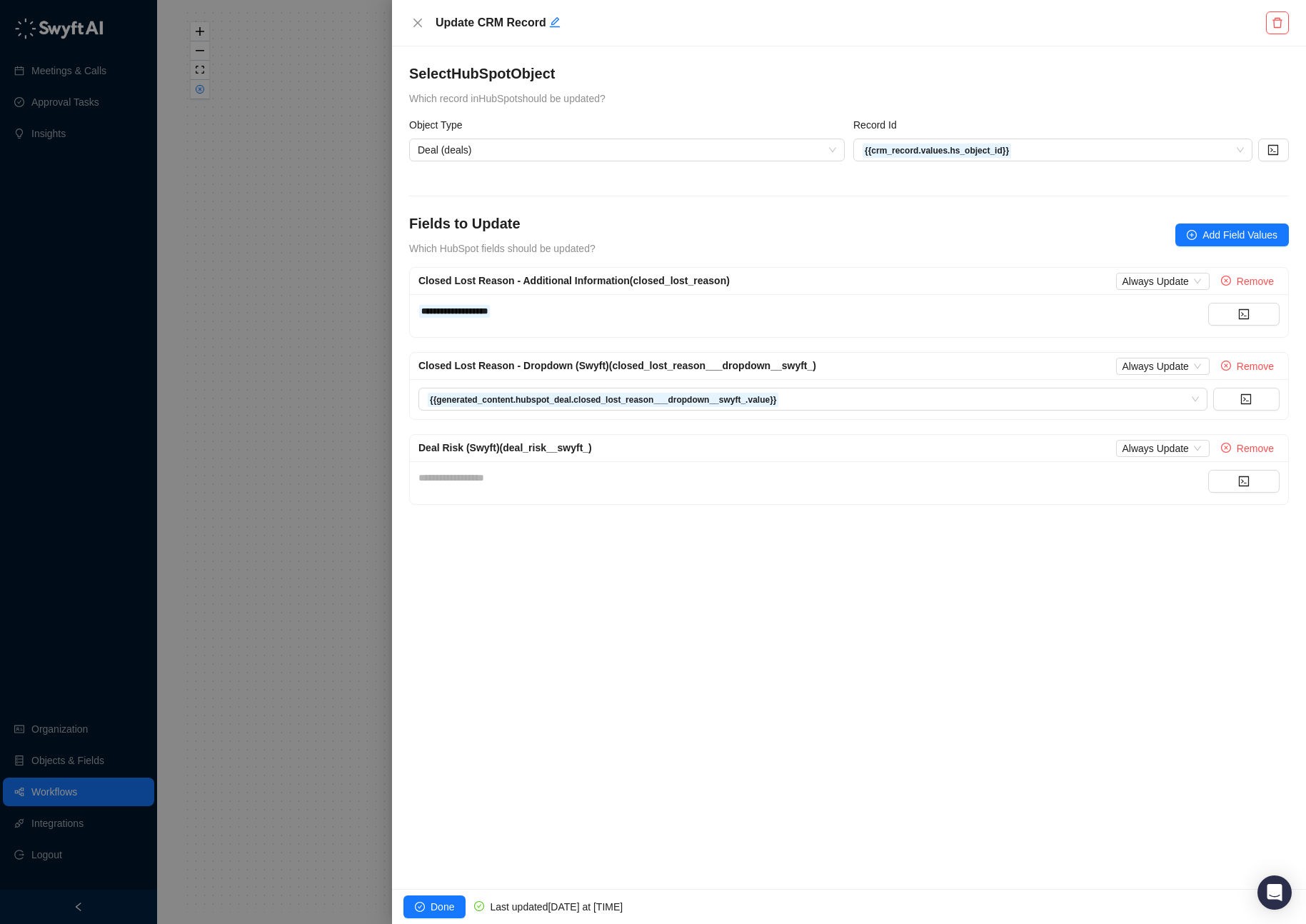click on "**********" at bounding box center (813, 478) 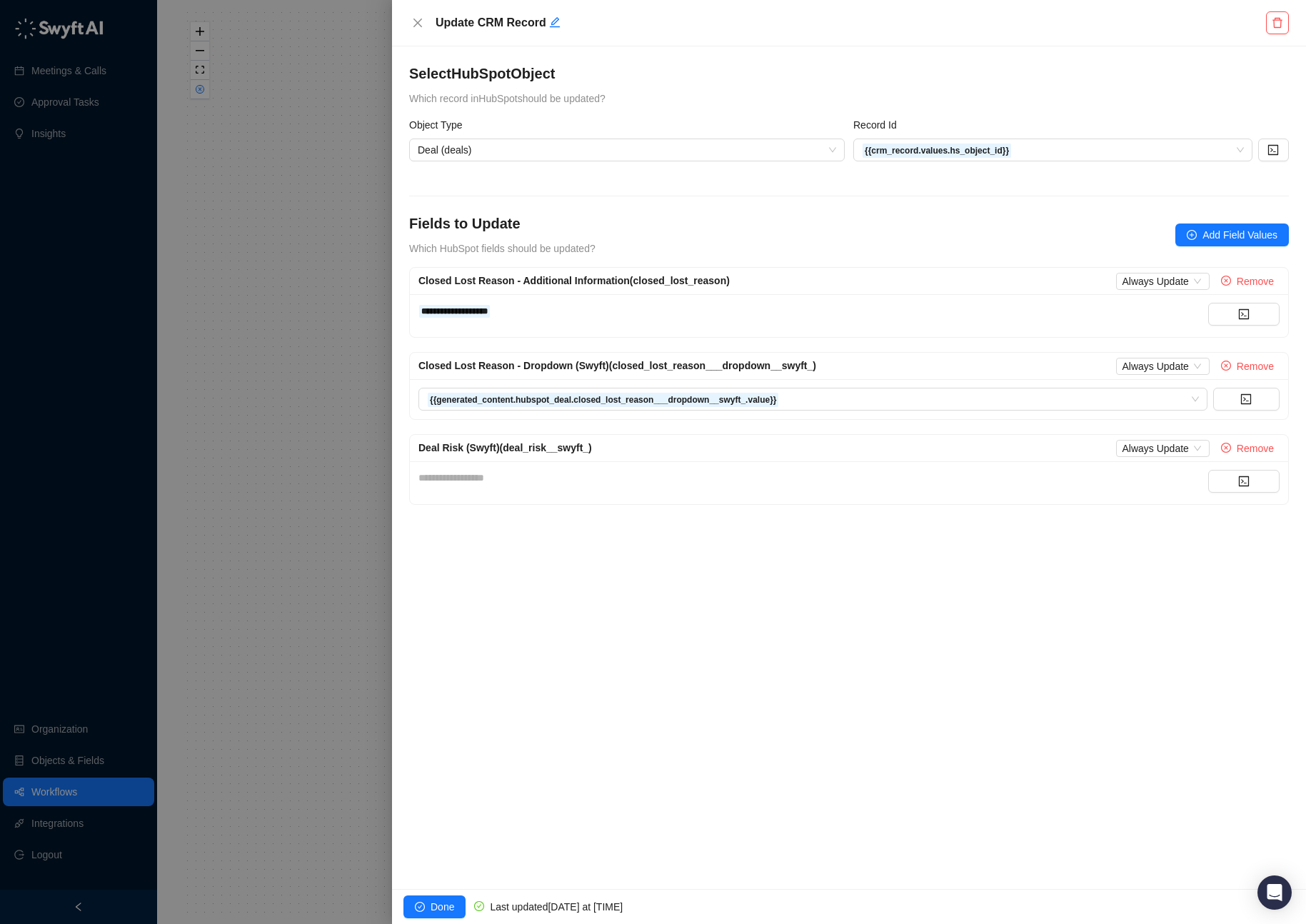 click on "**********" at bounding box center (813, 311) 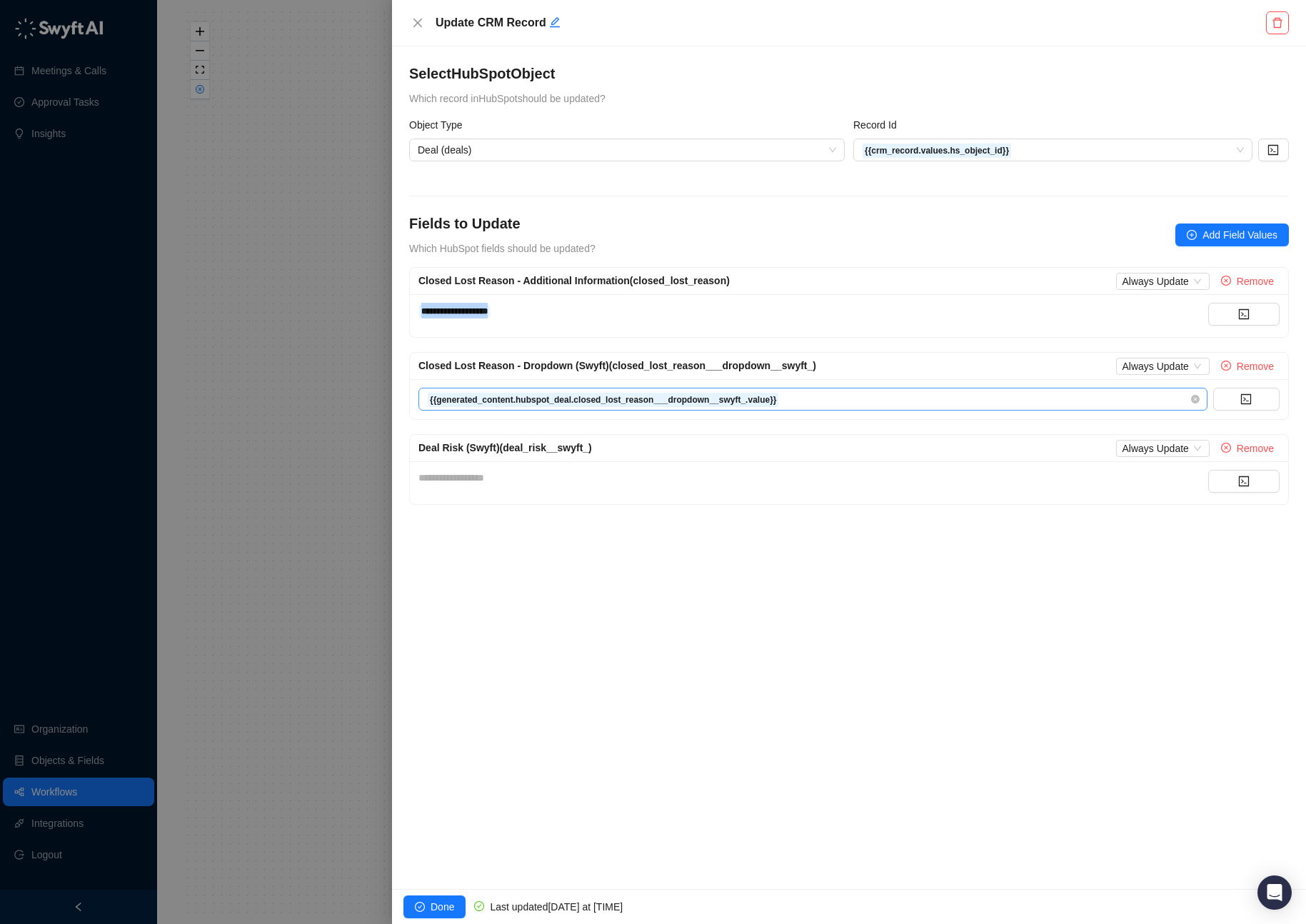 copy on "**********" 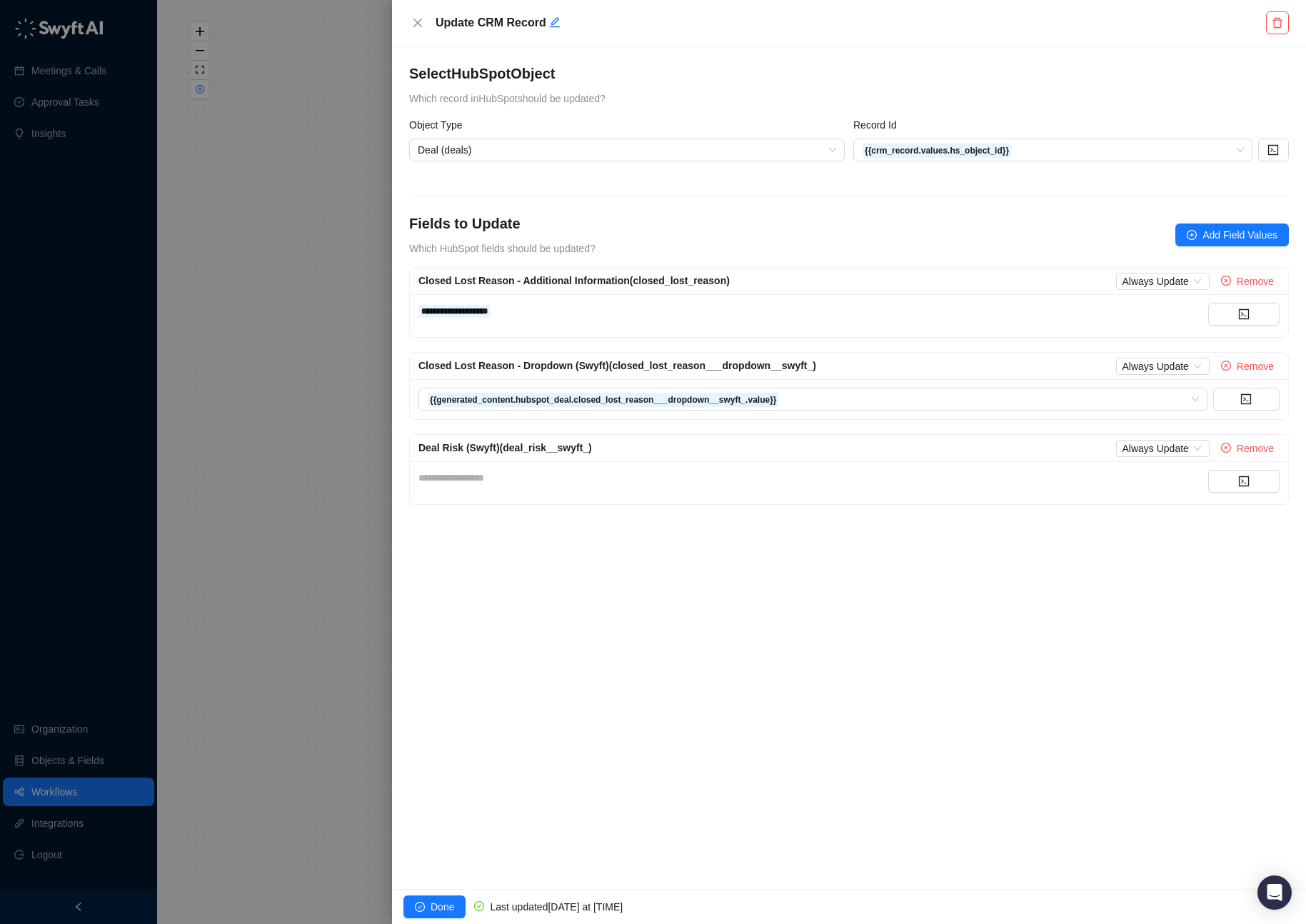 click on "**********" at bounding box center [849, 483] 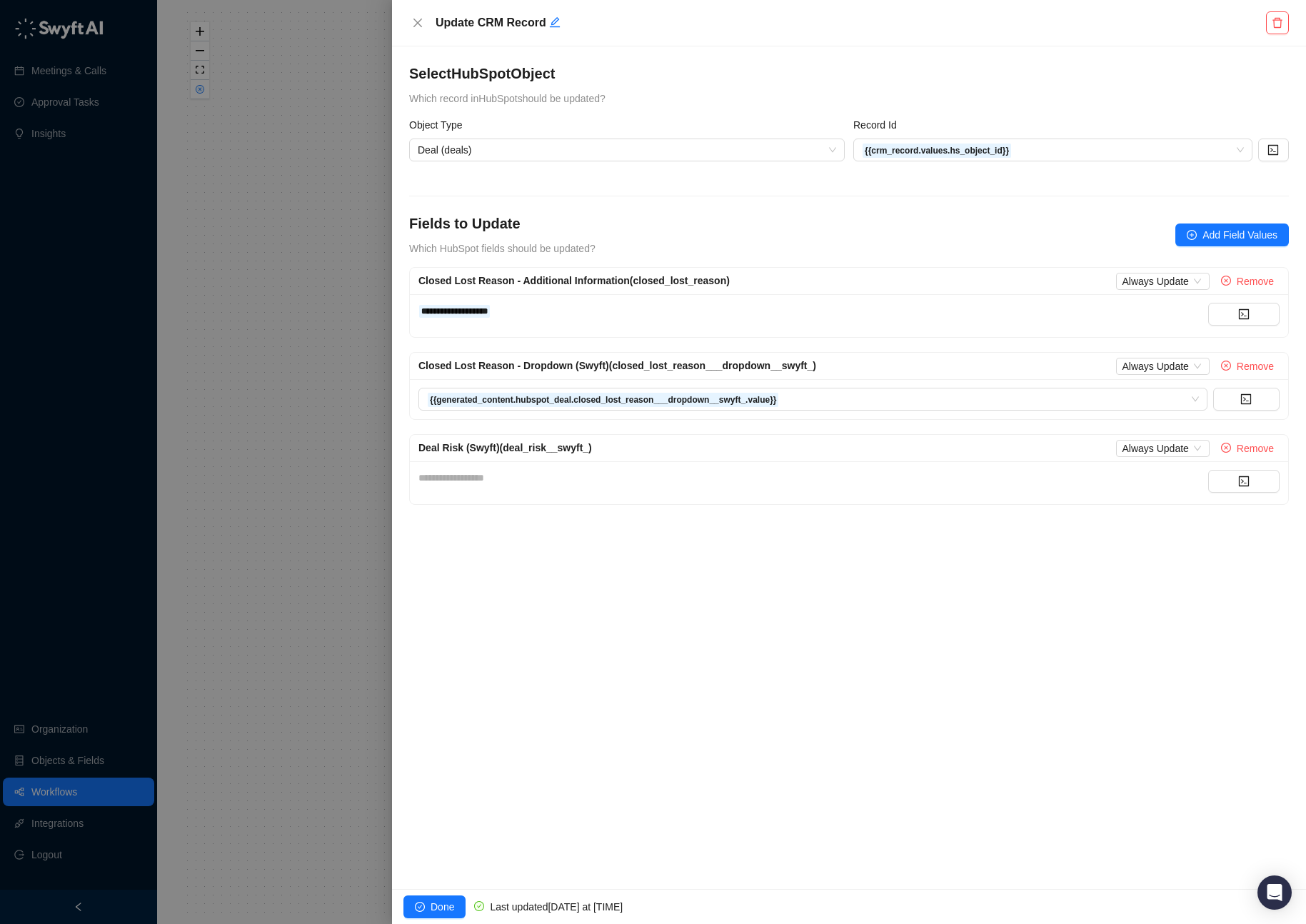 click on "**********" at bounding box center (813, 478) 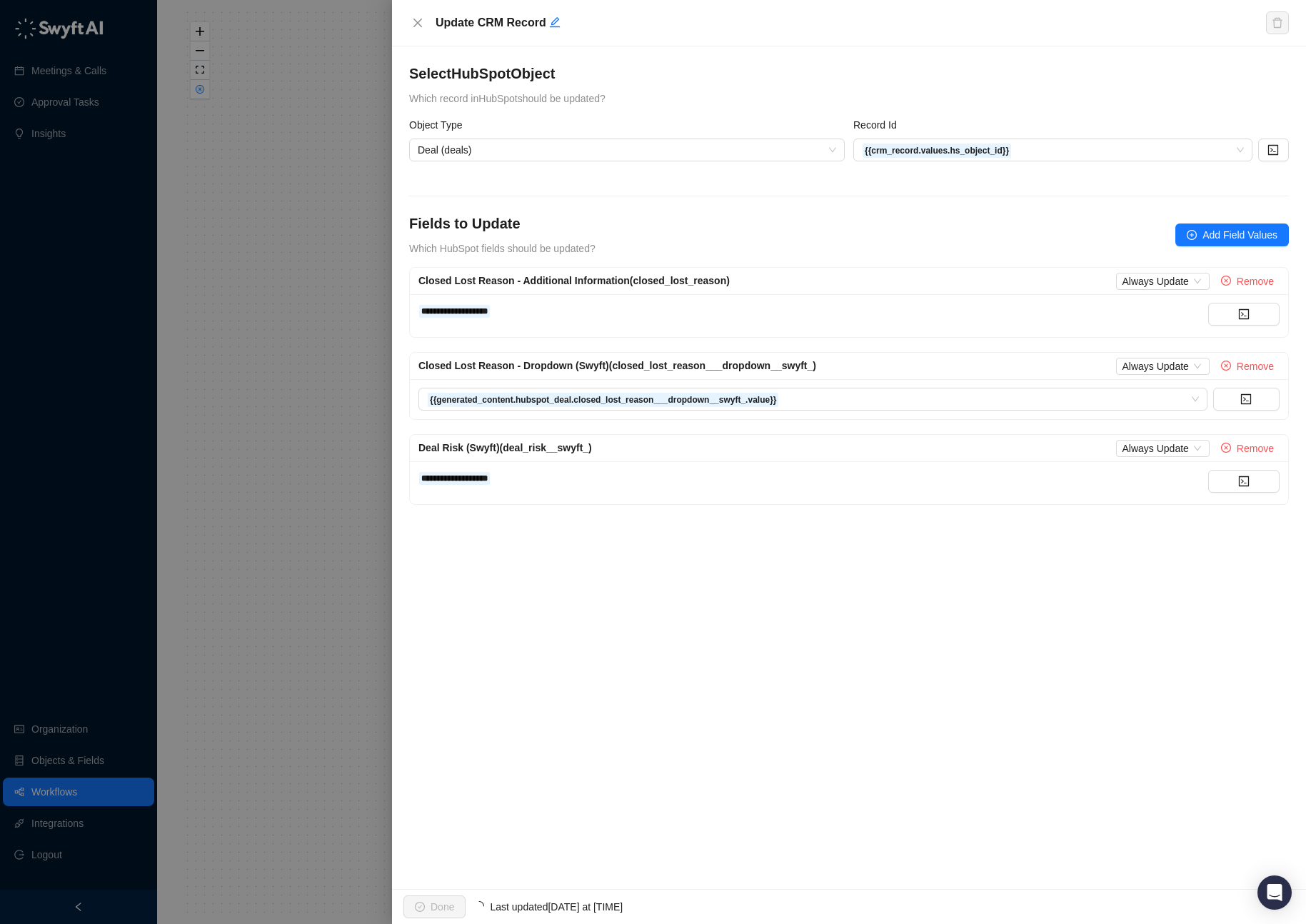click on "**********" at bounding box center (849, 468) 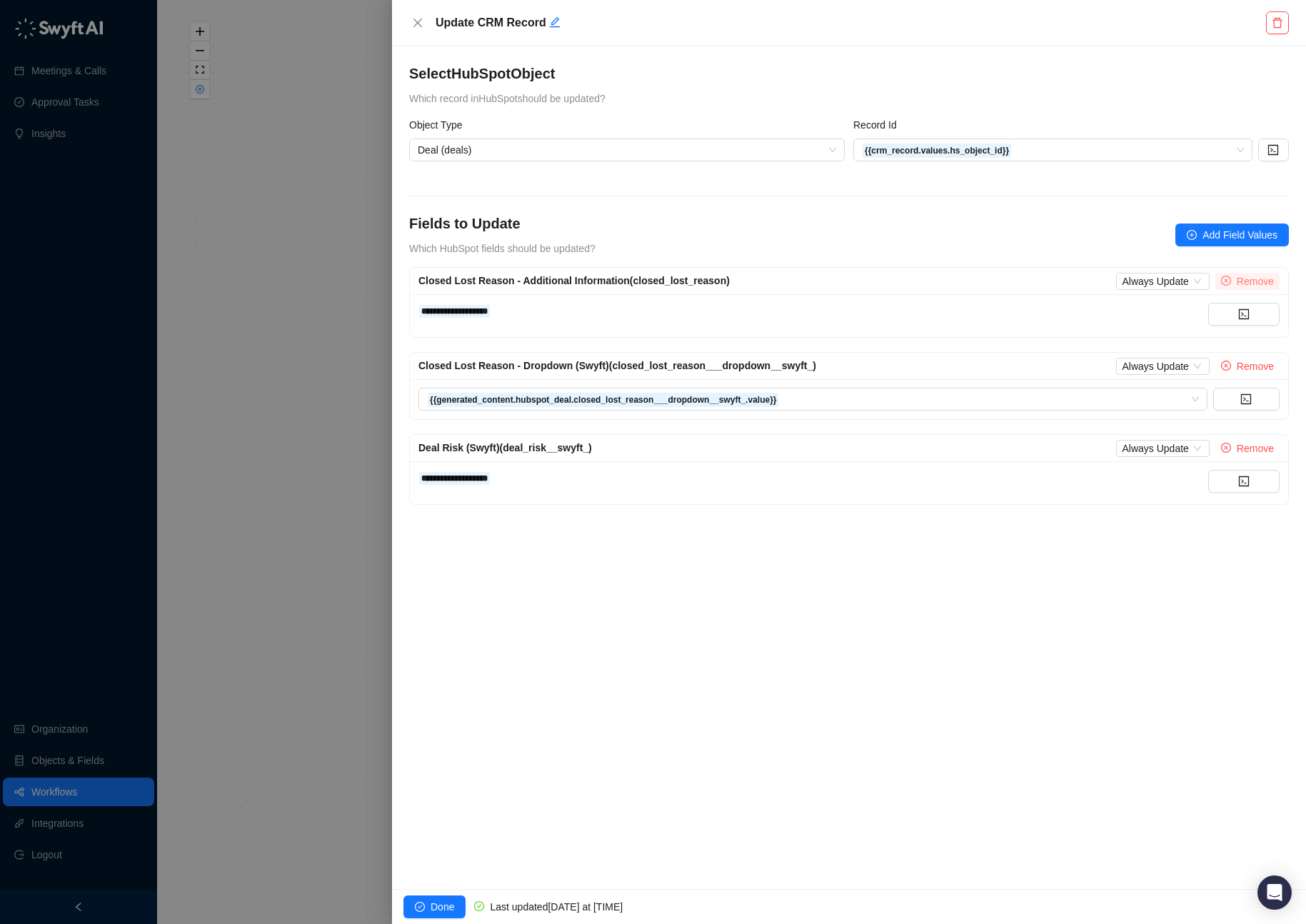 click on "Remove" at bounding box center [1255, 281] 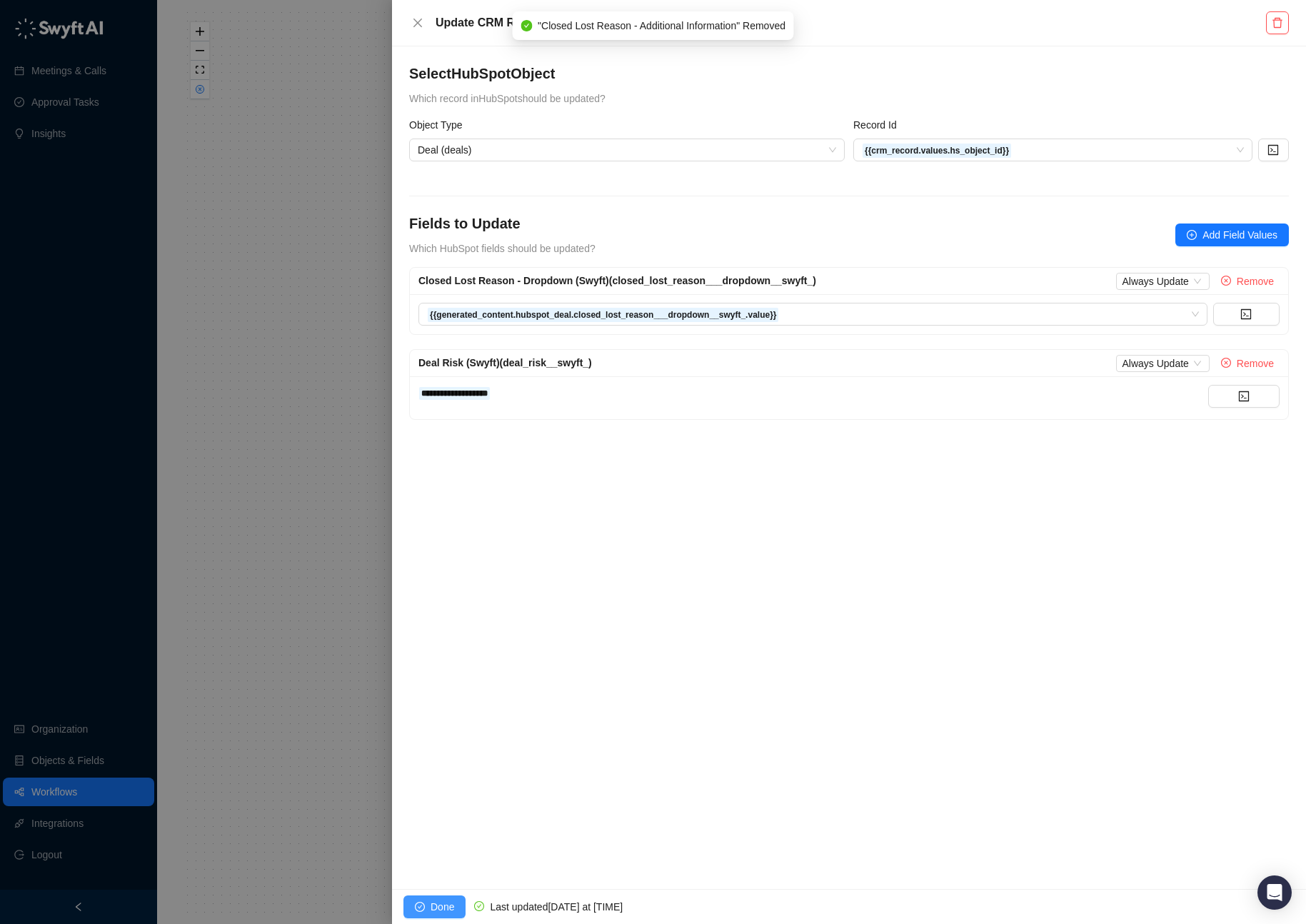 click on "Done" at bounding box center (442, 907) 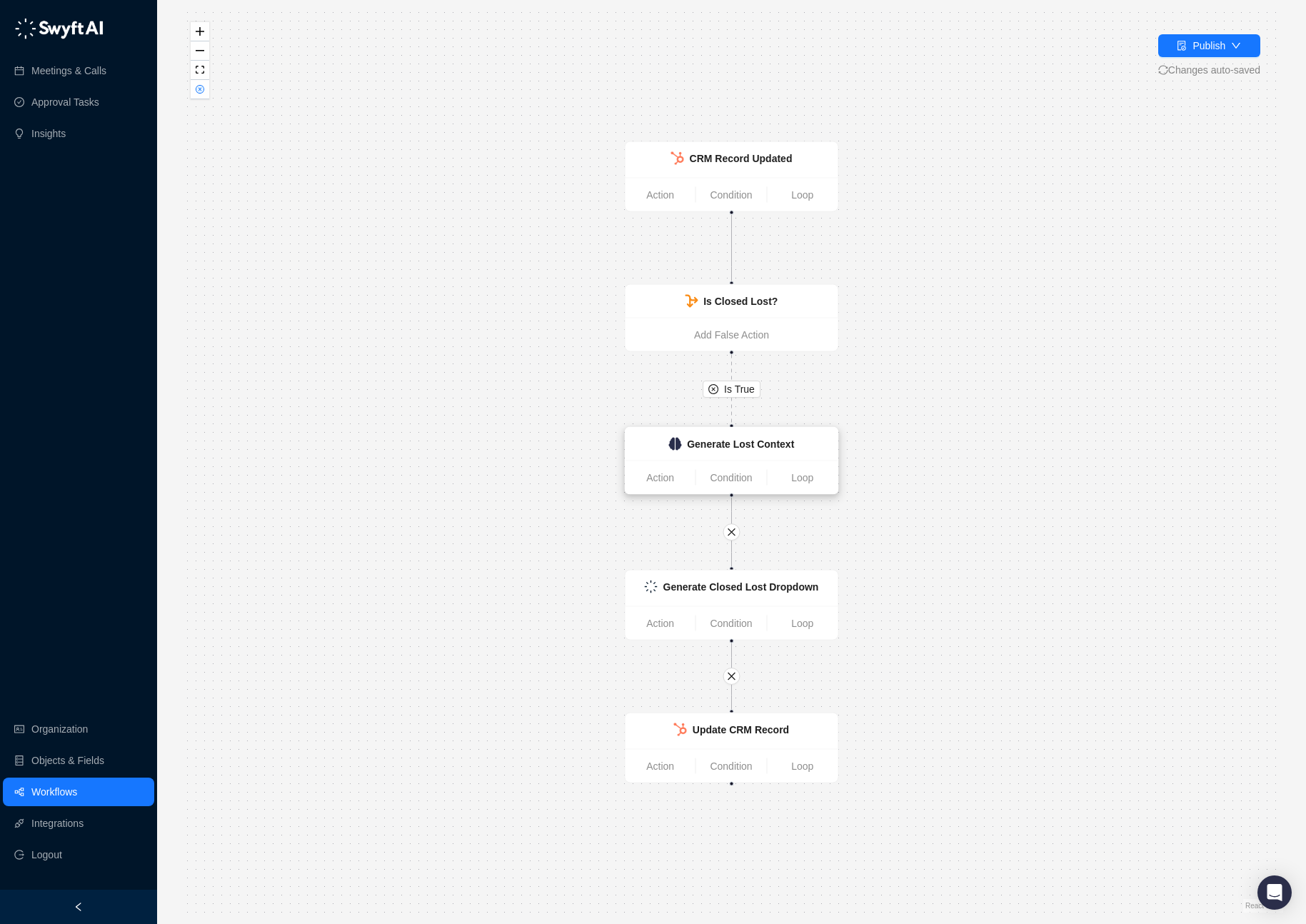 drag, startPoint x: 783, startPoint y: 461, endPoint x: 782, endPoint y: 446, distance: 15.033296 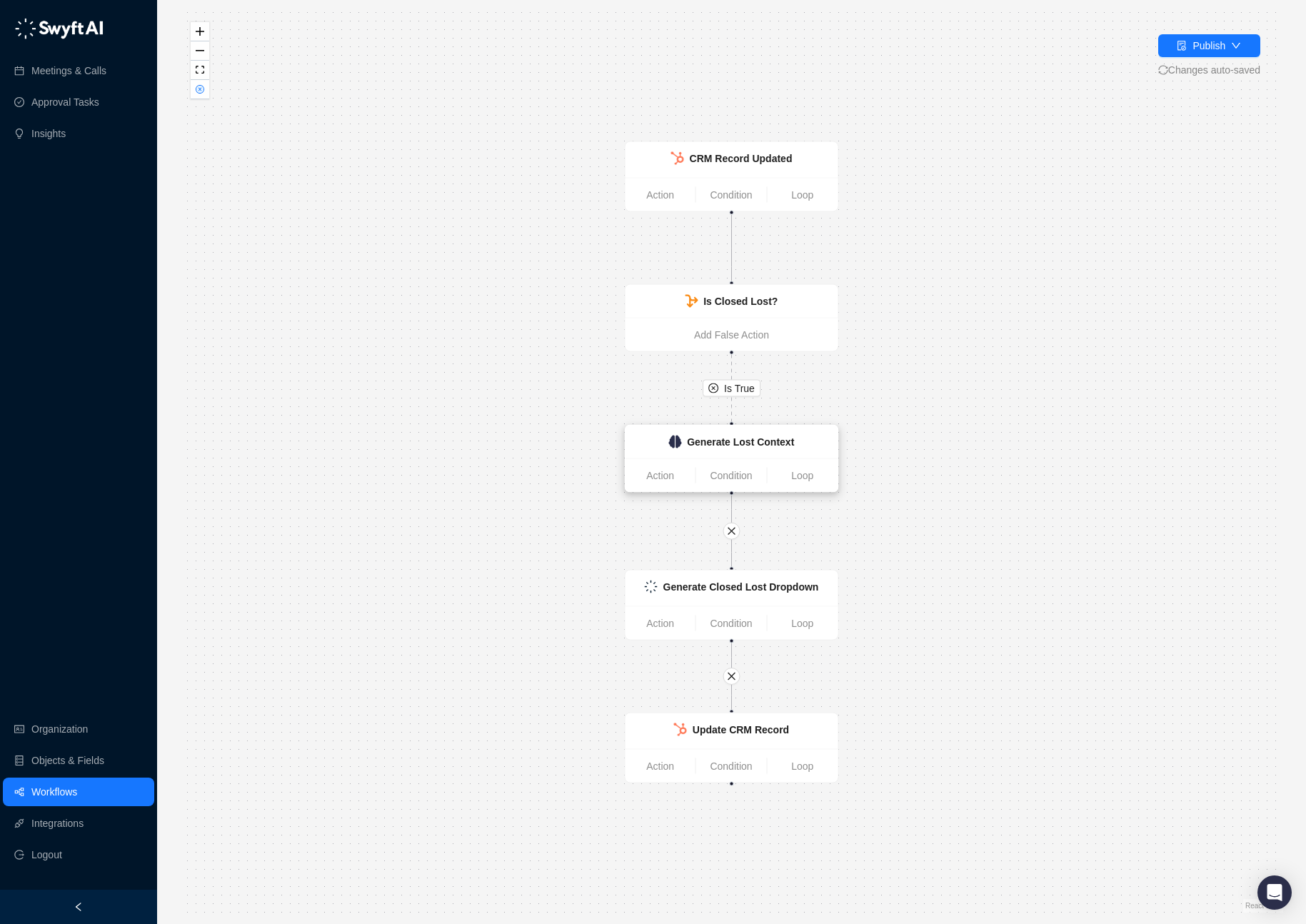 click on "Generate Lost Context" at bounding box center (740, 442) 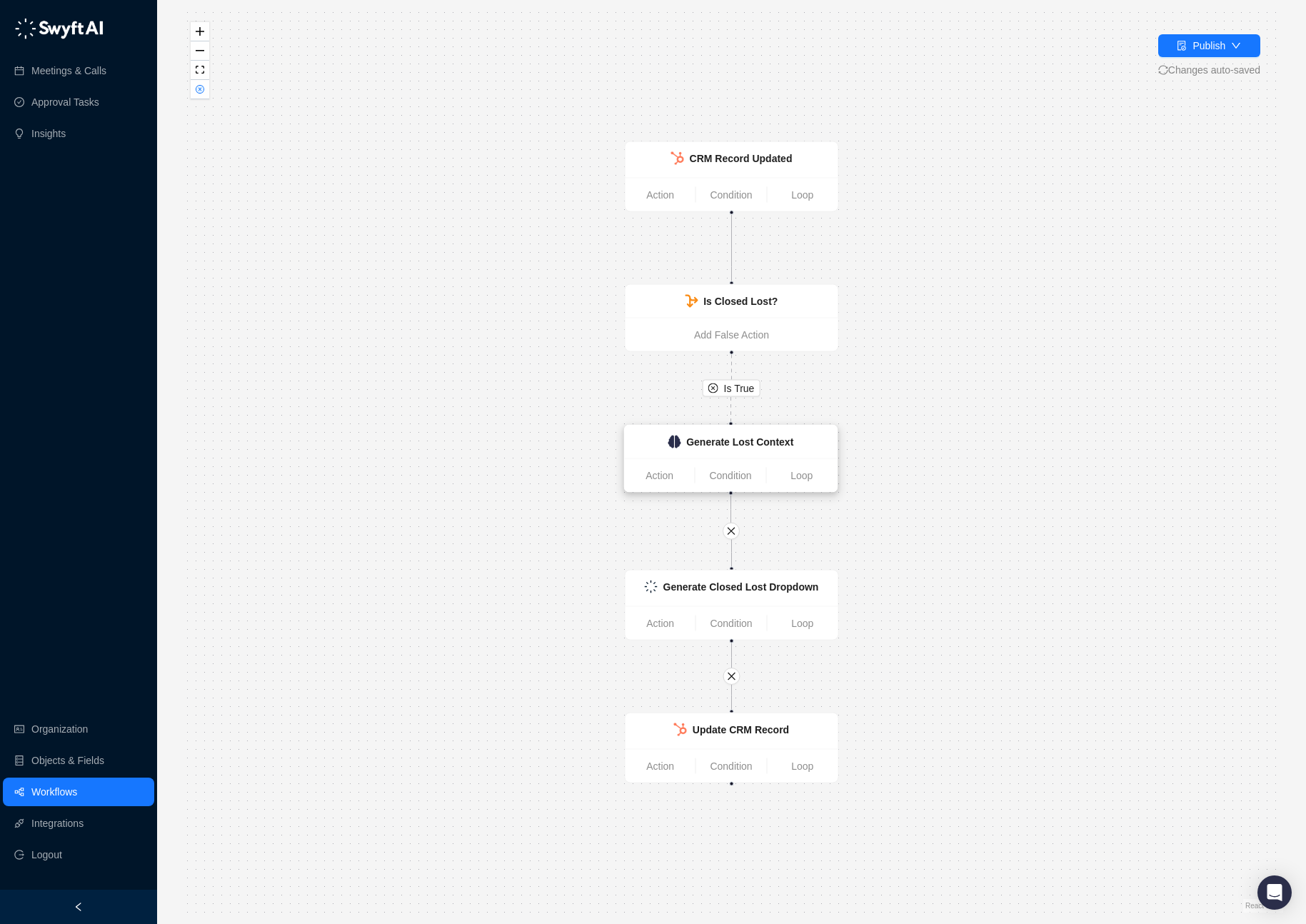 click on "Generate Lost Context" at bounding box center [740, 442] 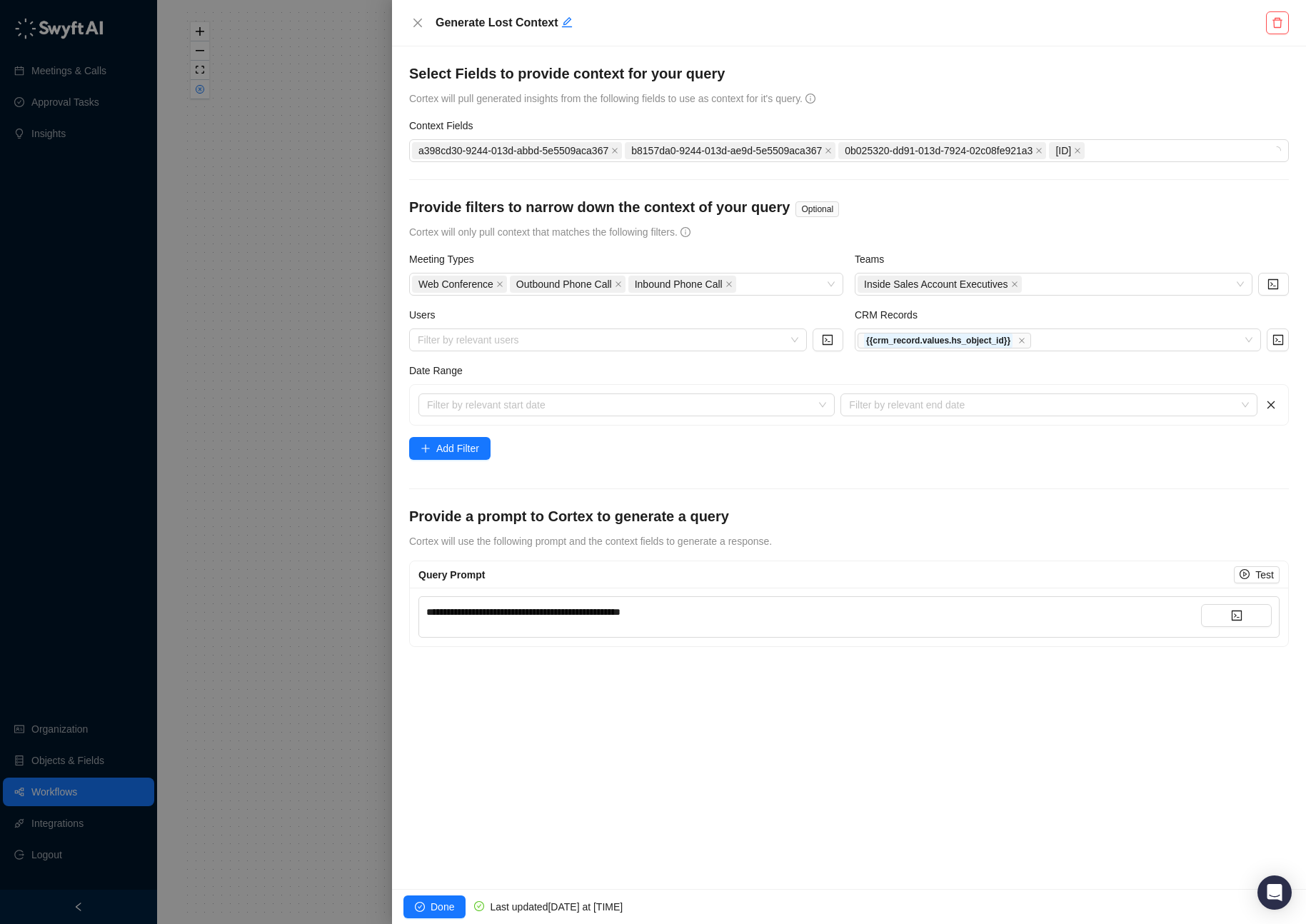 click on "**********" at bounding box center (813, 612) 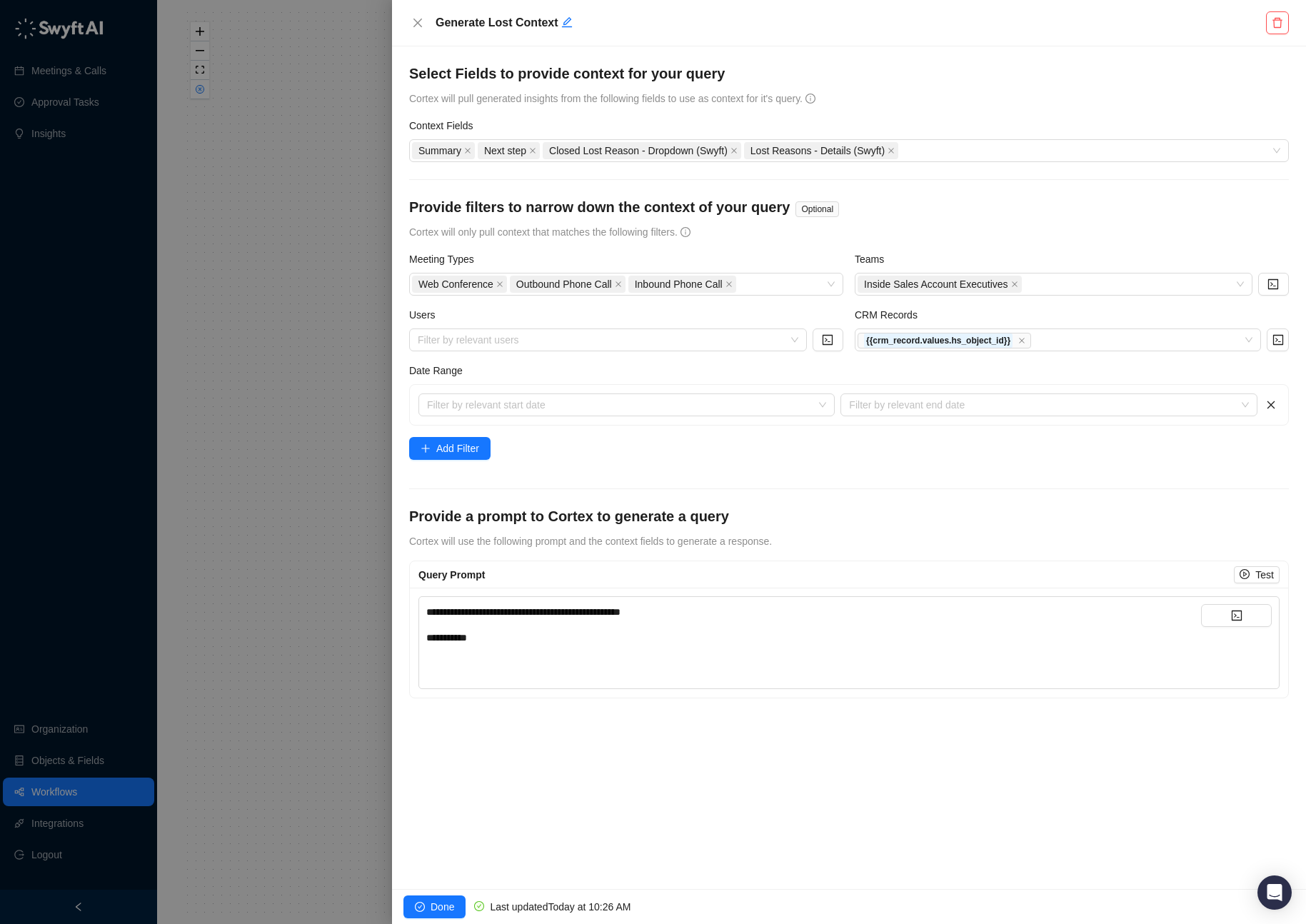 click on "Provide filters to narrow down the context of your query Optional" at bounding box center (849, 211) 